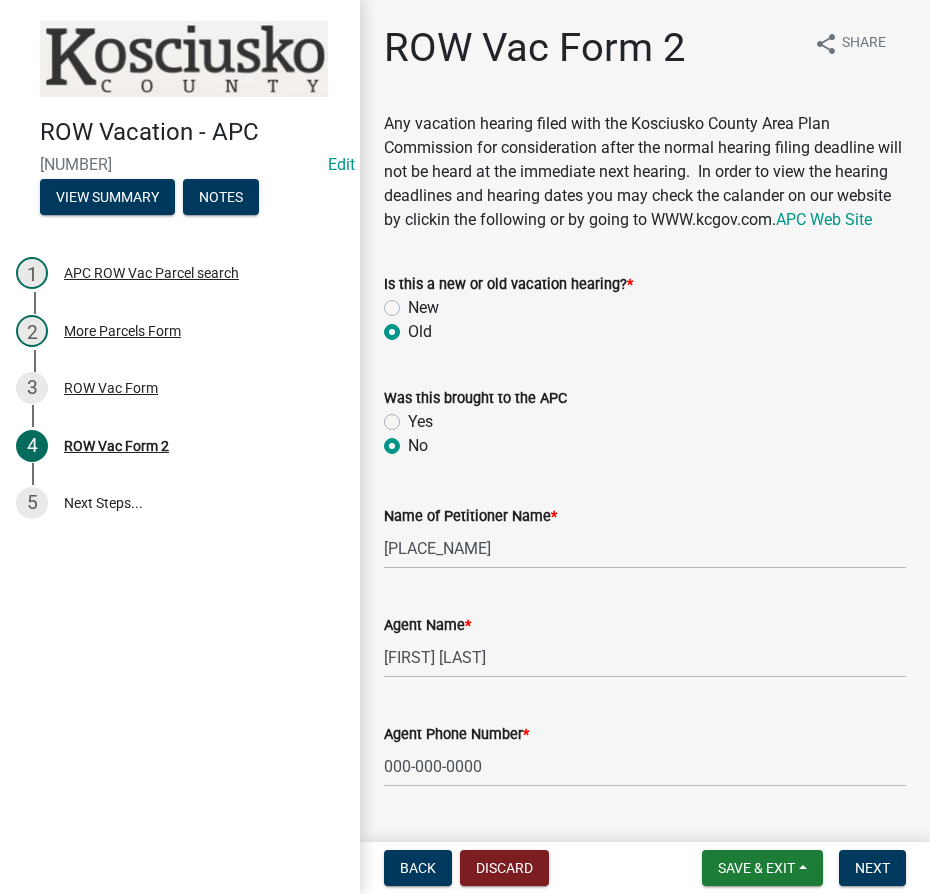 scroll, scrollTop: 0, scrollLeft: 0, axis: both 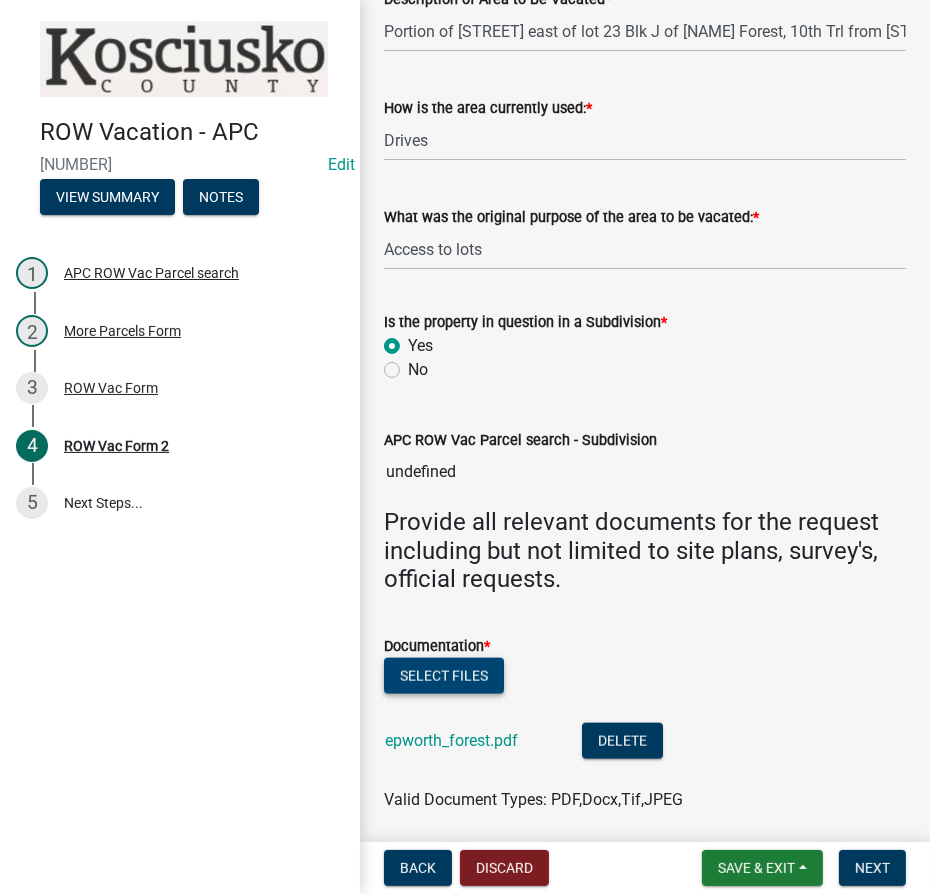 click on "Select files" 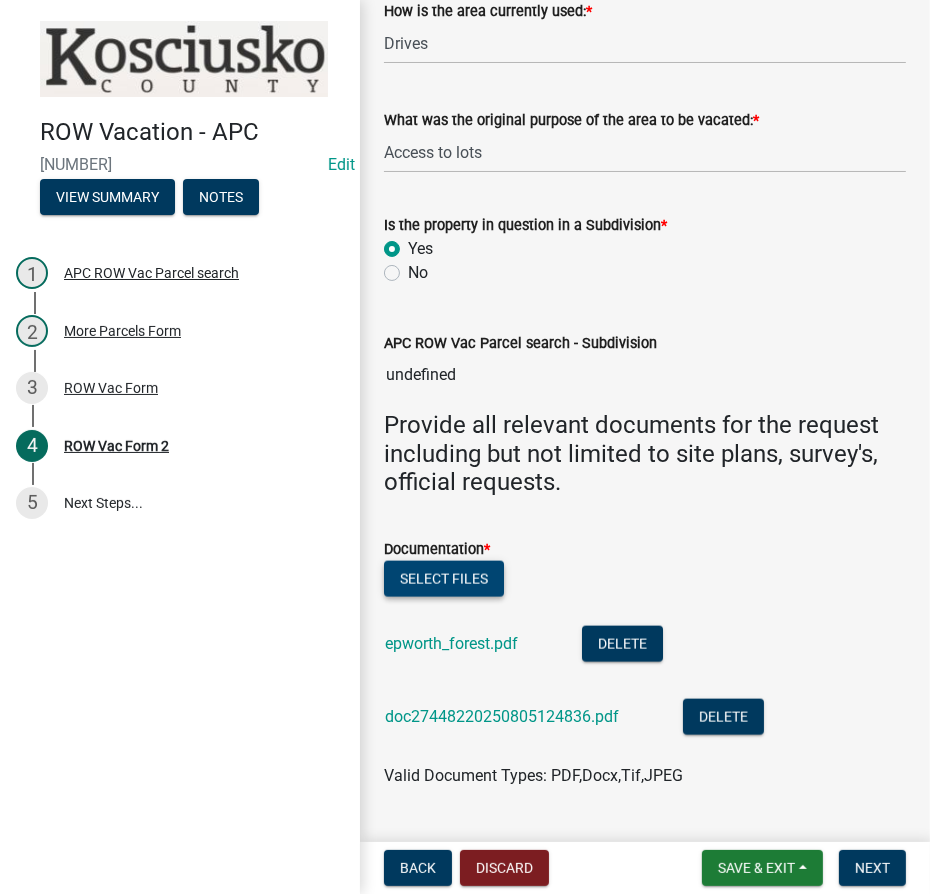 scroll, scrollTop: 1490, scrollLeft: 0, axis: vertical 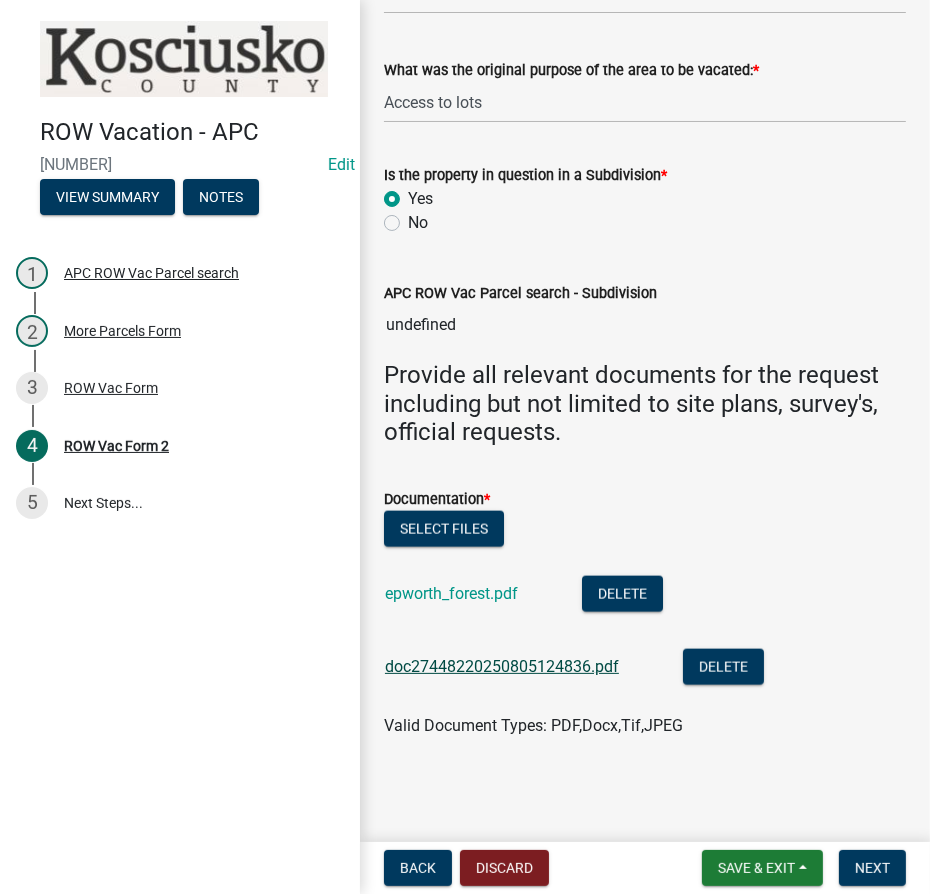 click on "doc27448220250805124836.pdf" 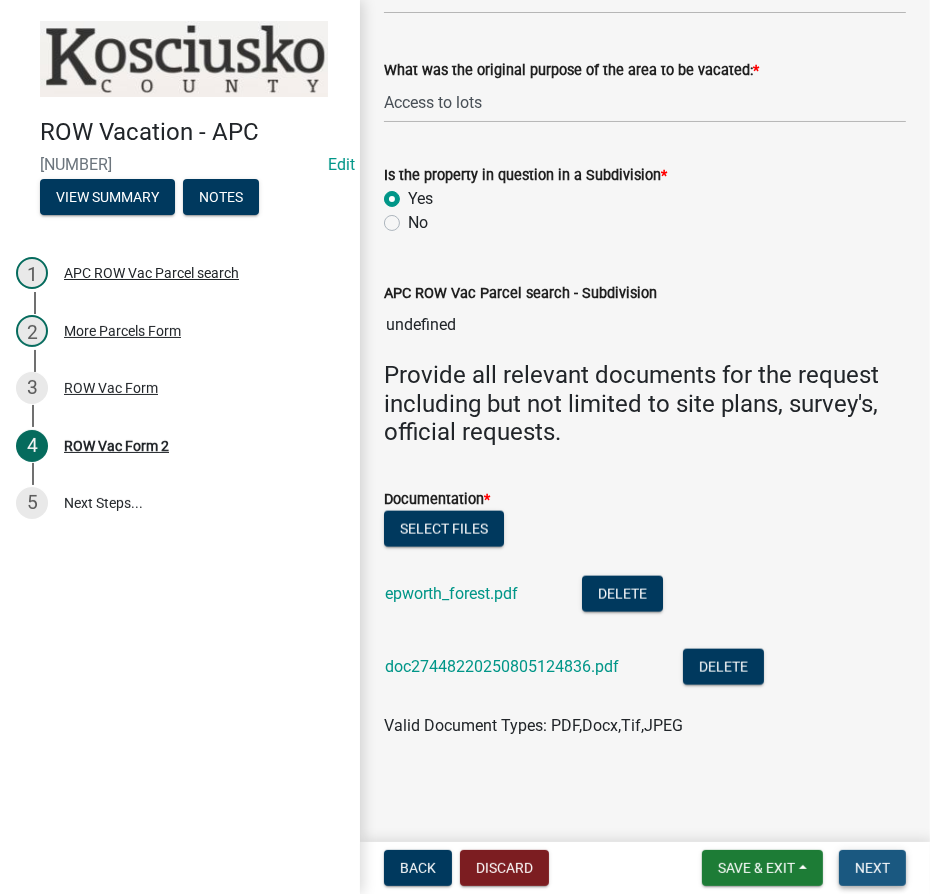 drag, startPoint x: 901, startPoint y: 867, endPoint x: 890, endPoint y: 852, distance: 18.601076 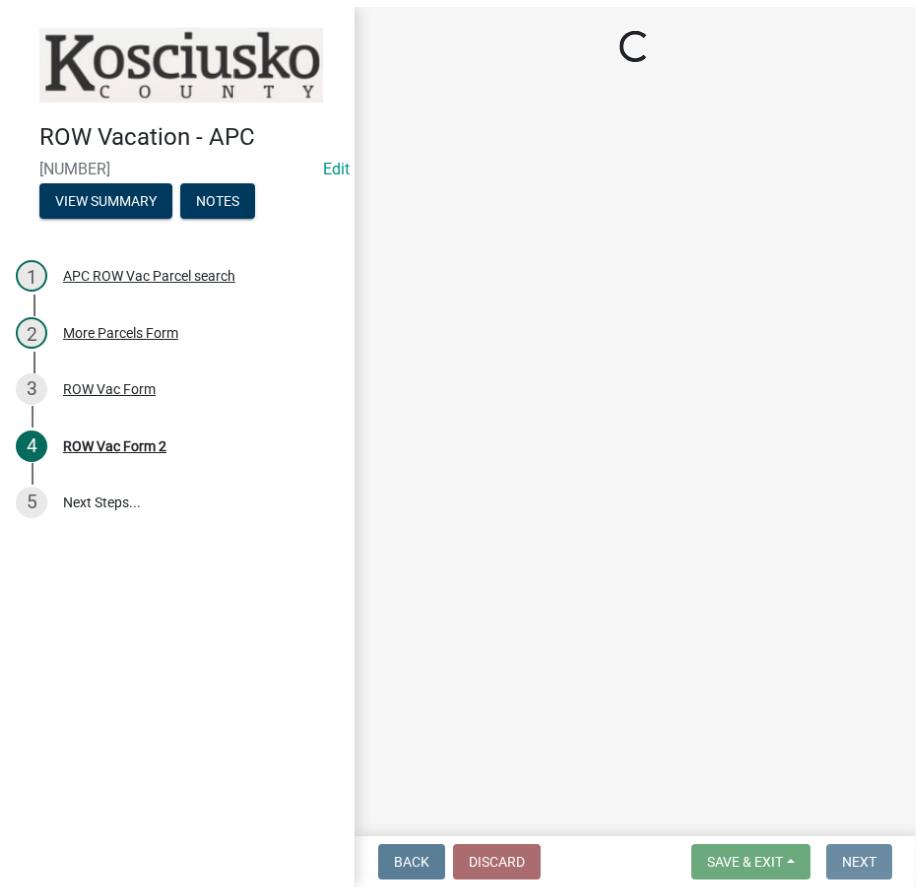 scroll, scrollTop: 0, scrollLeft: 0, axis: both 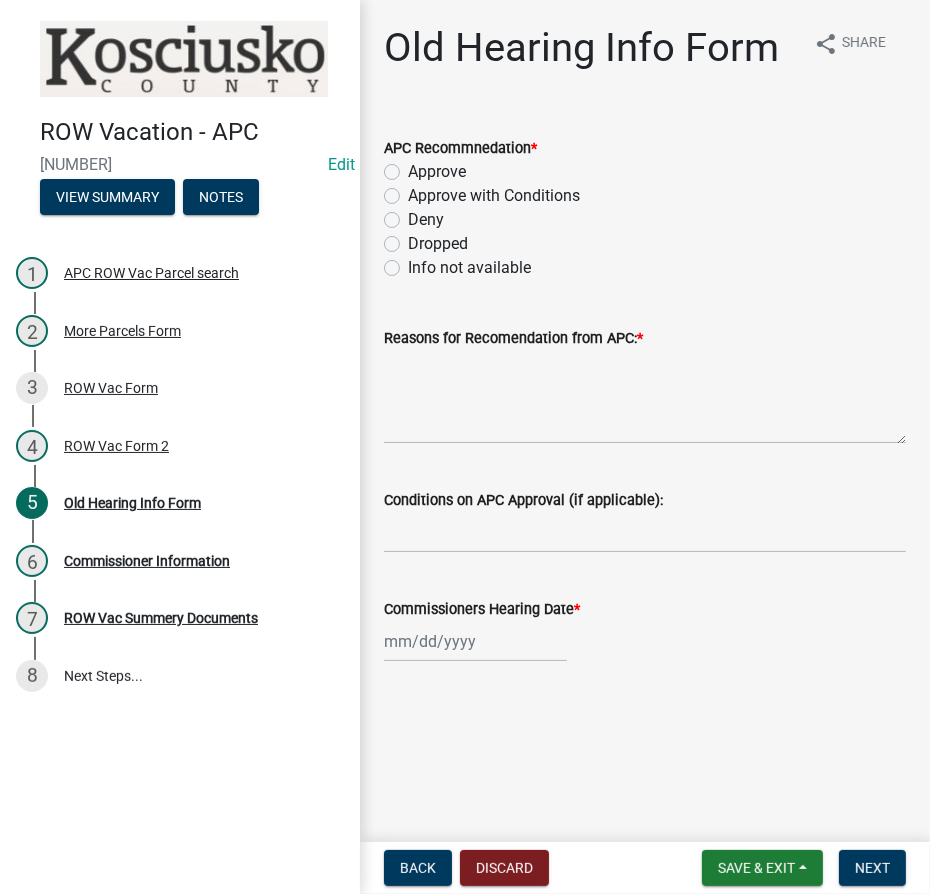 click on "Approve" 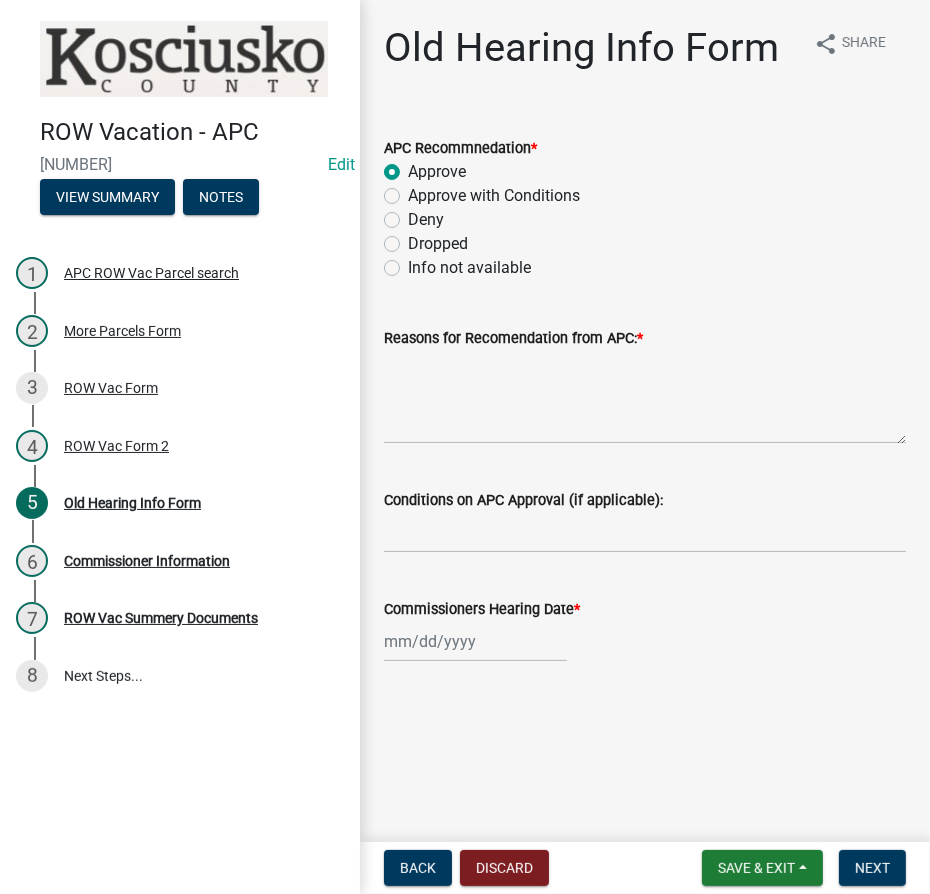 radio on "true" 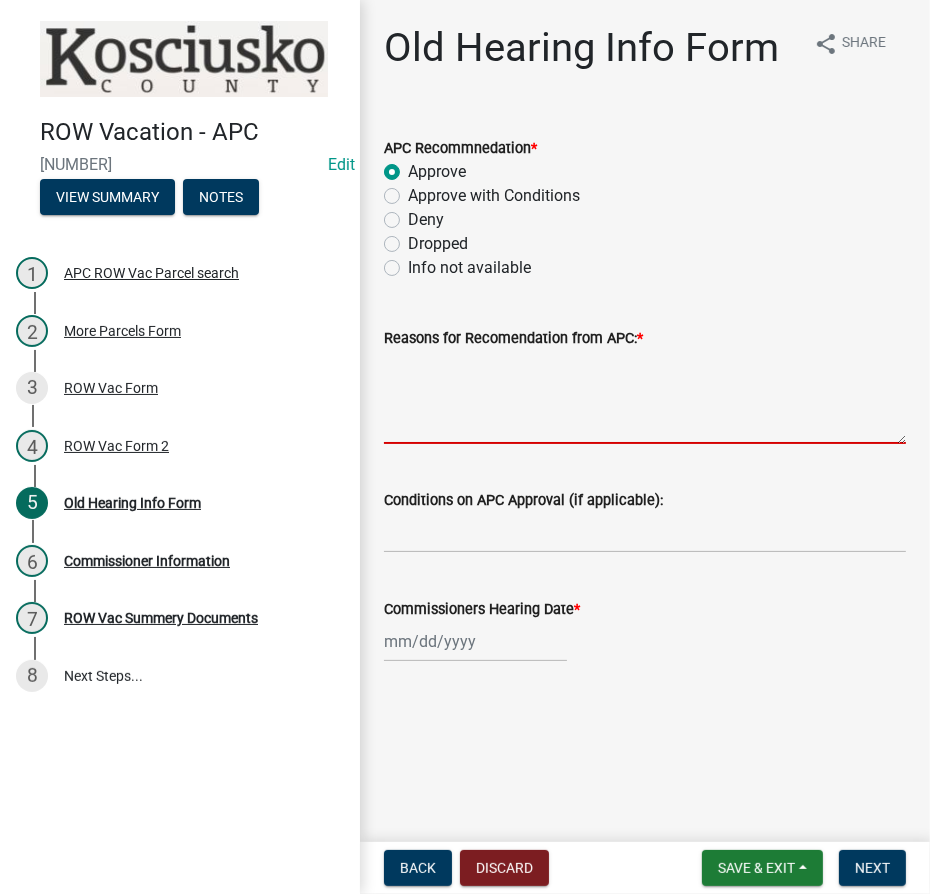 click on "Reasons for Recomendation from APC:  *" at bounding box center [645, 397] 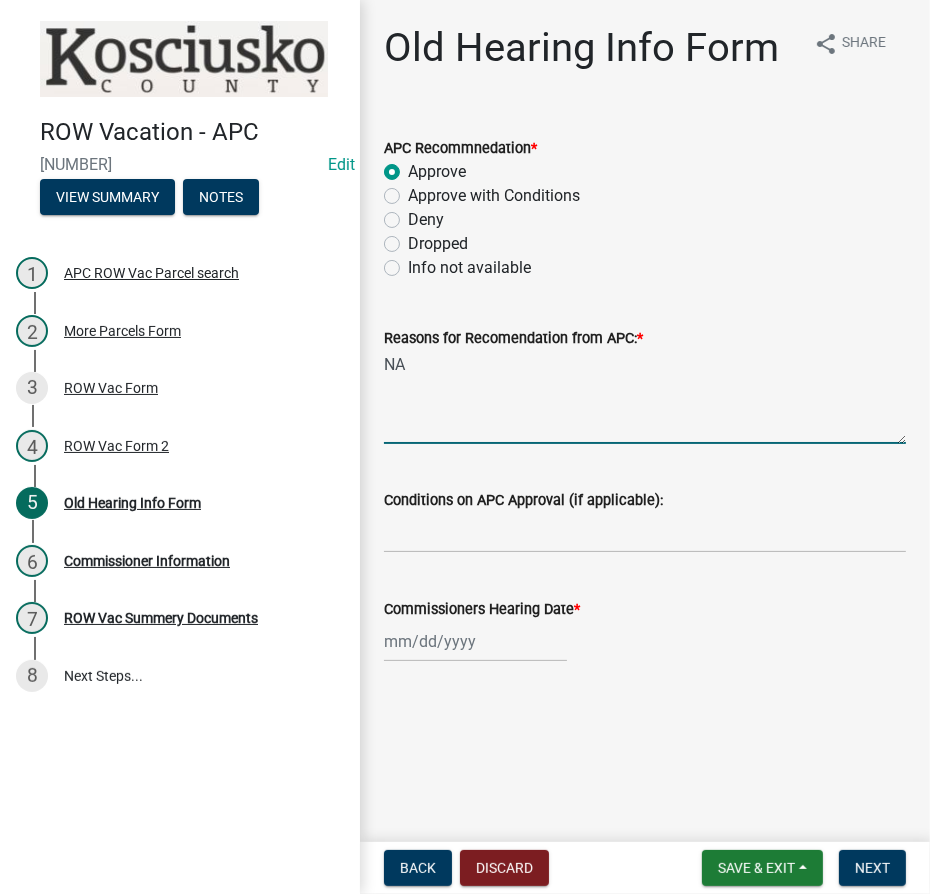type on "NA" 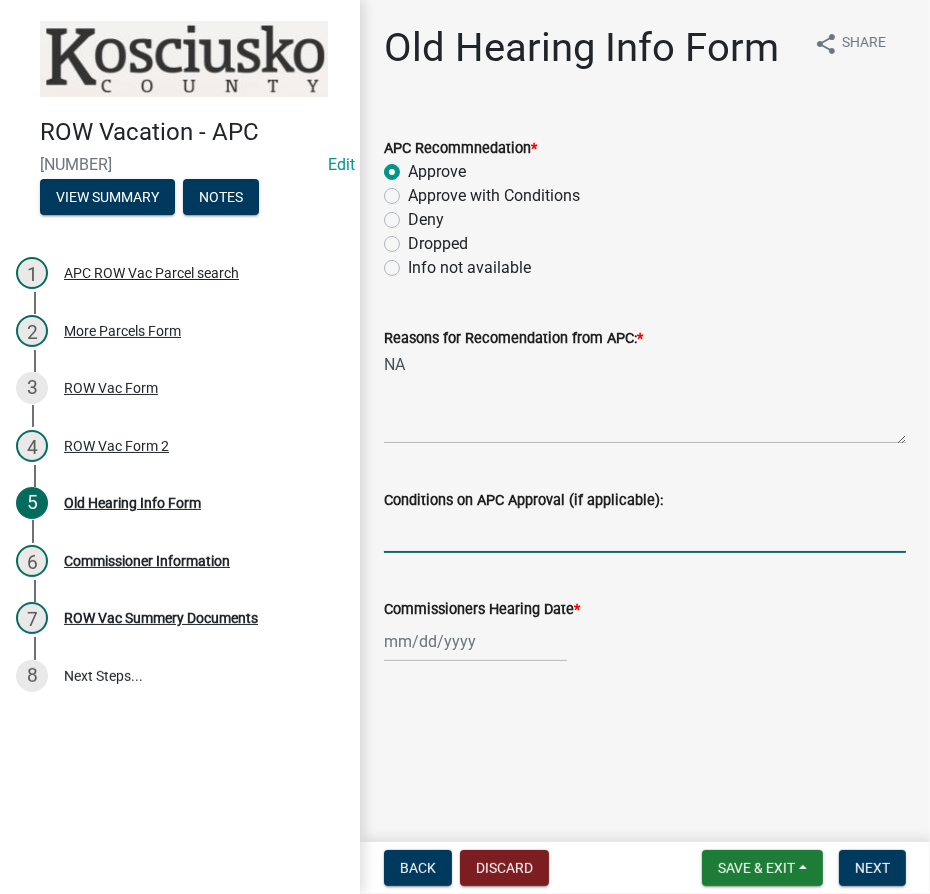 select on "8" 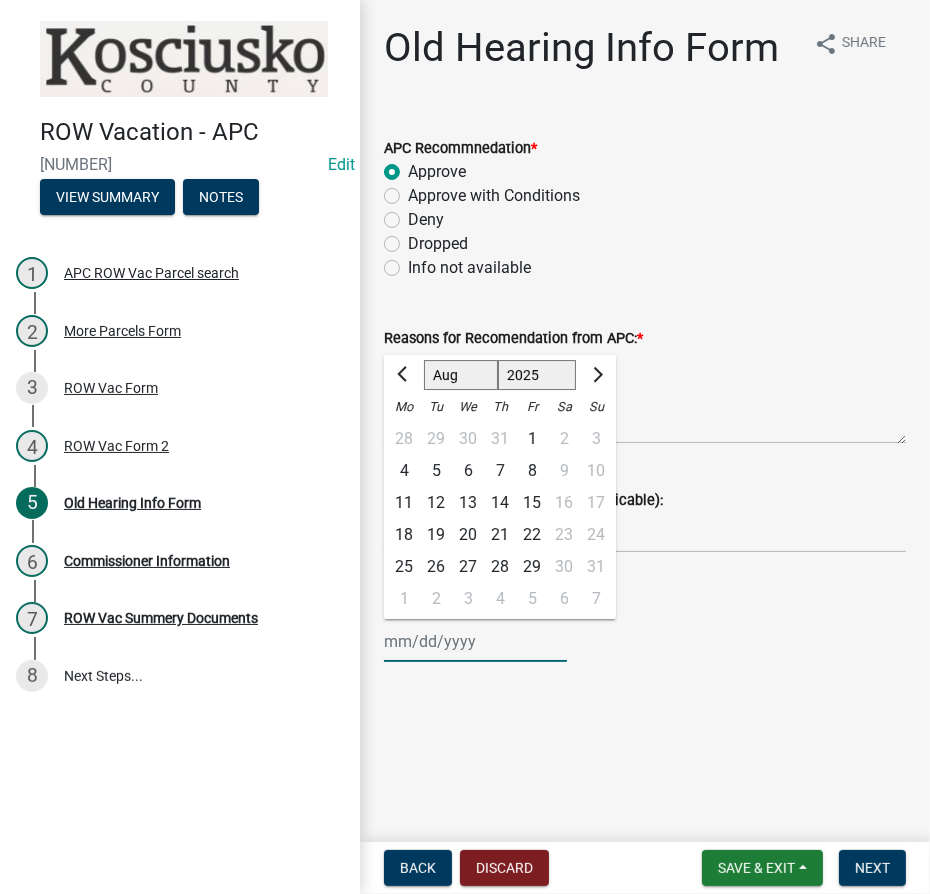 click on "1525 1526 1527 1528 1529 1530 1531 1532 1533 1534 1535 1536 1537 1538 1539 1540 1541 1542 1543 1544 1545 1546 1547 1548 1549 1550 1551 1552 1553 1554 1555 1556 1557 1558 1559 1560 1561 1562 1563 1564 1565 1566 1567 1568 1569 1570 1571 1572 1573 1574 1575 1576 1577 1578 1579 1580 1581 1582 1583 1584 1585 1586 1587 1588 1589 1590 1591 1592 1593 1594 1595 1596 1597 1598 1599 1600 1601 1602 1603 1604 1605 1606 1607 1608 1609 1610 1611 1612 1613 1614 1615 1616 1617 1618 1619 1620 1621 1622 1623 1624 1625 1626 1627 1628 1629 1630 1631 1632 1633 1634 1635 1636 1637 1638 1639 1640 1641 1642 1643 1644 1645 1646 1647 1648 1649 1650 1651 1652 1653 1654 1655 1656 1657 1658 1659 1660 1661 1662 1663 1664 1665 1666 1667 1668 1669 1670 1671 1672 1673 1674 1675 1676 1677 1678 1679 1680 1681 1682 1683 1684 1685 1686 1687 1688 1689 1690 1691 1692 1693 1694 1695 1696 1697 1698 1699 1700 1701 1702 1703 1704 1705 1706 1707 1708 1709 1710 1711 1712 1713 1714 1715 1716 1717 1718 1719 1720 1721 1722 1723 1724 1725 1726 1727 1728 1729" 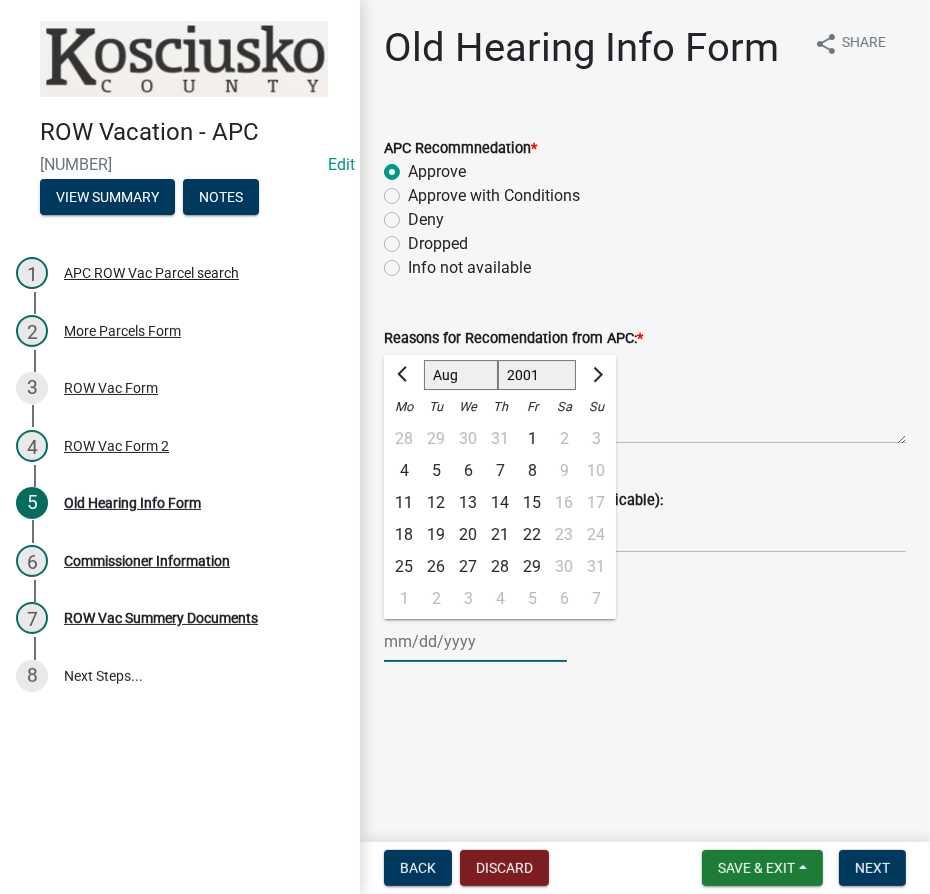 click on "1525 1526 1527 1528 1529 1530 1531 1532 1533 1534 1535 1536 1537 1538 1539 1540 1541 1542 1543 1544 1545 1546 1547 1548 1549 1550 1551 1552 1553 1554 1555 1556 1557 1558 1559 1560 1561 1562 1563 1564 1565 1566 1567 1568 1569 1570 1571 1572 1573 1574 1575 1576 1577 1578 1579 1580 1581 1582 1583 1584 1585 1586 1587 1588 1589 1590 1591 1592 1593 1594 1595 1596 1597 1598 1599 1600 1601 1602 1603 1604 1605 1606 1607 1608 1609 1610 1611 1612 1613 1614 1615 1616 1617 1618 1619 1620 1621 1622 1623 1624 1625 1626 1627 1628 1629 1630 1631 1632 1633 1634 1635 1636 1637 1638 1639 1640 1641 1642 1643 1644 1645 1646 1647 1648 1649 1650 1651 1652 1653 1654 1655 1656 1657 1658 1659 1660 1661 1662 1663 1664 1665 1666 1667 1668 1669 1670 1671 1672 1673 1674 1675 1676 1677 1678 1679 1680 1681 1682 1683 1684 1685 1686 1687 1688 1689 1690 1691 1692 1693 1694 1695 1696 1697 1698 1699 1700 1701 1702 1703 1704 1705 1706 1707 1708 1709 1710 1711 1712 1713 1714 1715 1716 1717 1718 1719 1720 1721 1722 1723 1724 1725 1726 1727 1728 1729" 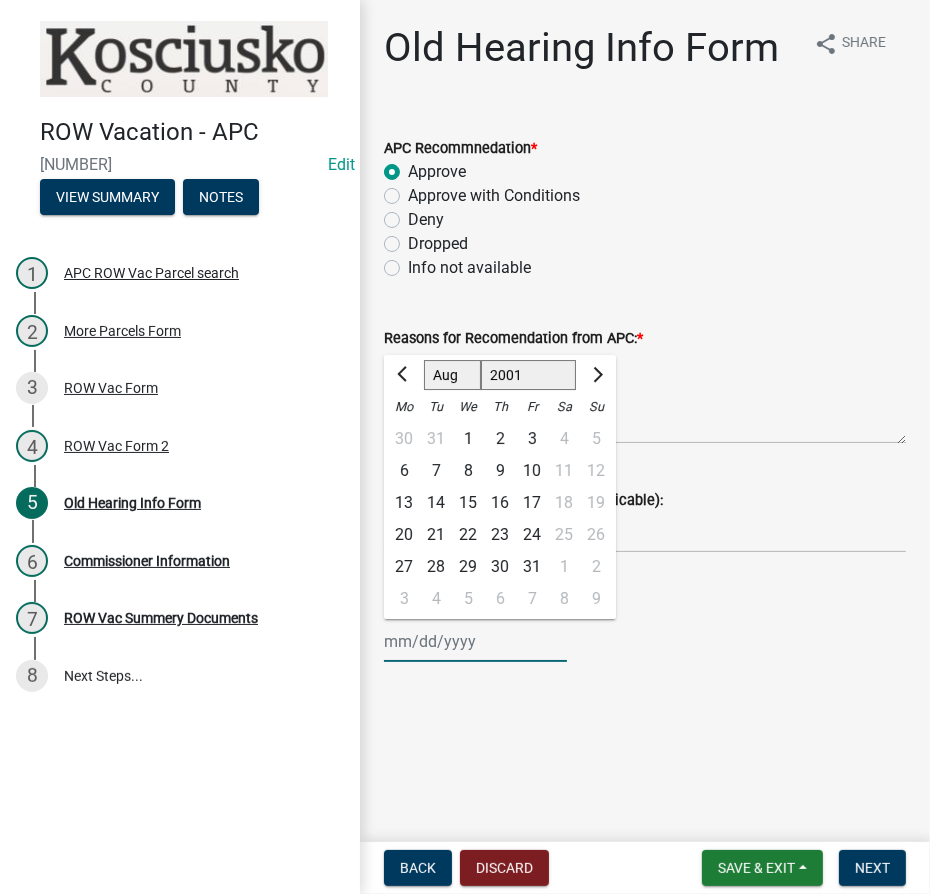 click on "Jan Feb Mar Apr May Jun Jul Aug Sep Oct Nov Dec" 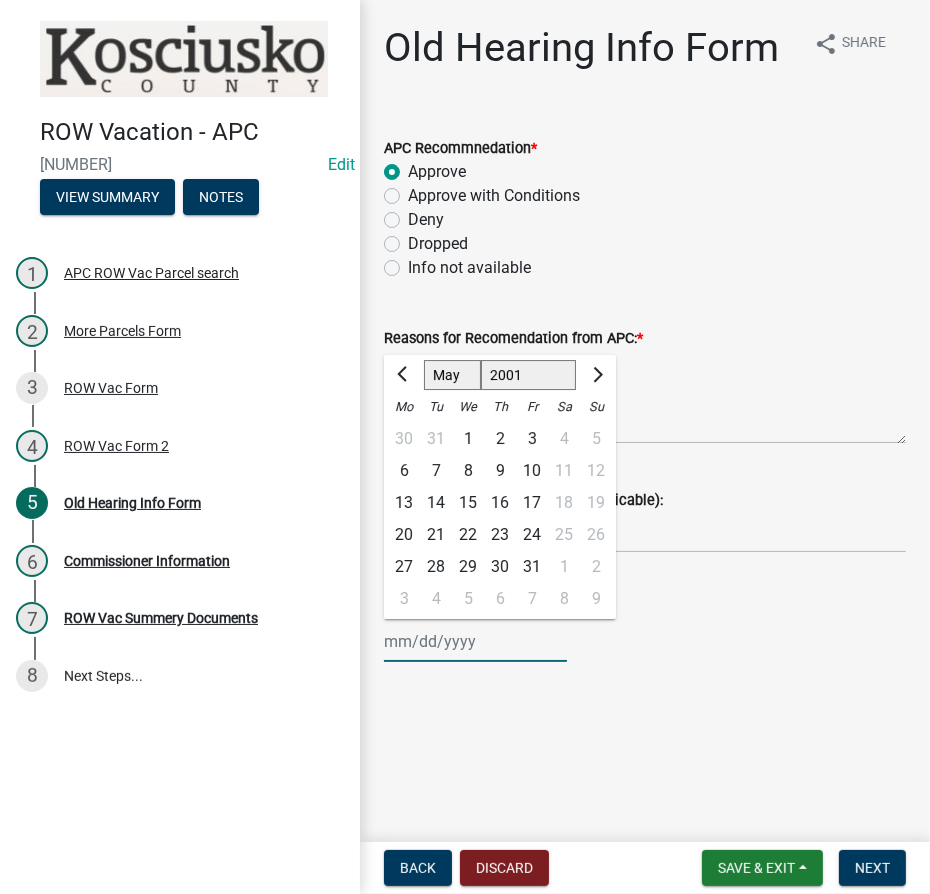 click on "Jan Feb Mar Apr May Jun Jul Aug Sep Oct Nov Dec" 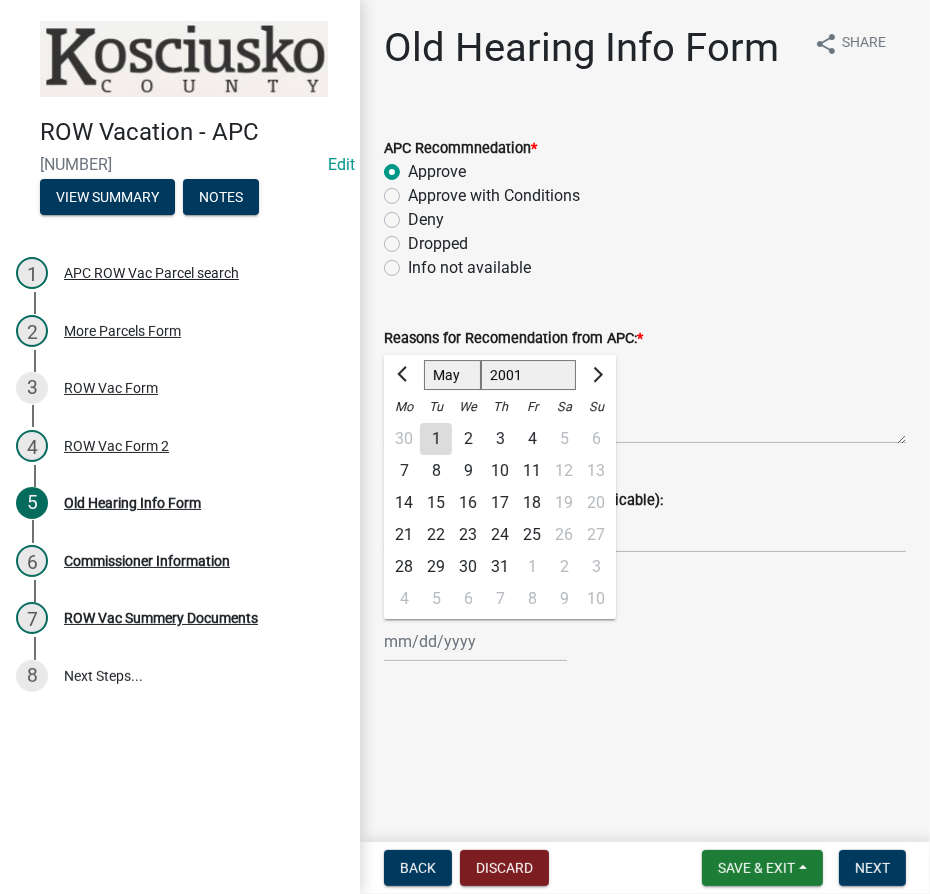 click on "8" 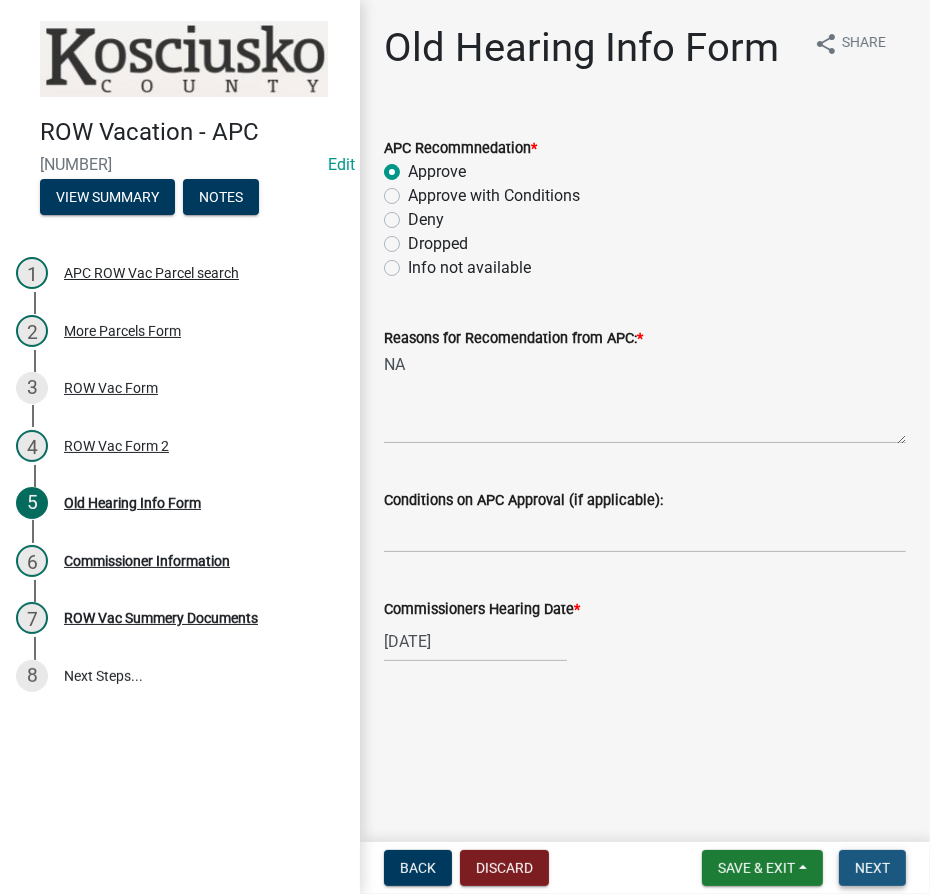 click on "Next" at bounding box center (872, 868) 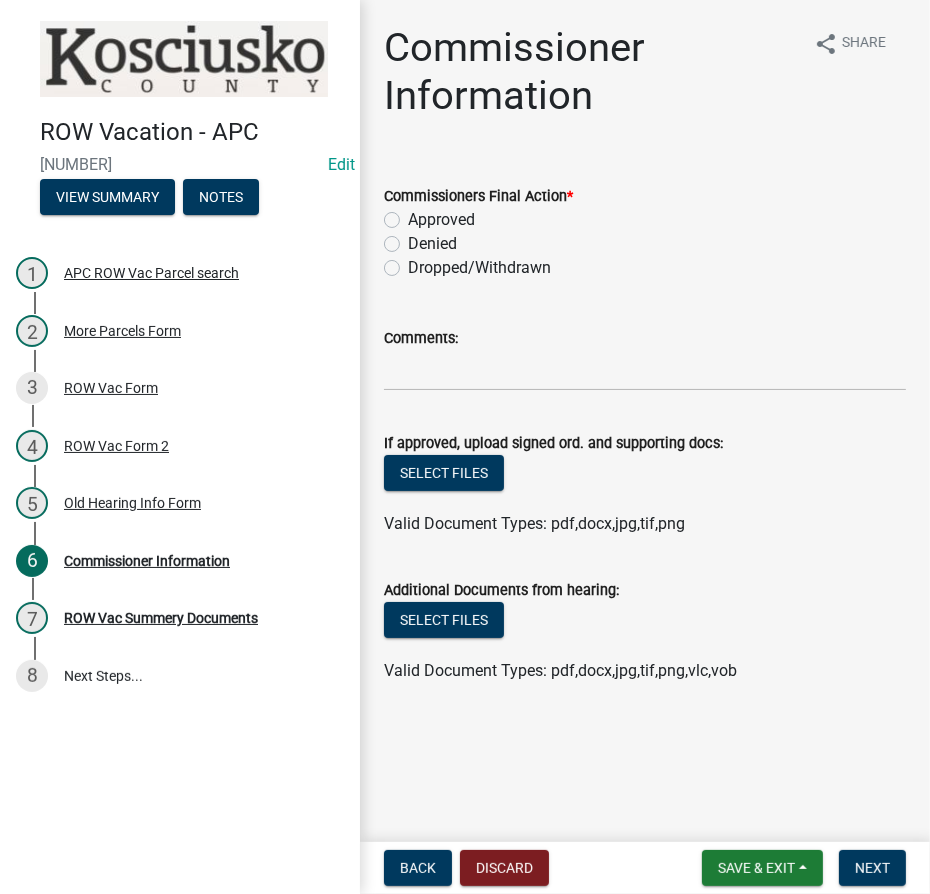 click on "Approved" 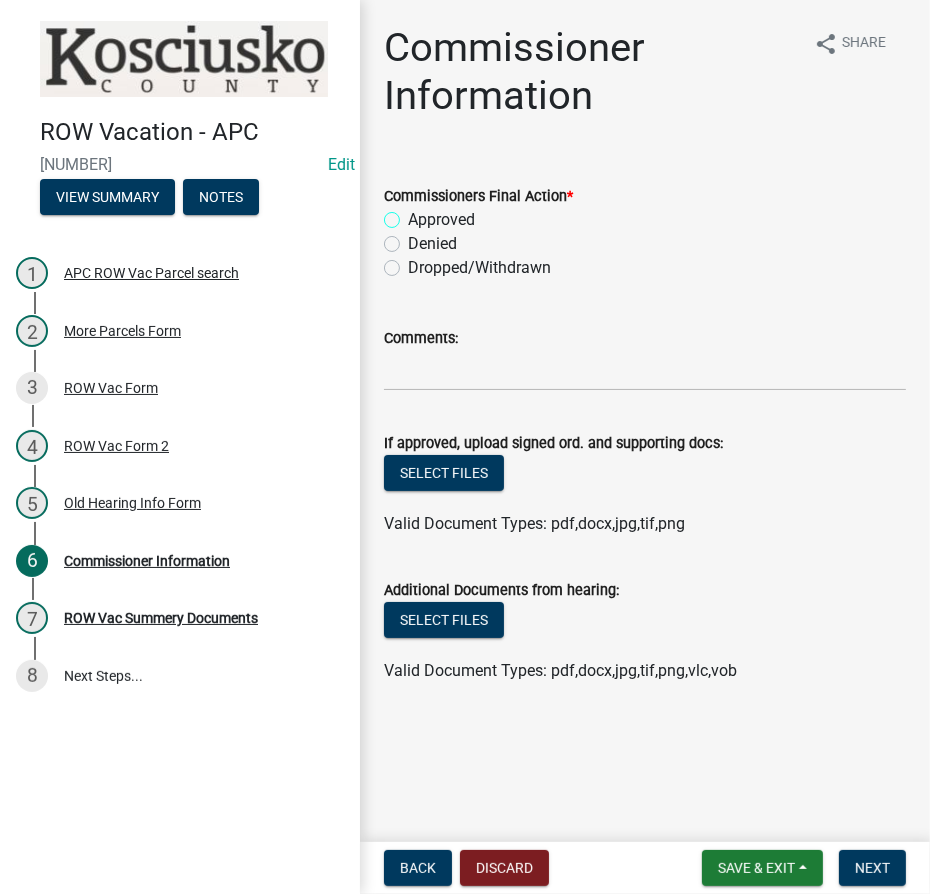 click on "Approved" at bounding box center (414, 214) 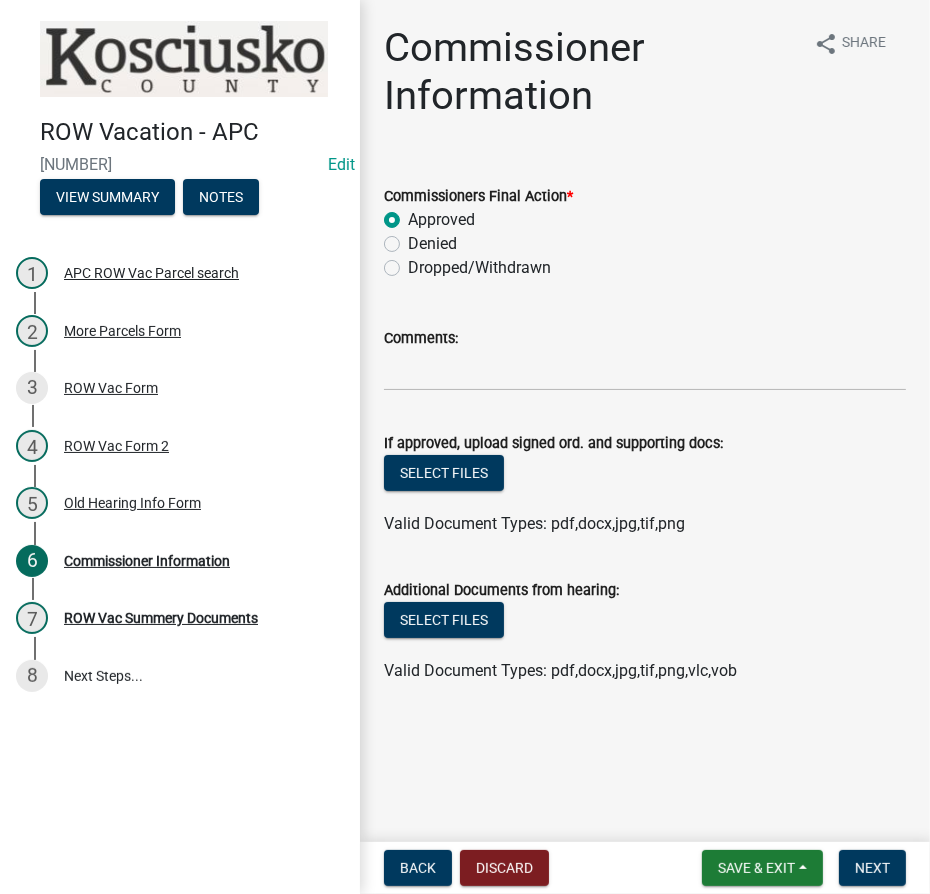 radio on "true" 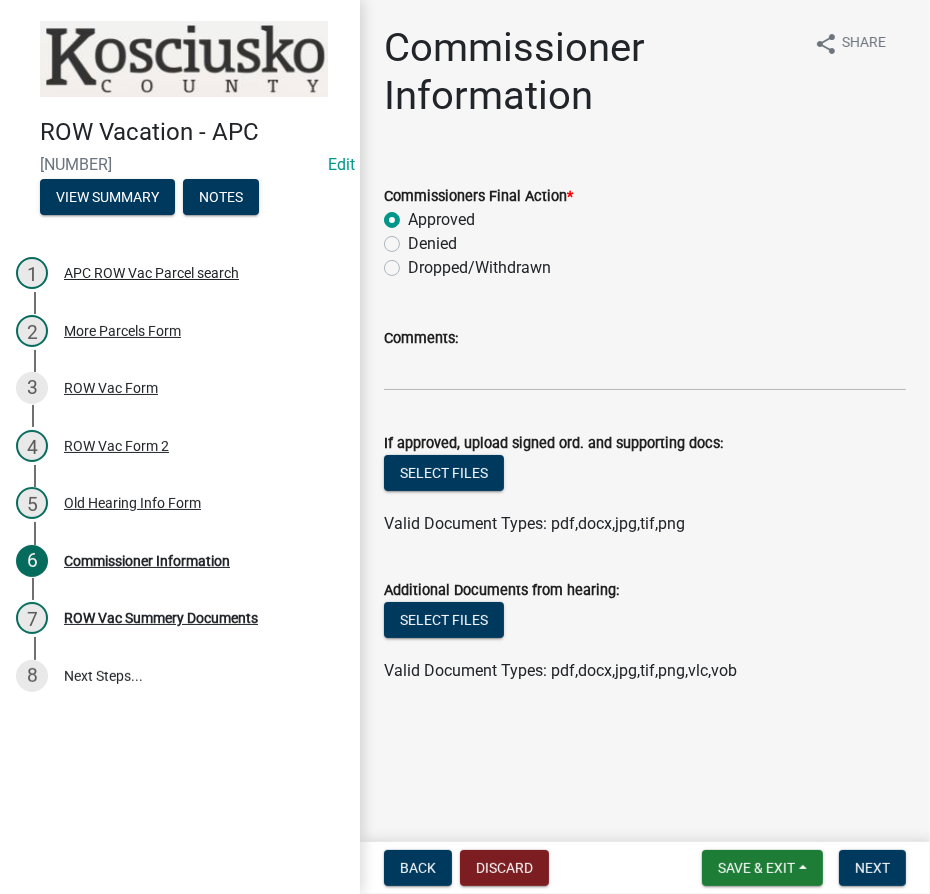 click 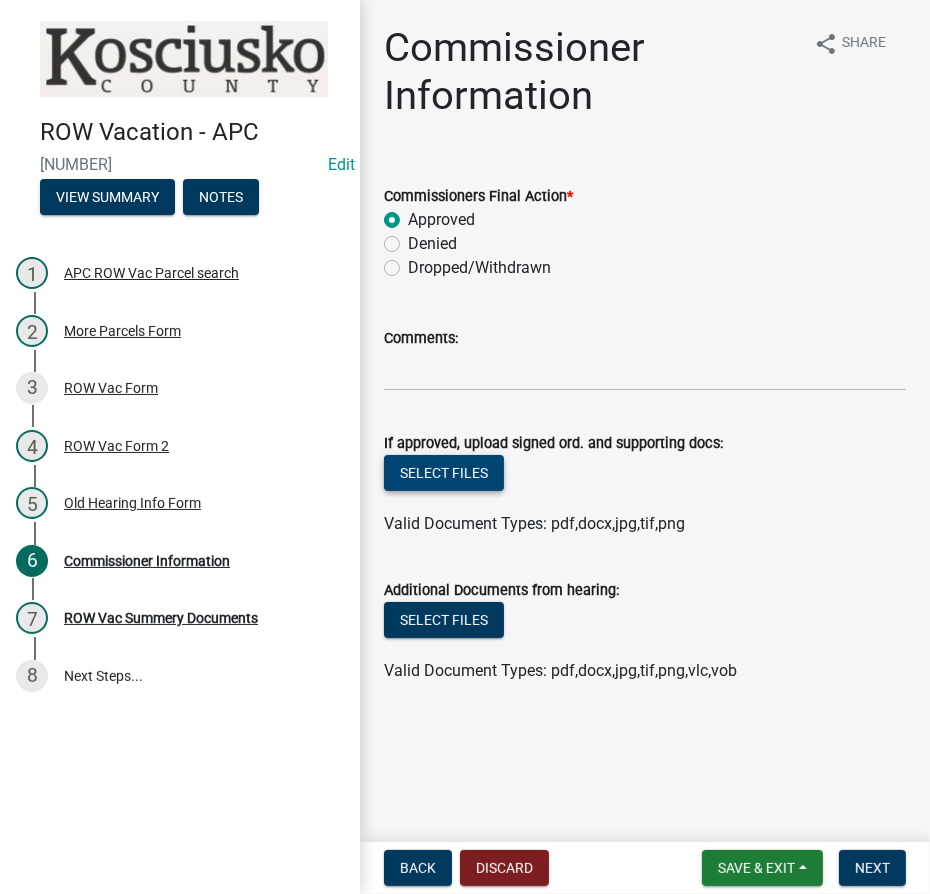 click on "Select files" 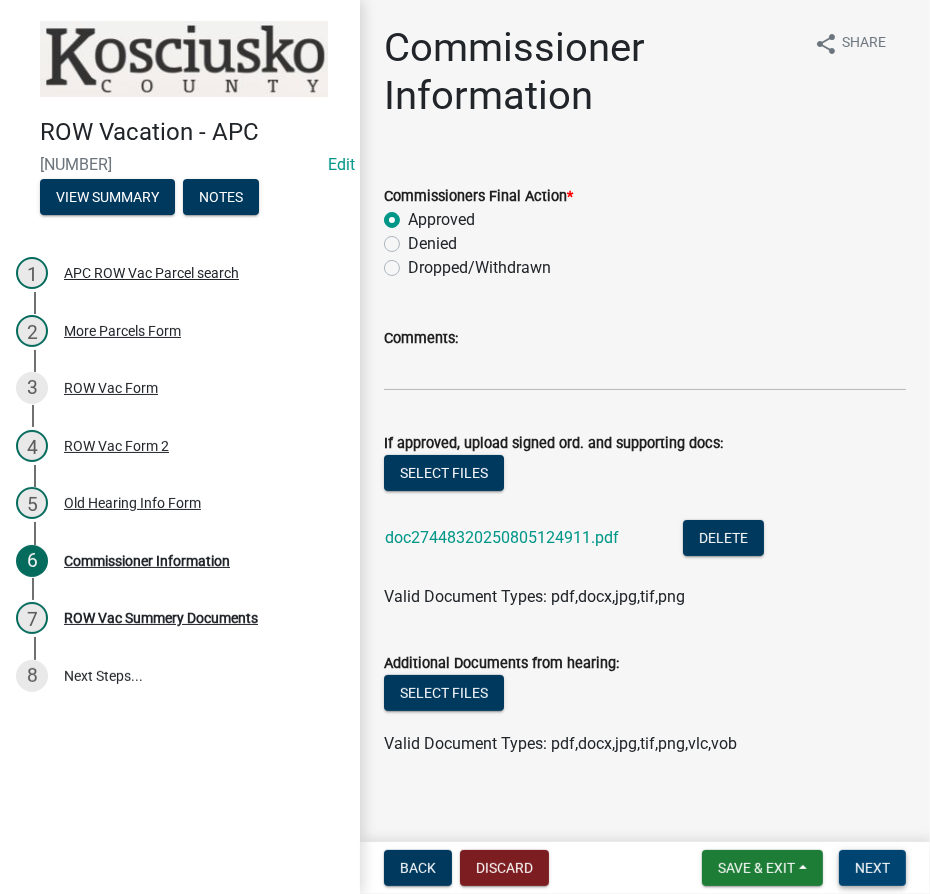 click on "Next" at bounding box center (872, 868) 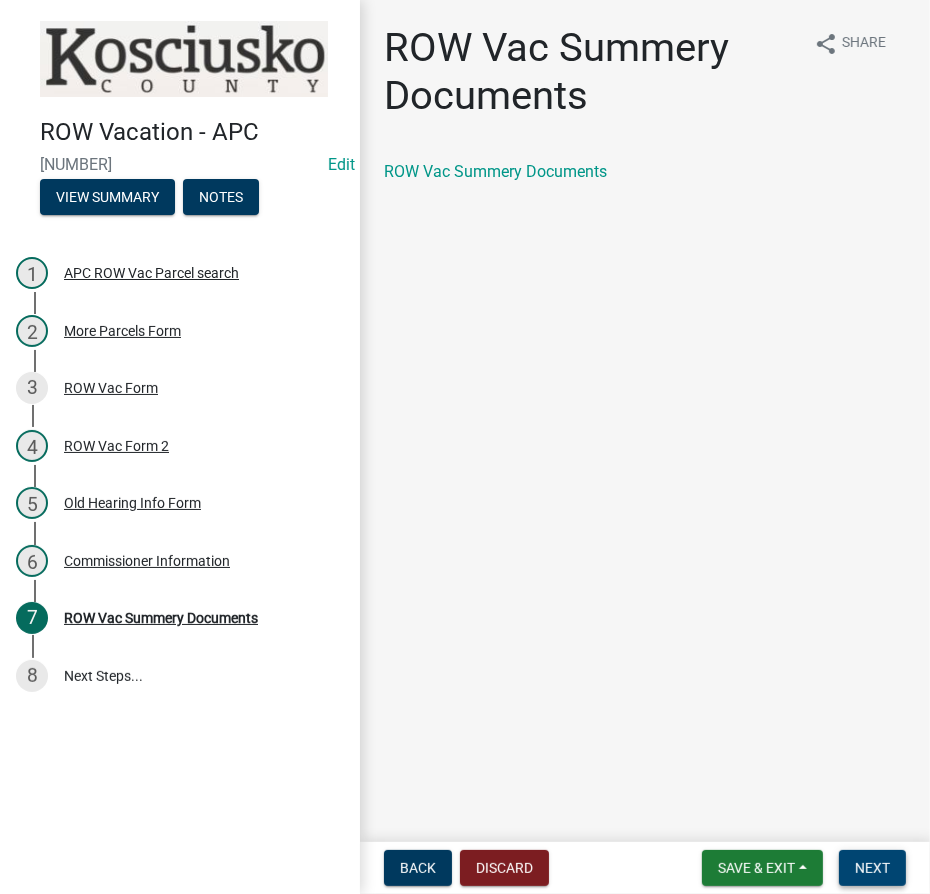 click on "Next" at bounding box center [872, 868] 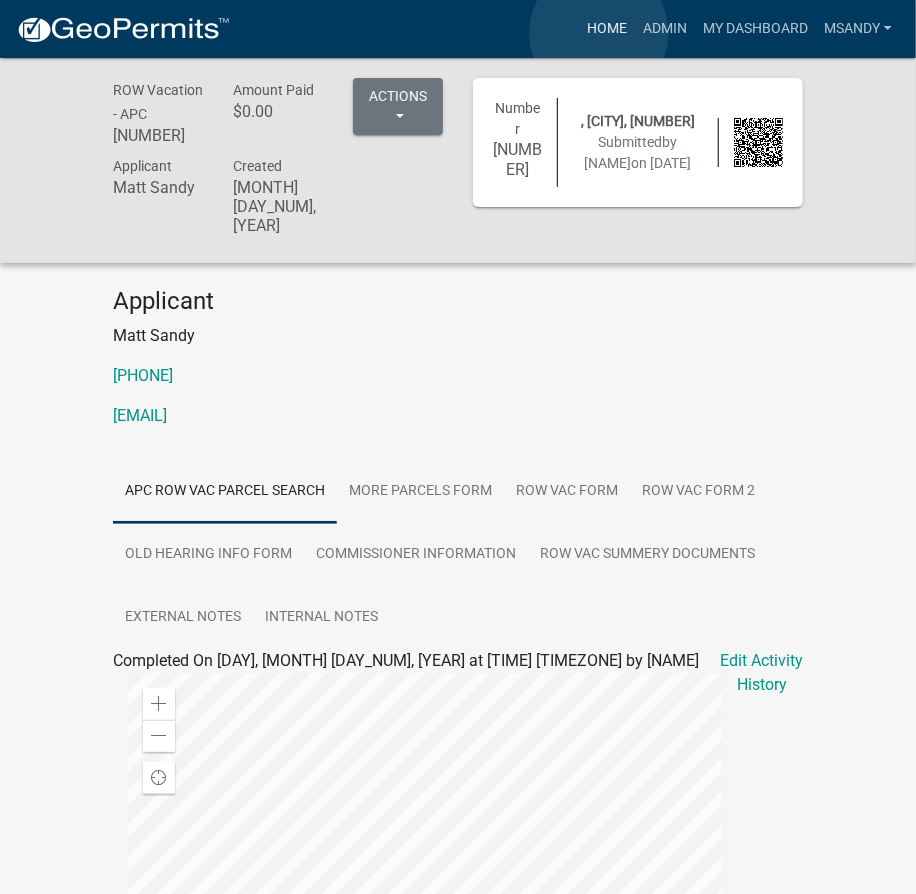 click on "Home" at bounding box center (607, 29) 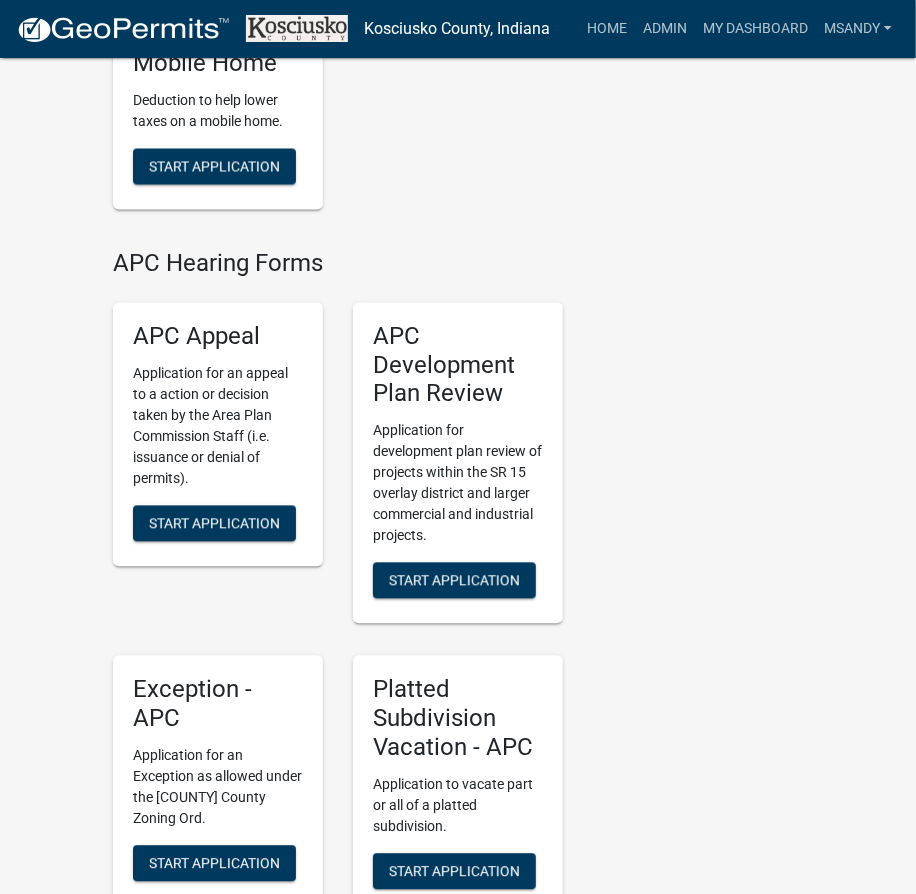 scroll, scrollTop: 4181, scrollLeft: 0, axis: vertical 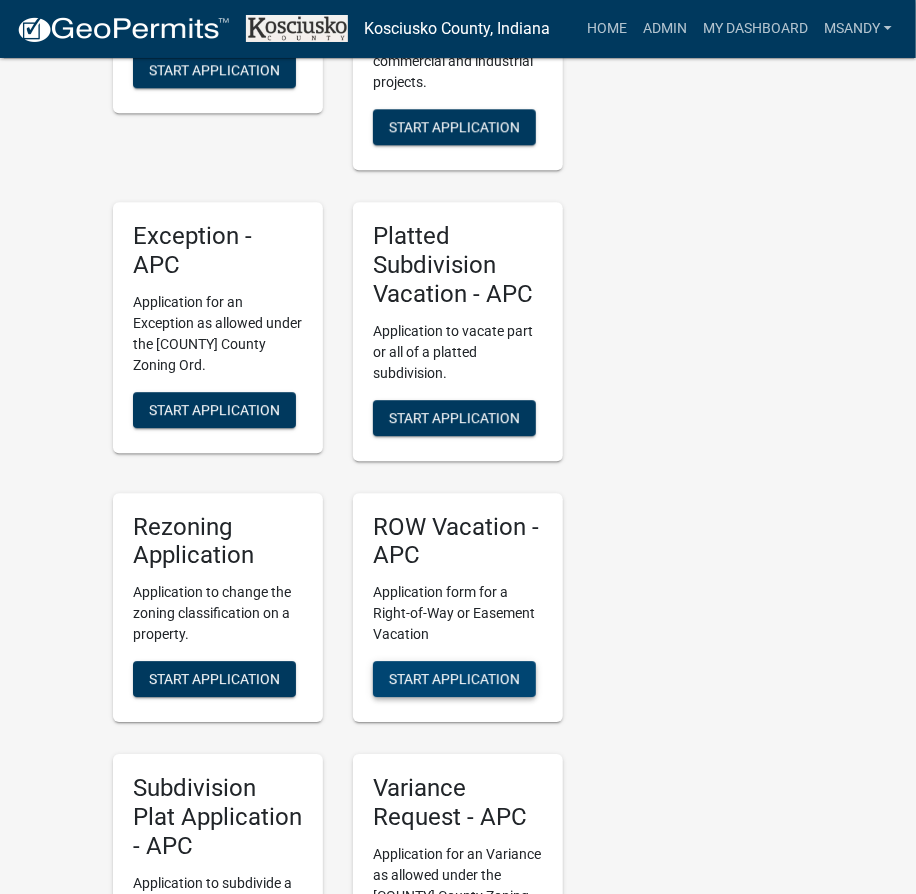 click on "Start Application" at bounding box center (454, 679) 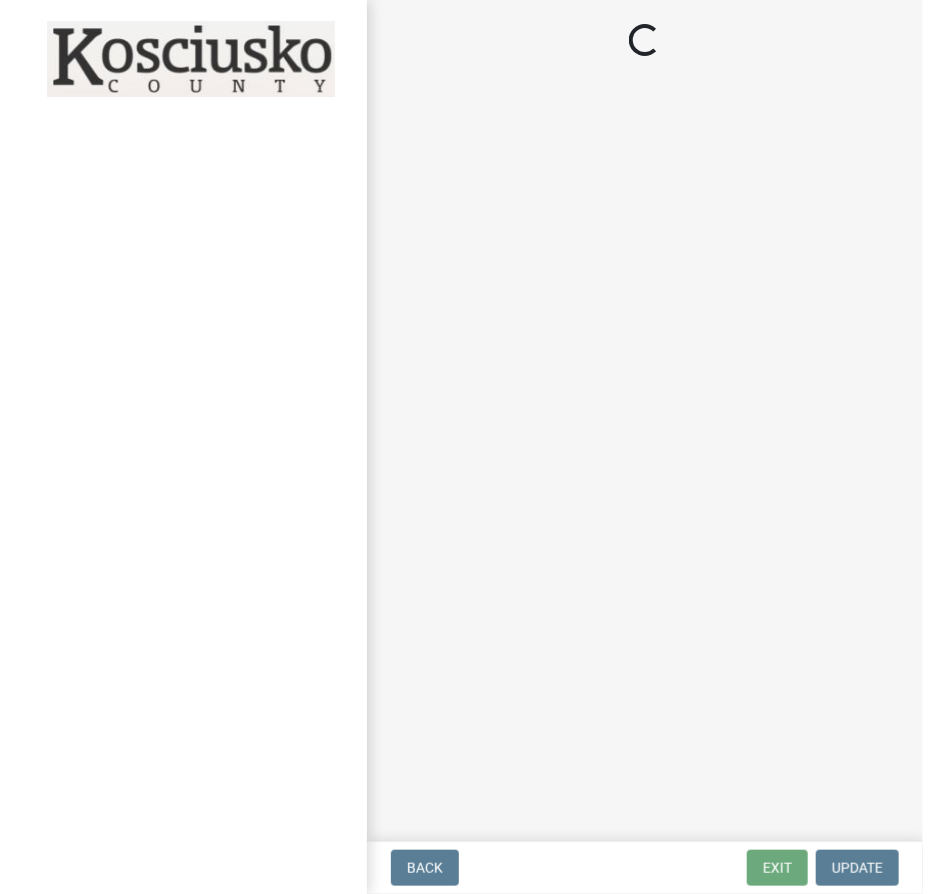 scroll, scrollTop: 0, scrollLeft: 0, axis: both 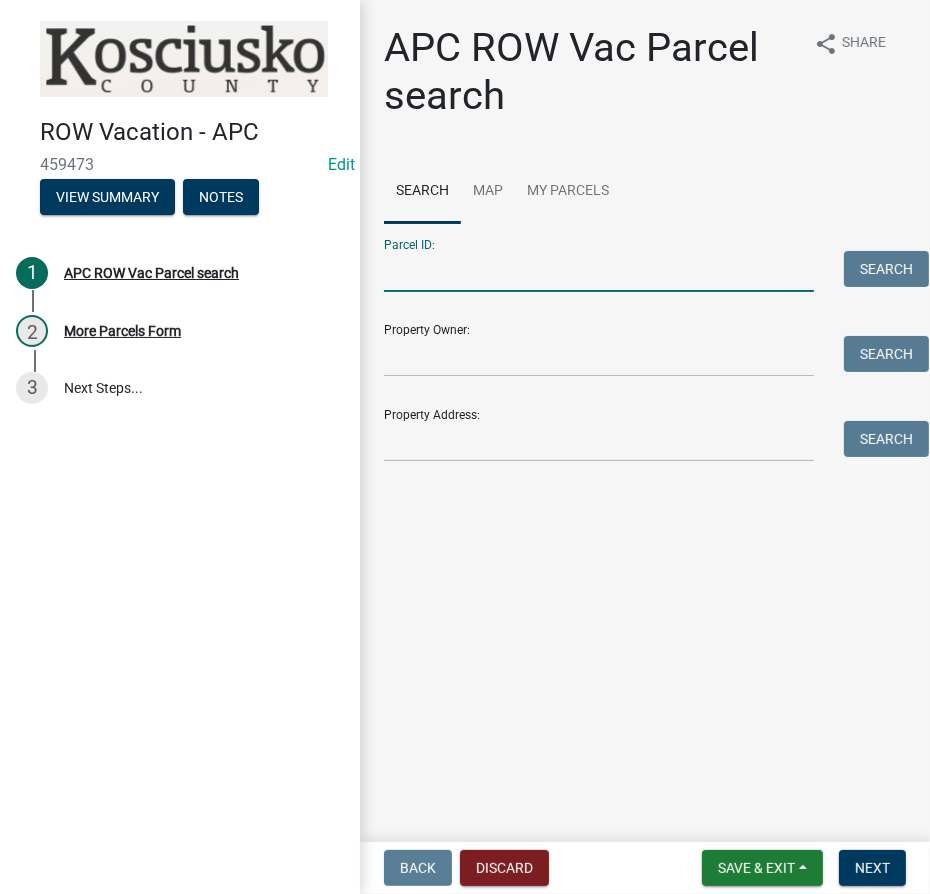 click on "Parcel ID:" at bounding box center [599, 271] 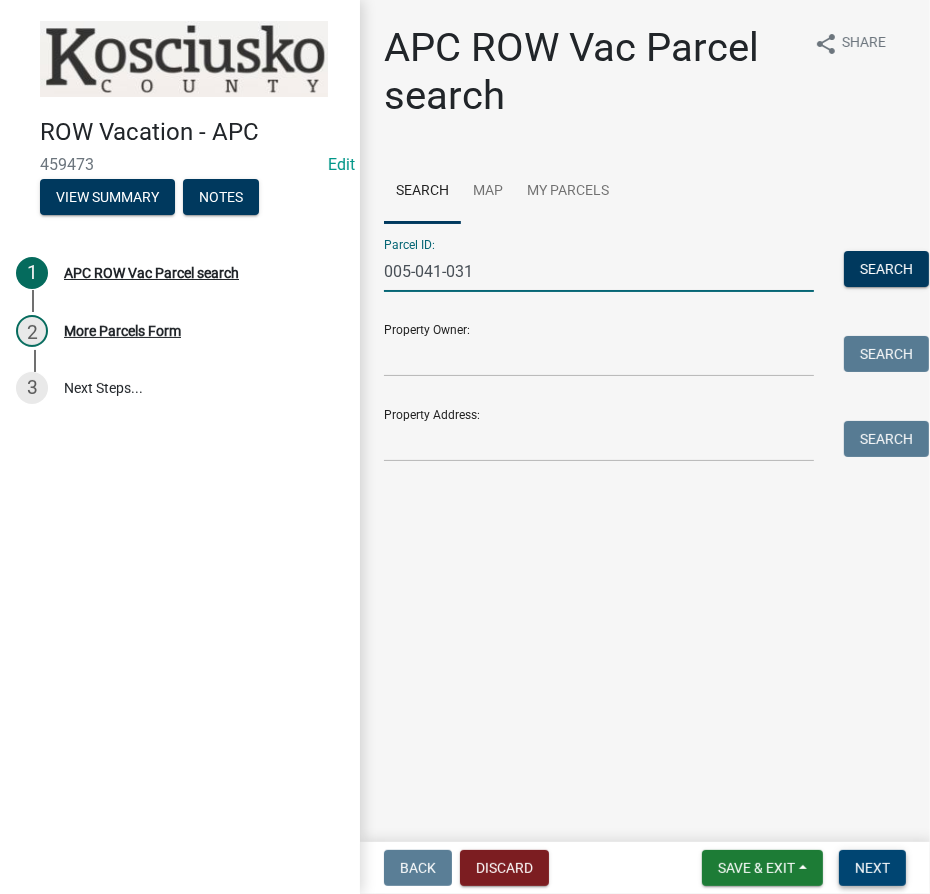 type on "005-041-031" 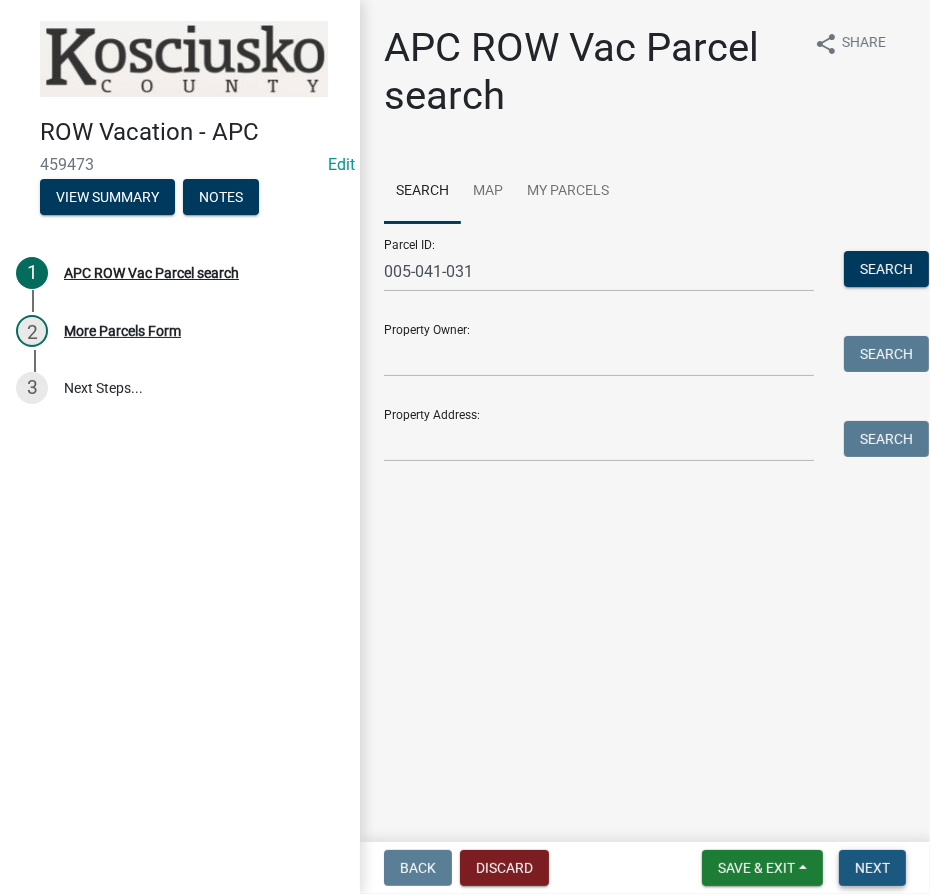 click on "Next" at bounding box center (872, 868) 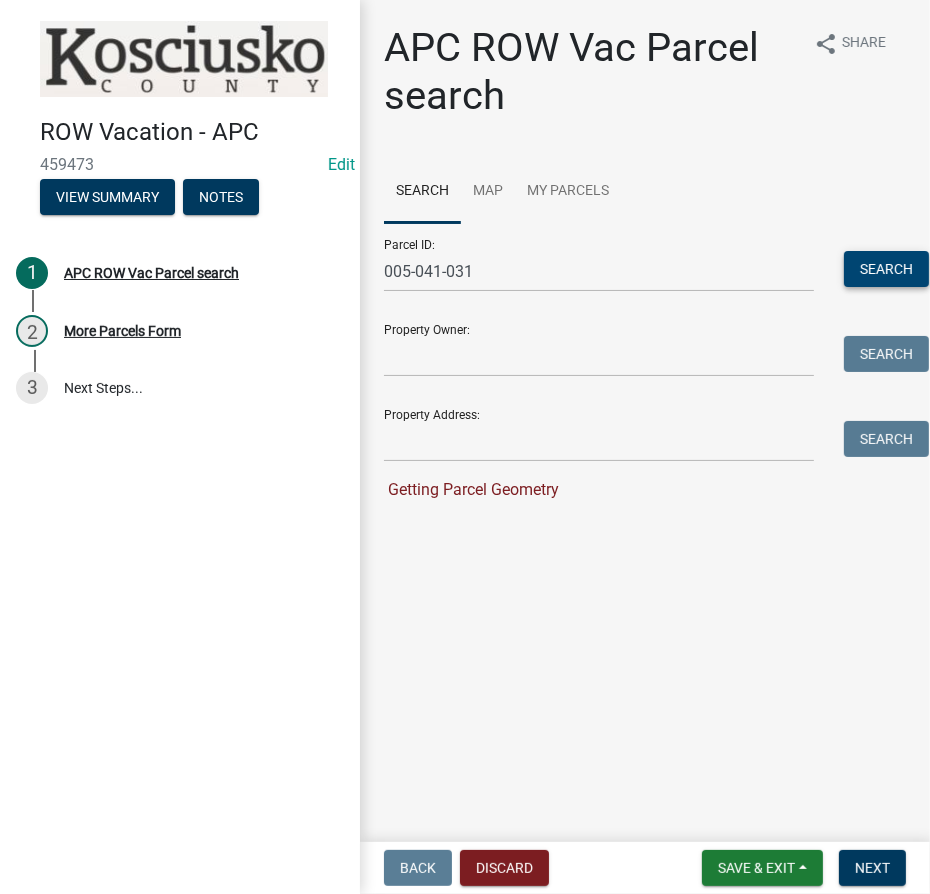 click on "Search" at bounding box center [886, 269] 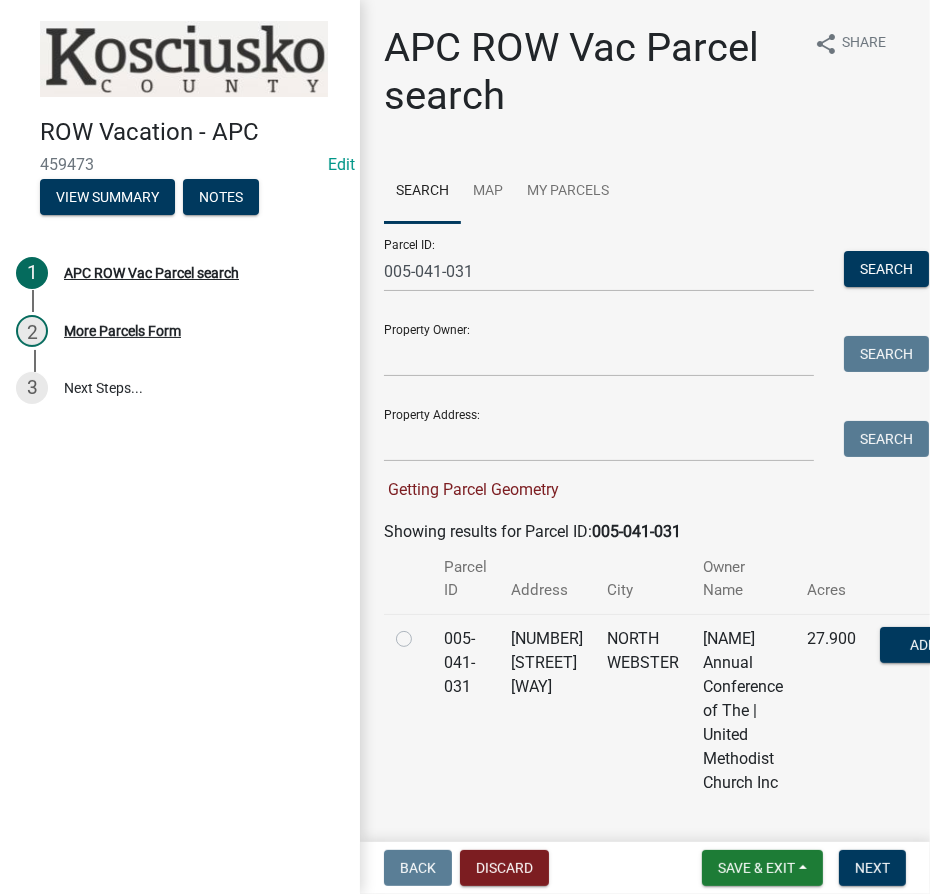 click 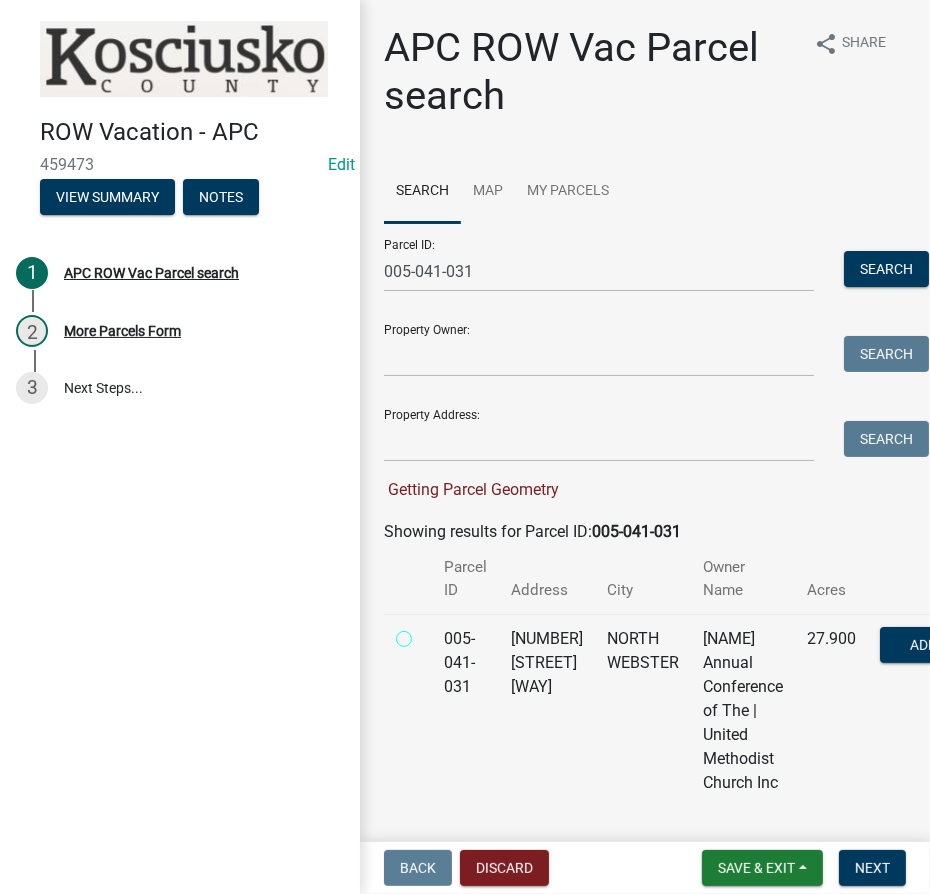 radio on "true" 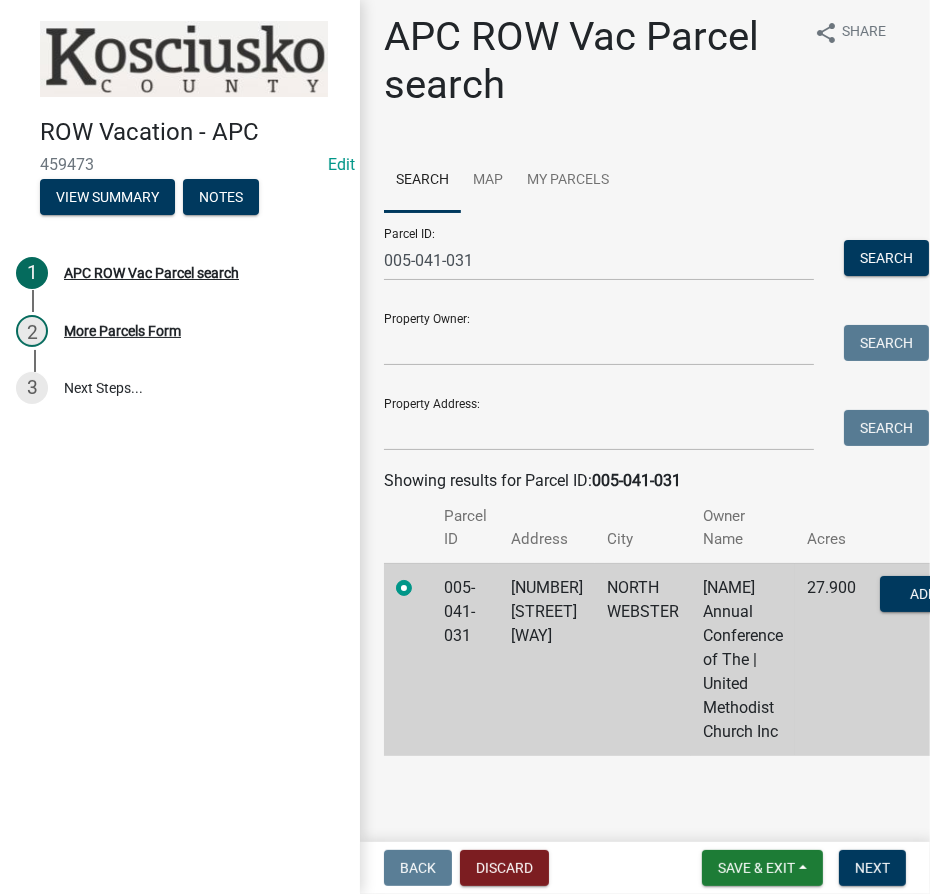 scroll, scrollTop: 10, scrollLeft: 0, axis: vertical 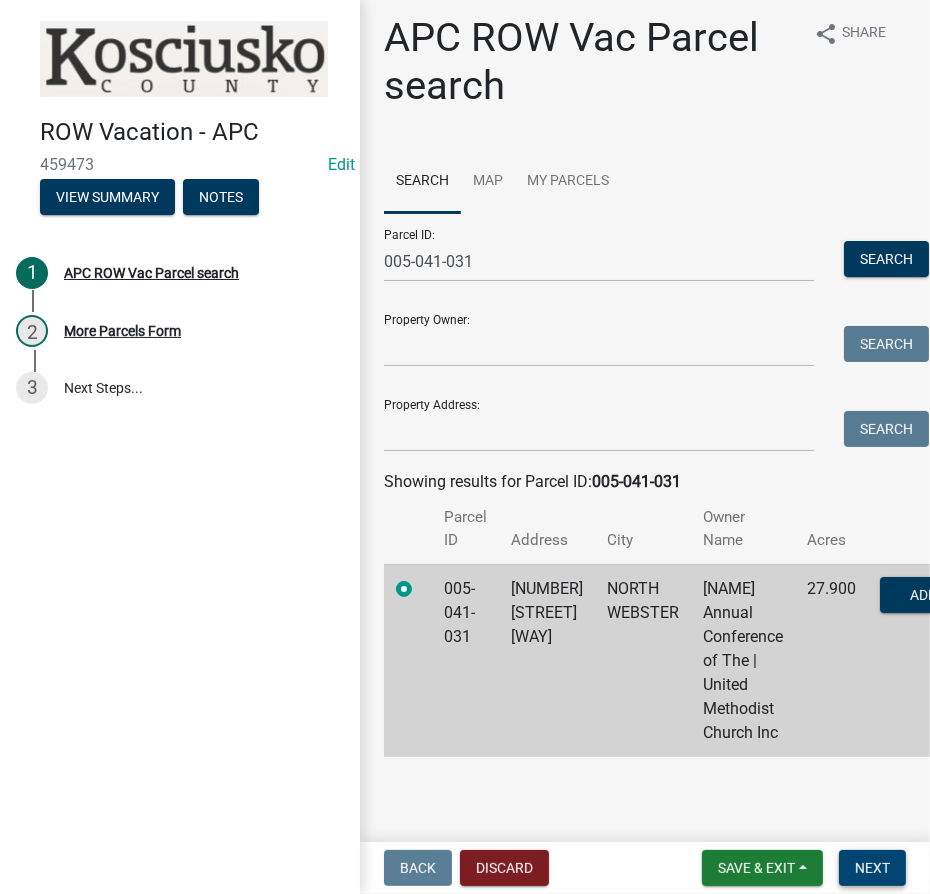 click on "Next" at bounding box center [872, 868] 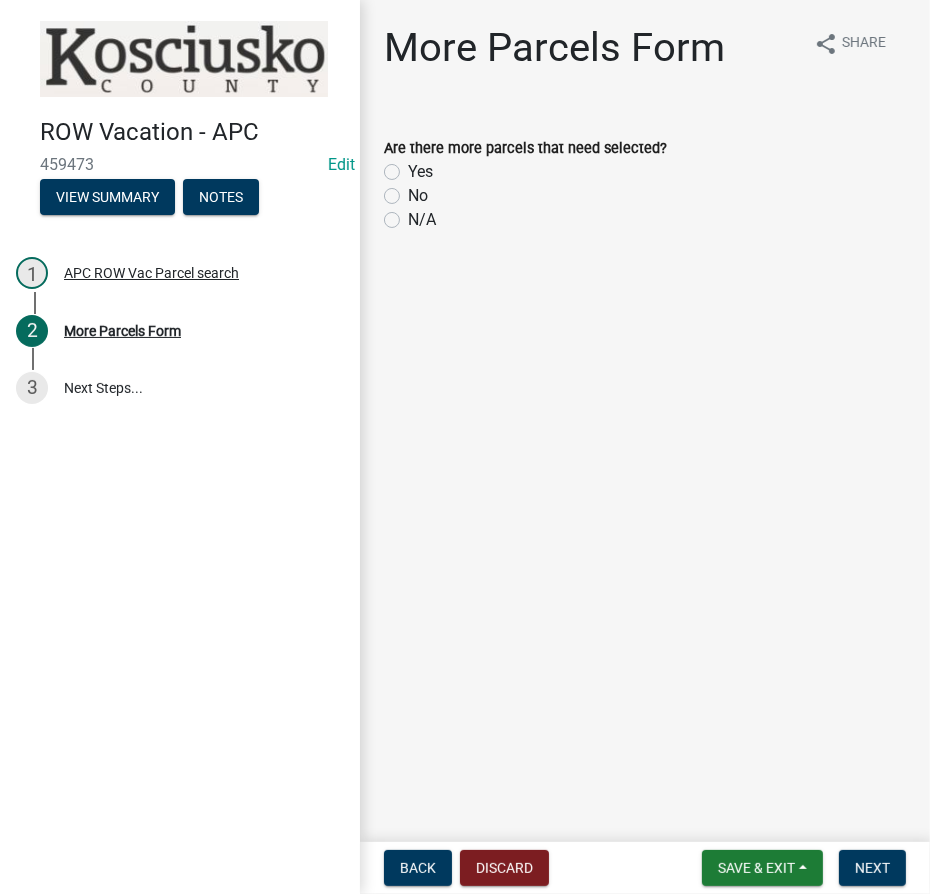 click on "No" 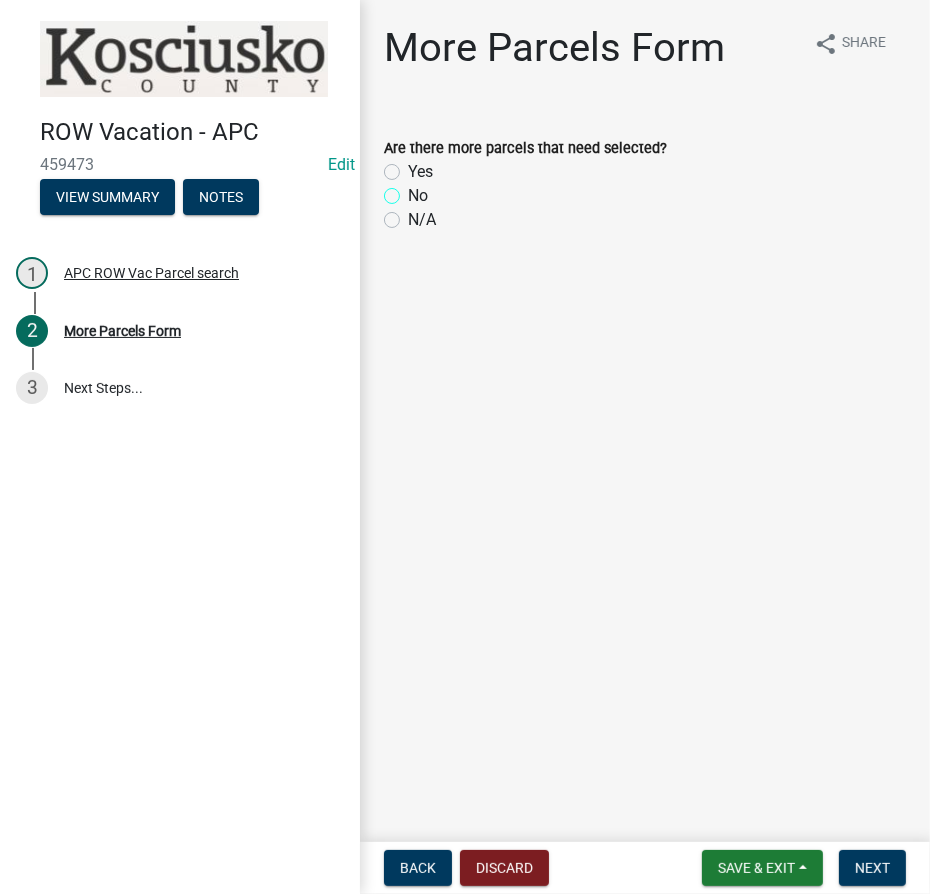 click on "No" at bounding box center (414, 190) 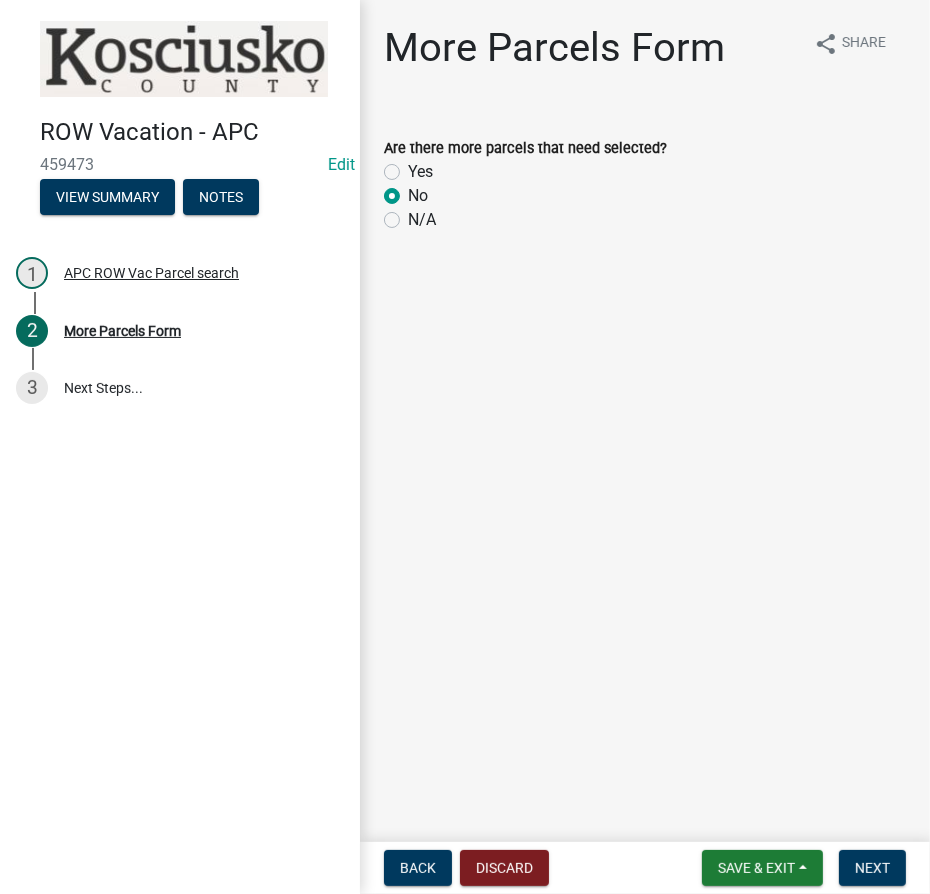 radio on "true" 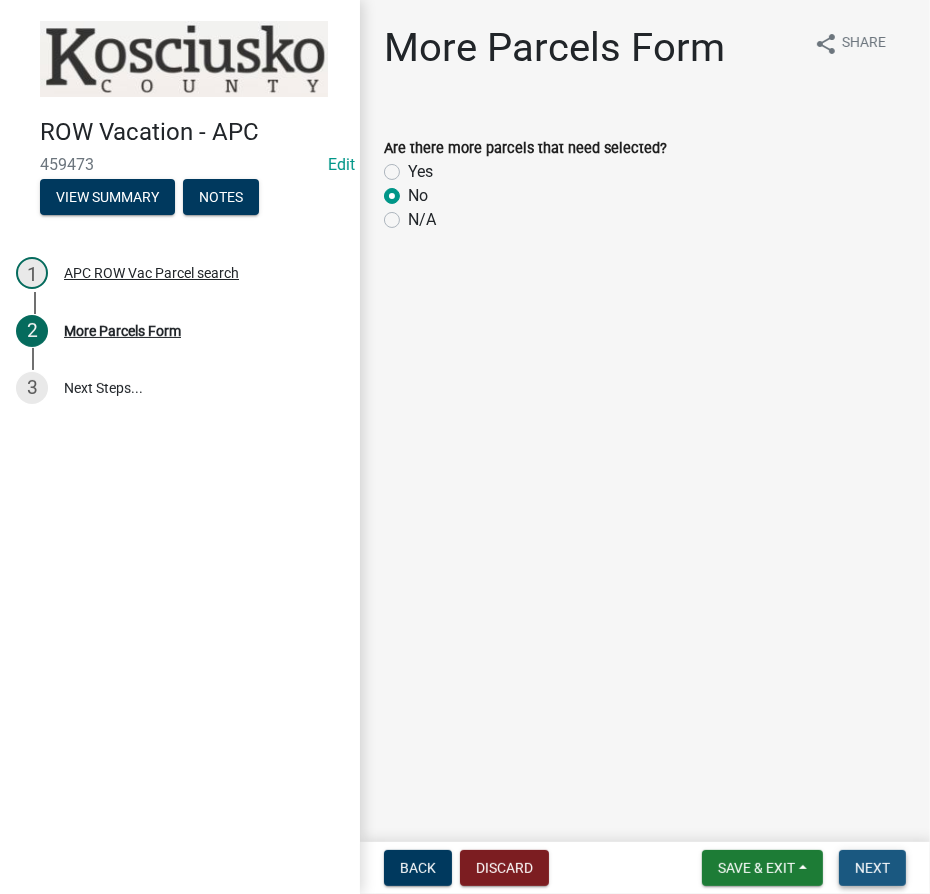 click on "Next" at bounding box center (872, 868) 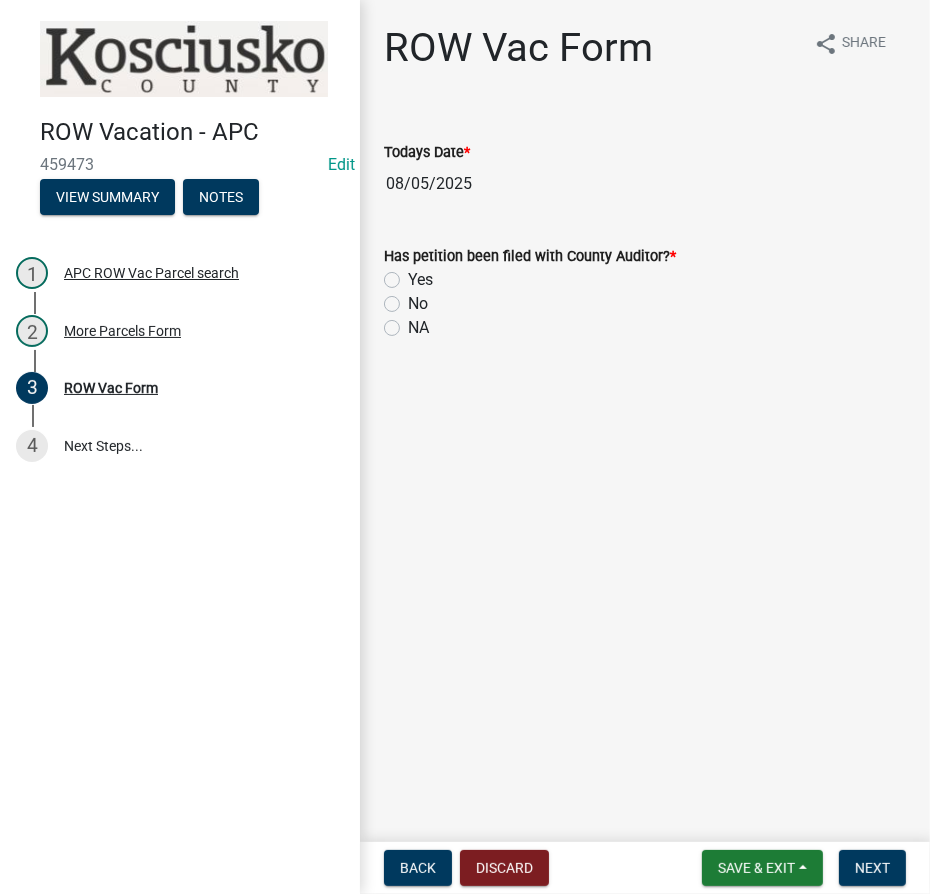 click on "NA" 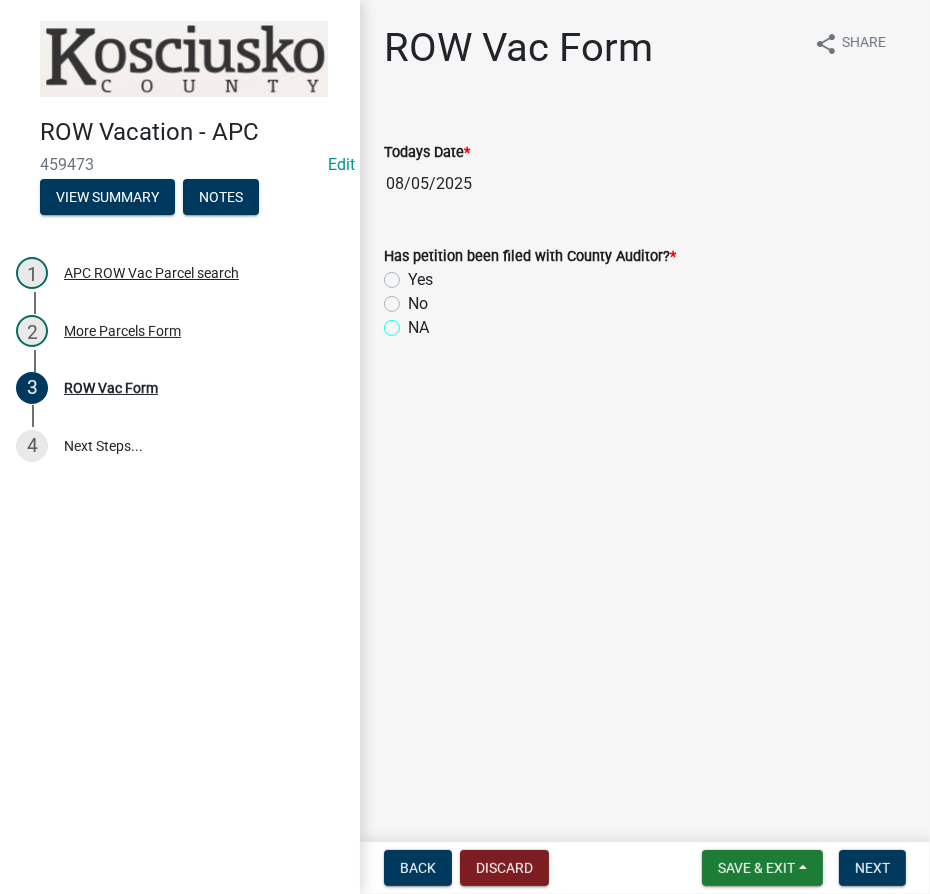 click on "NA" at bounding box center [414, 322] 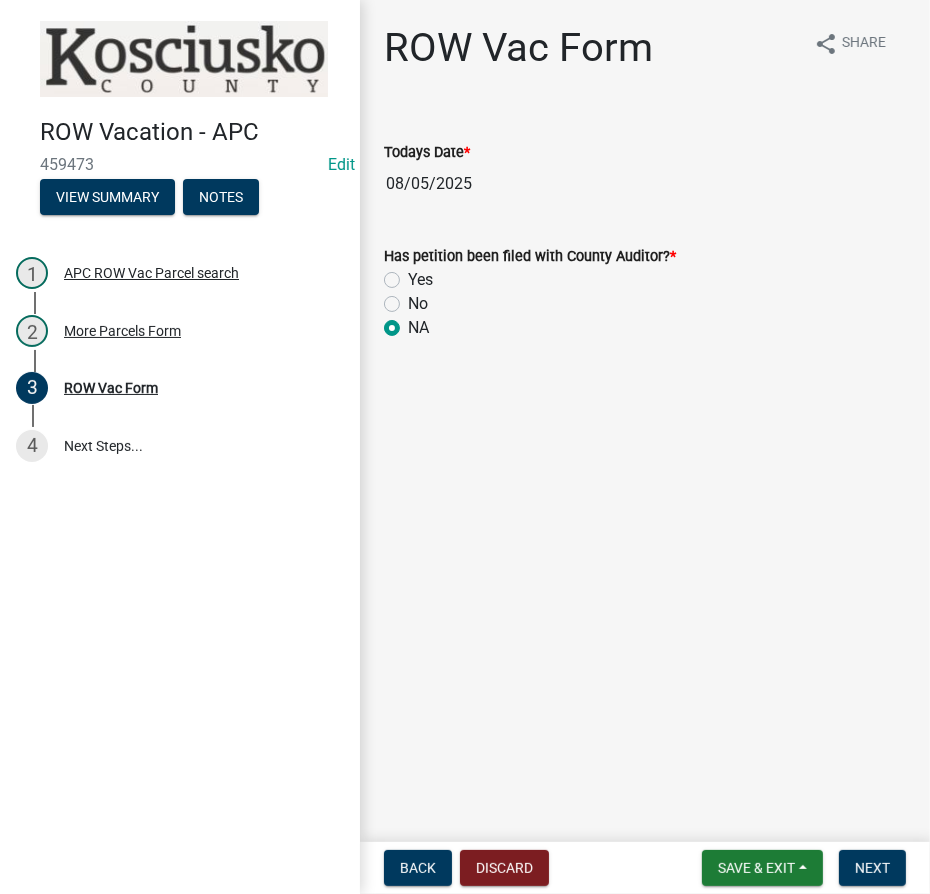 radio on "true" 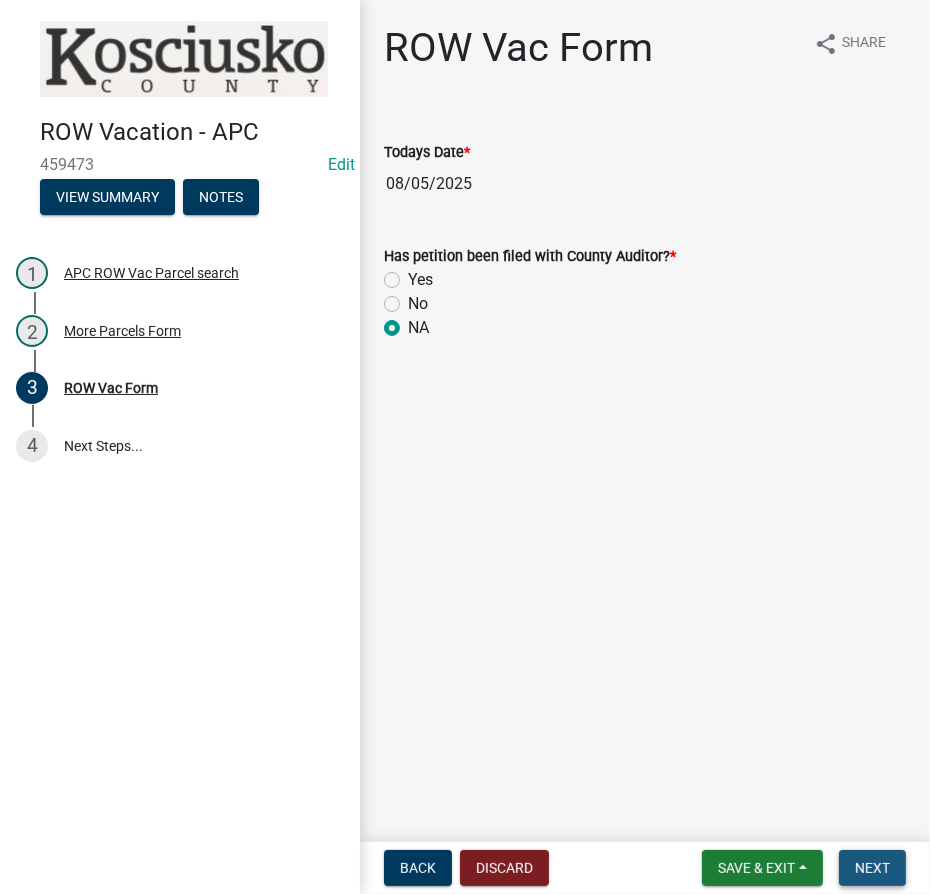 click on "Next" at bounding box center (872, 868) 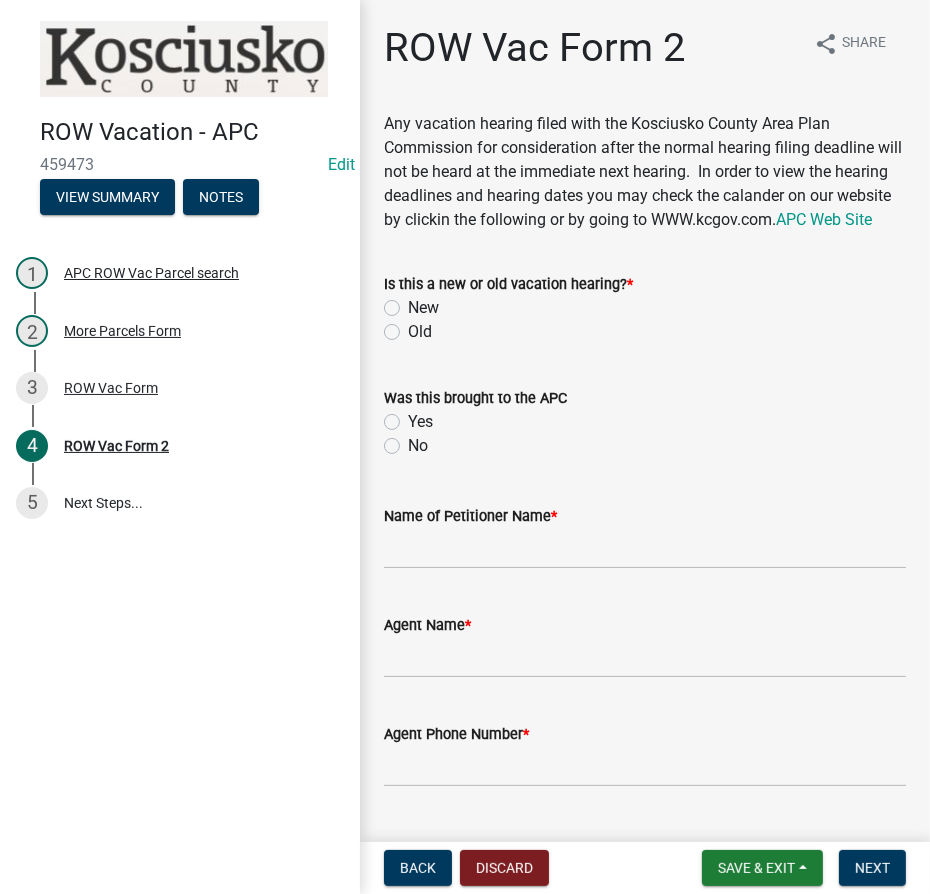 click on "Old" 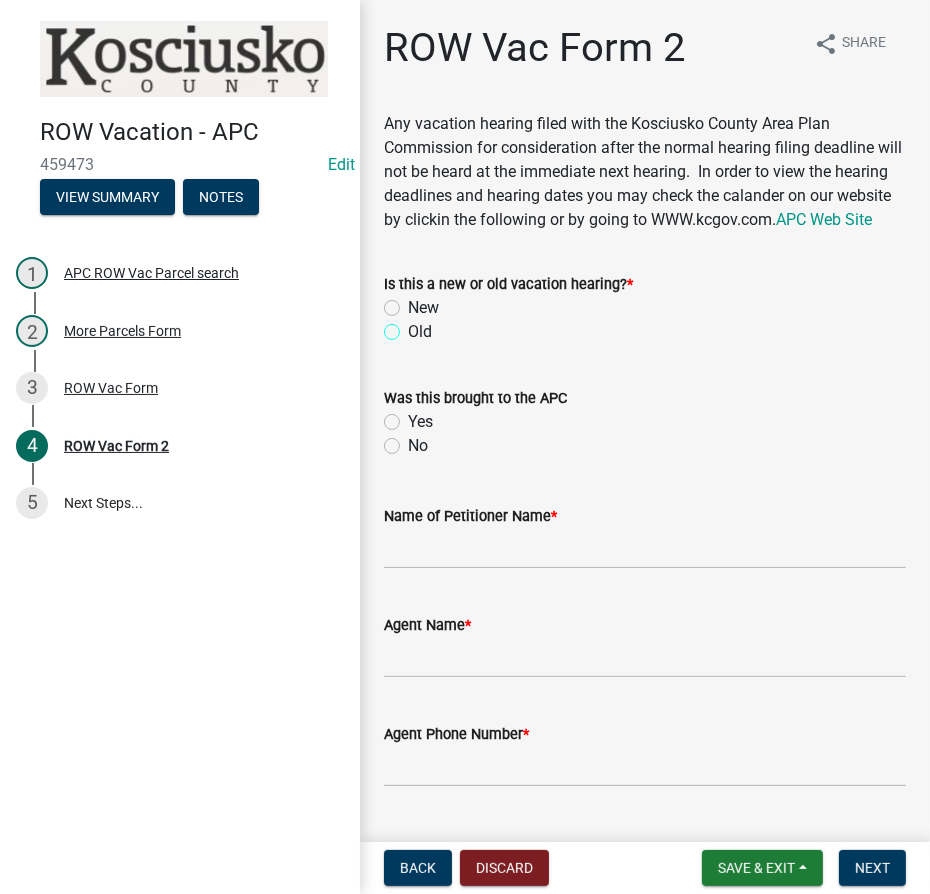 click on "Old" at bounding box center (414, 326) 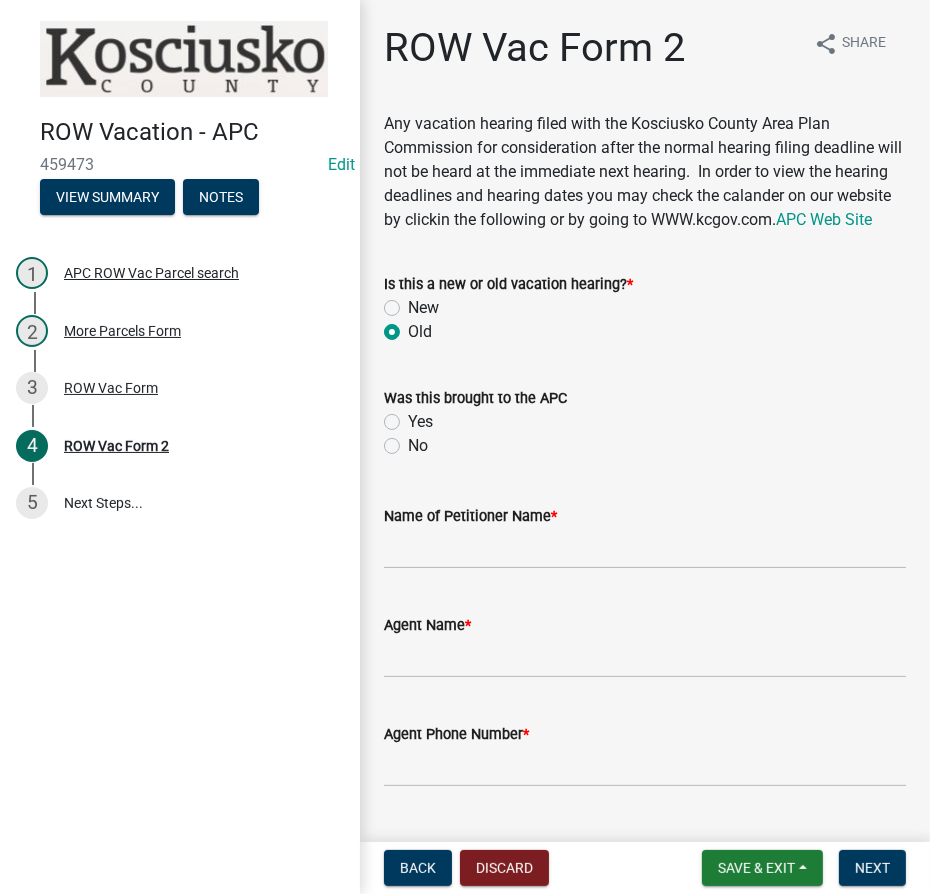 radio on "true" 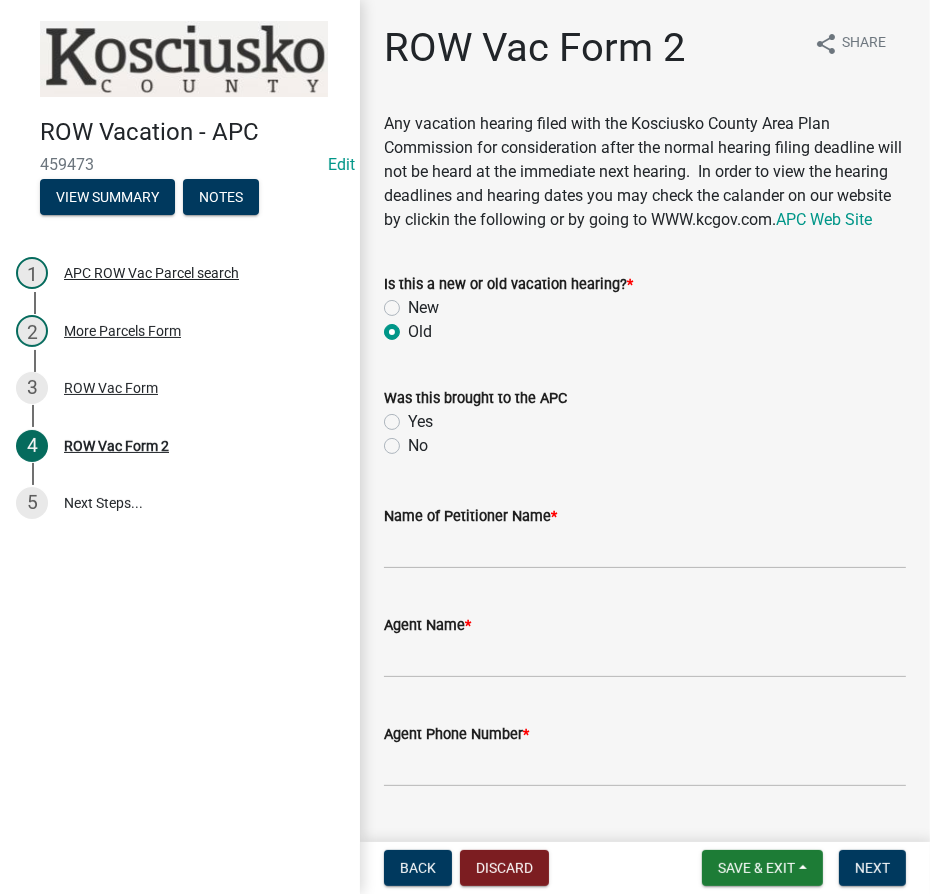 click on "No" 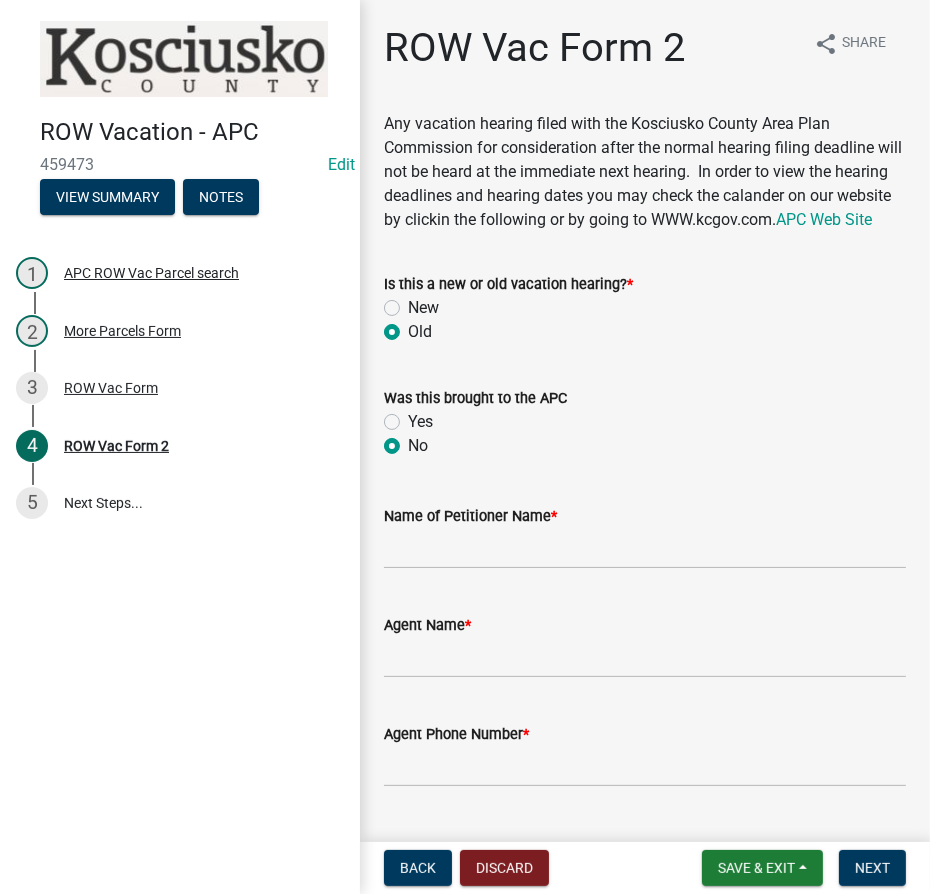 radio on "true" 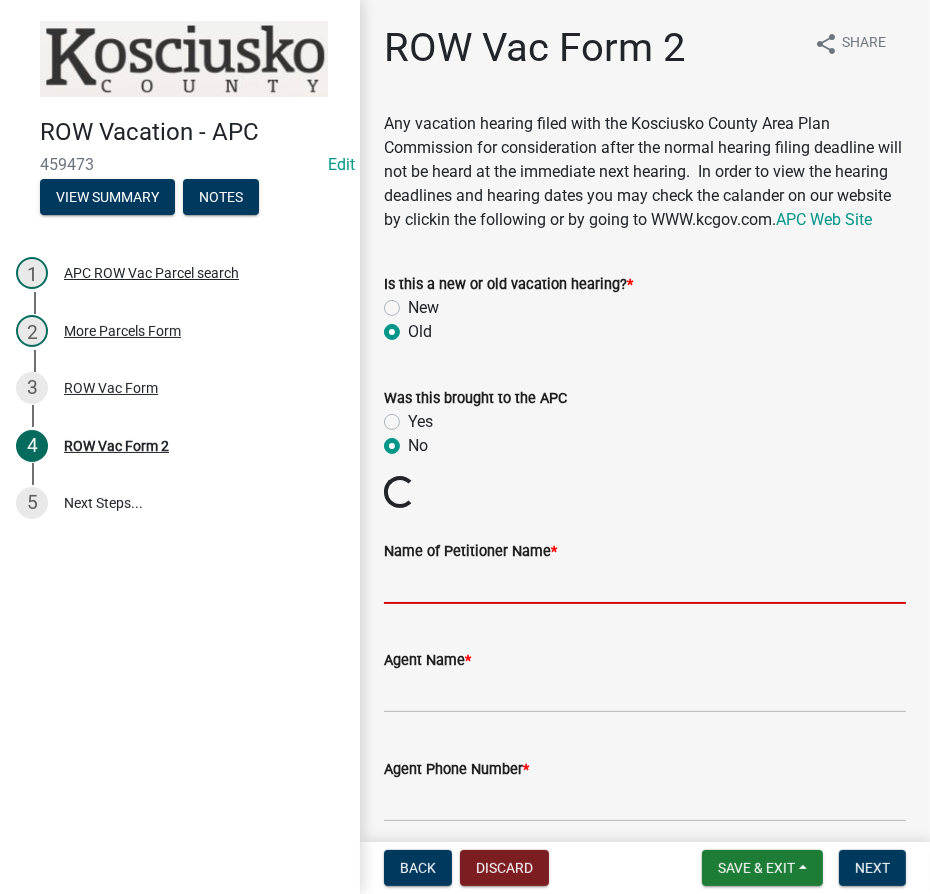 click on "Name of Petitioner Name  *" at bounding box center [645, 583] 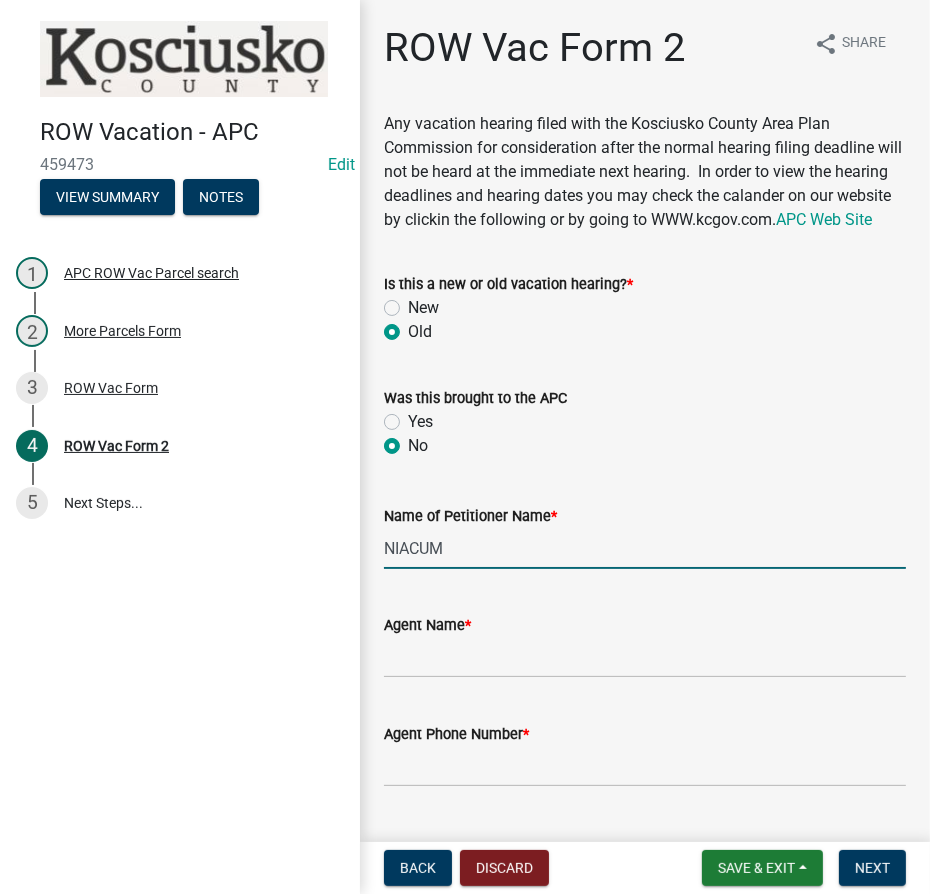 type on "NIACUM" 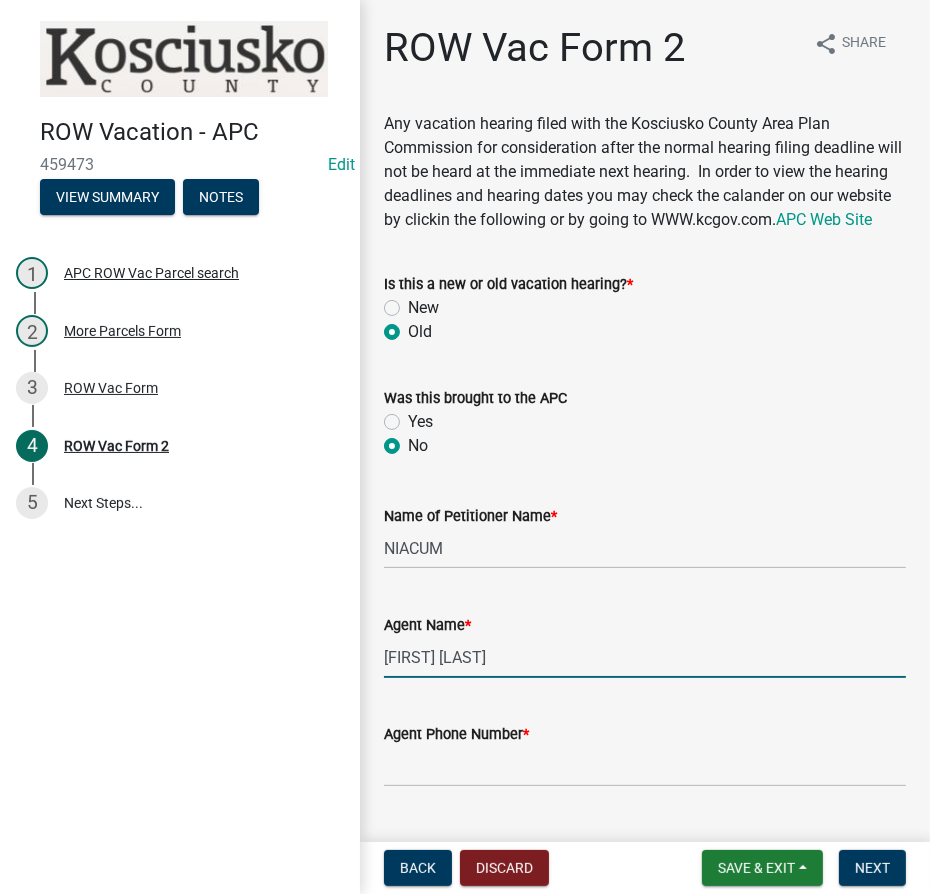 type on "[FIRST] [LAST]" 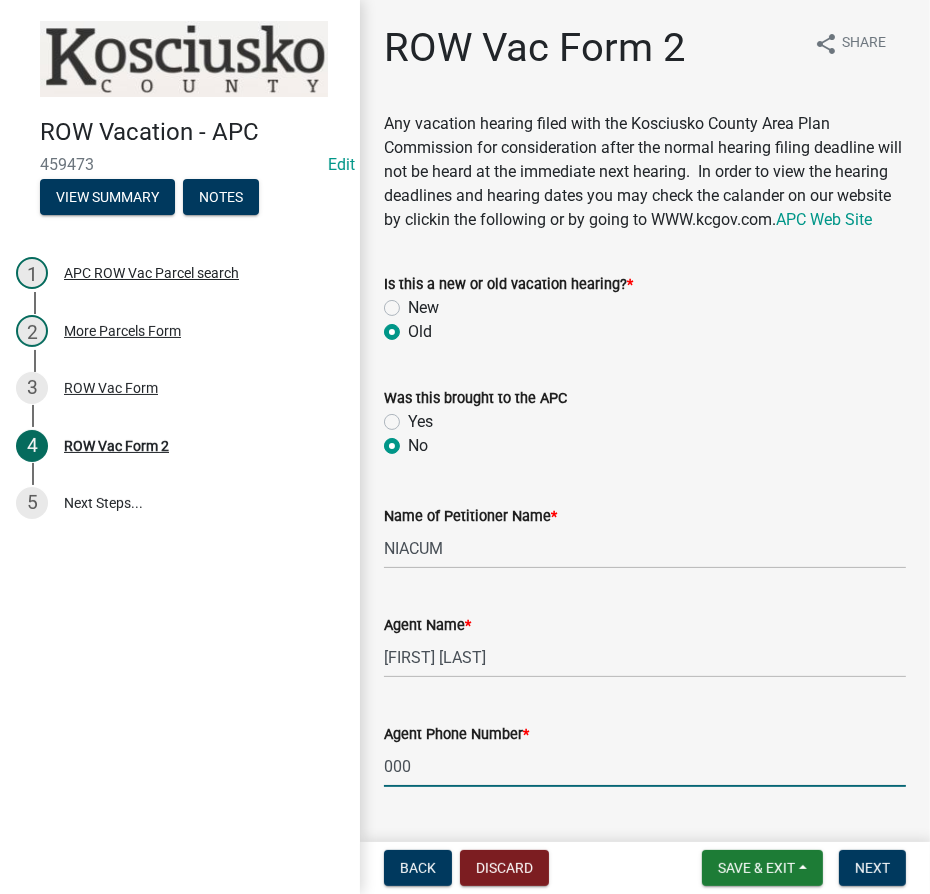 type on "000-000-0000" 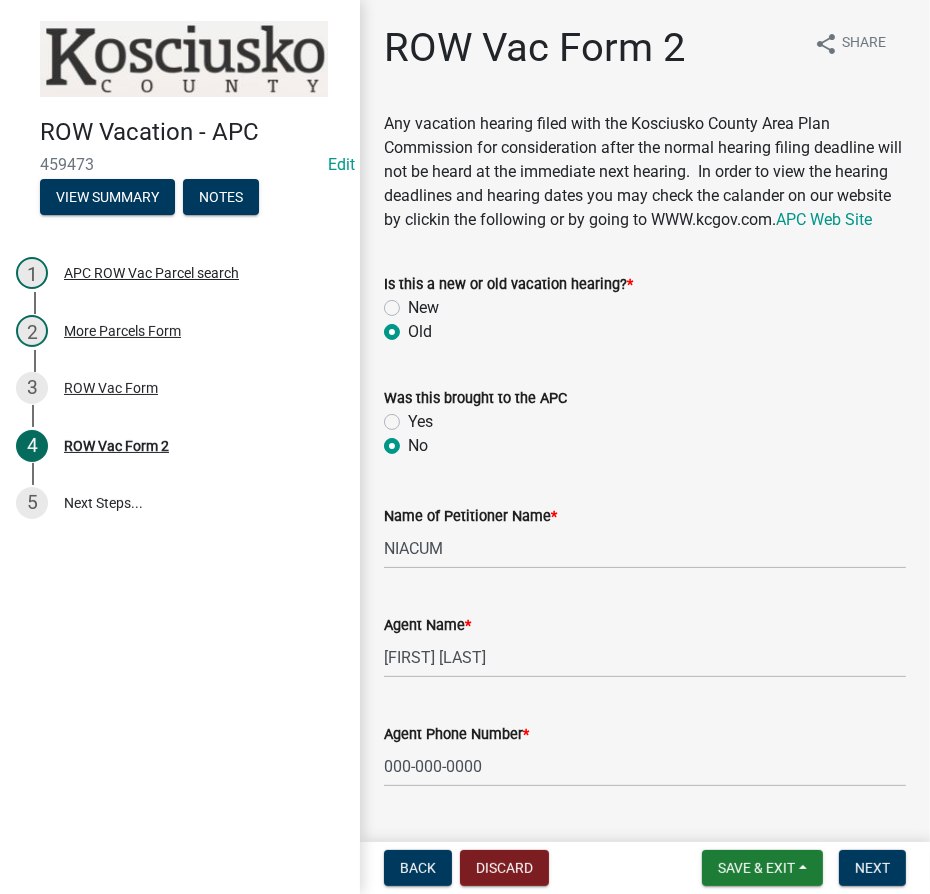 scroll, scrollTop: 482, scrollLeft: 0, axis: vertical 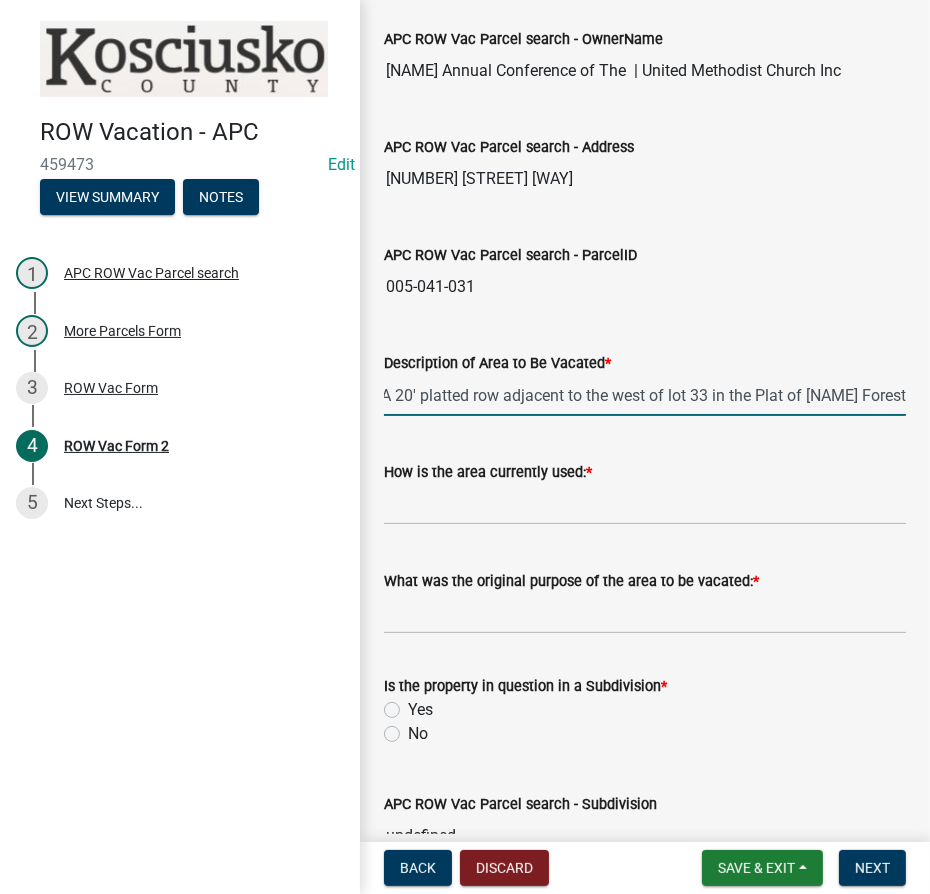 click on "A 20' platted row adjacent to the west of lot 33 in the Plat of [NAME] Forest" at bounding box center (645, 395) 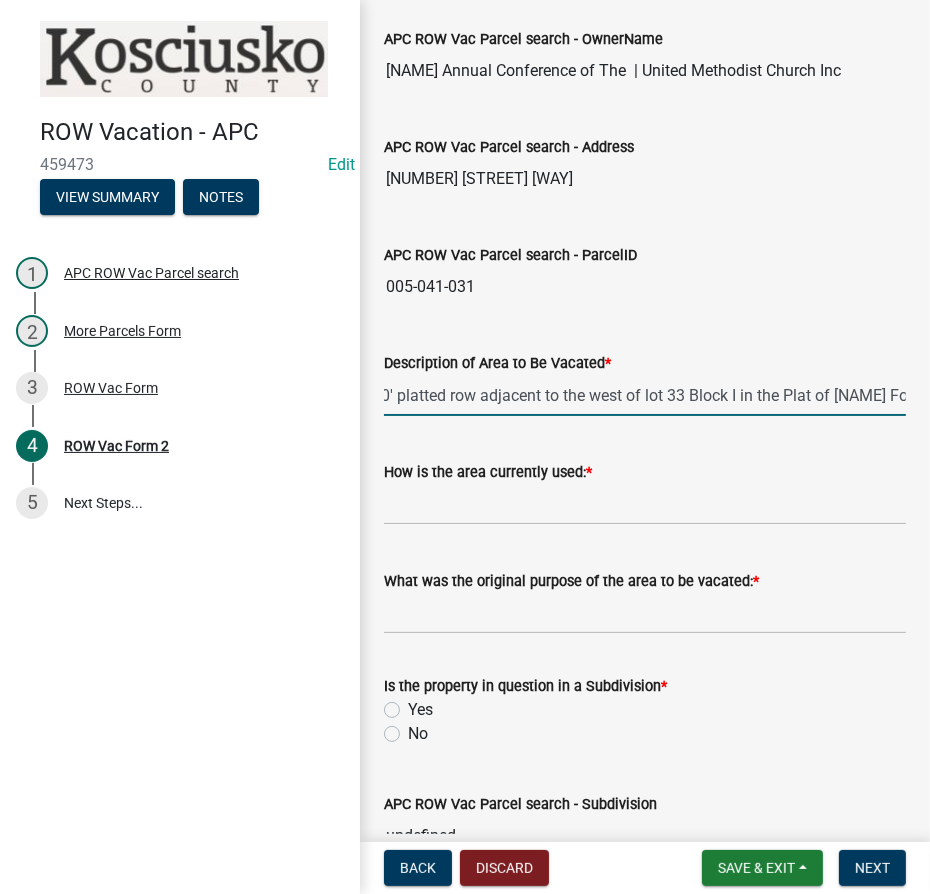 type on "A 20' platted row adjacent to the west of lot 33 Block I in the Plat of [NAME] Forest" 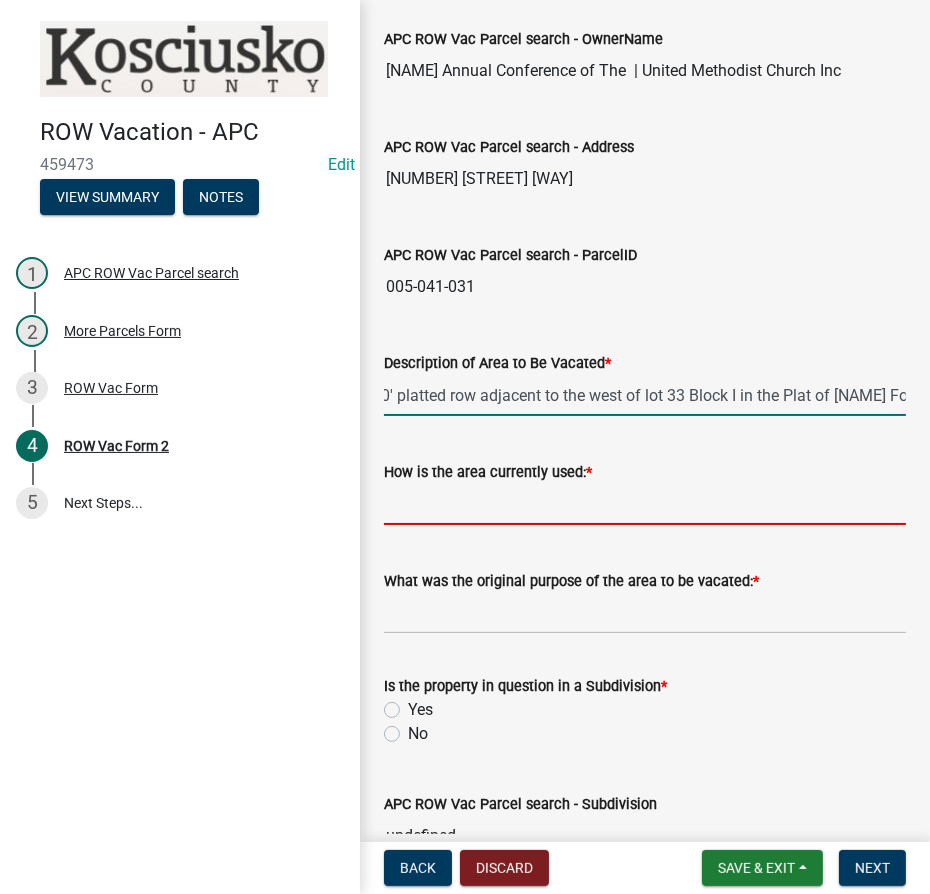 scroll, scrollTop: 0, scrollLeft: 0, axis: both 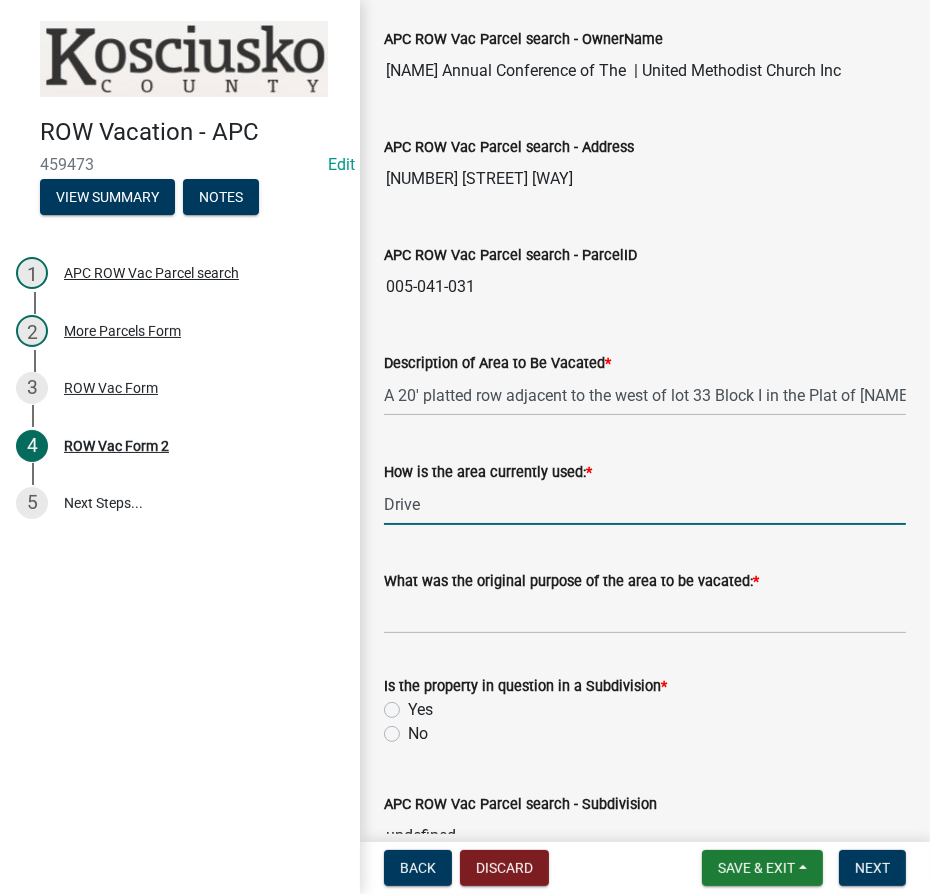 type on "Drive" 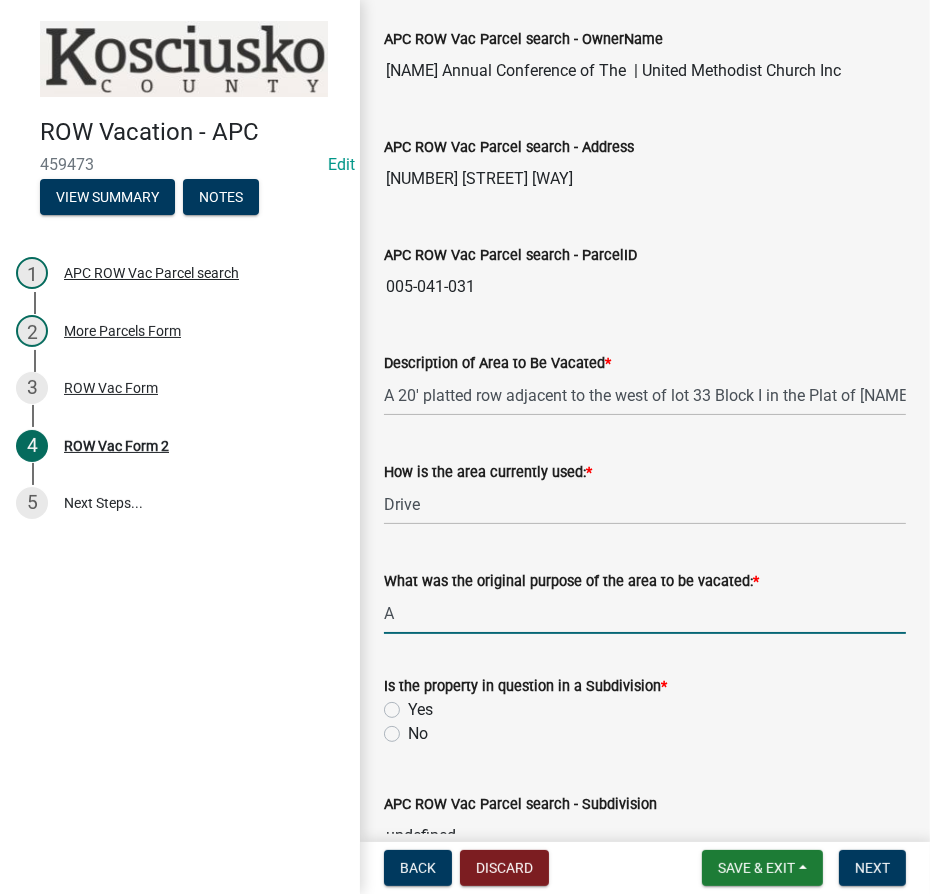type on "Access to lots" 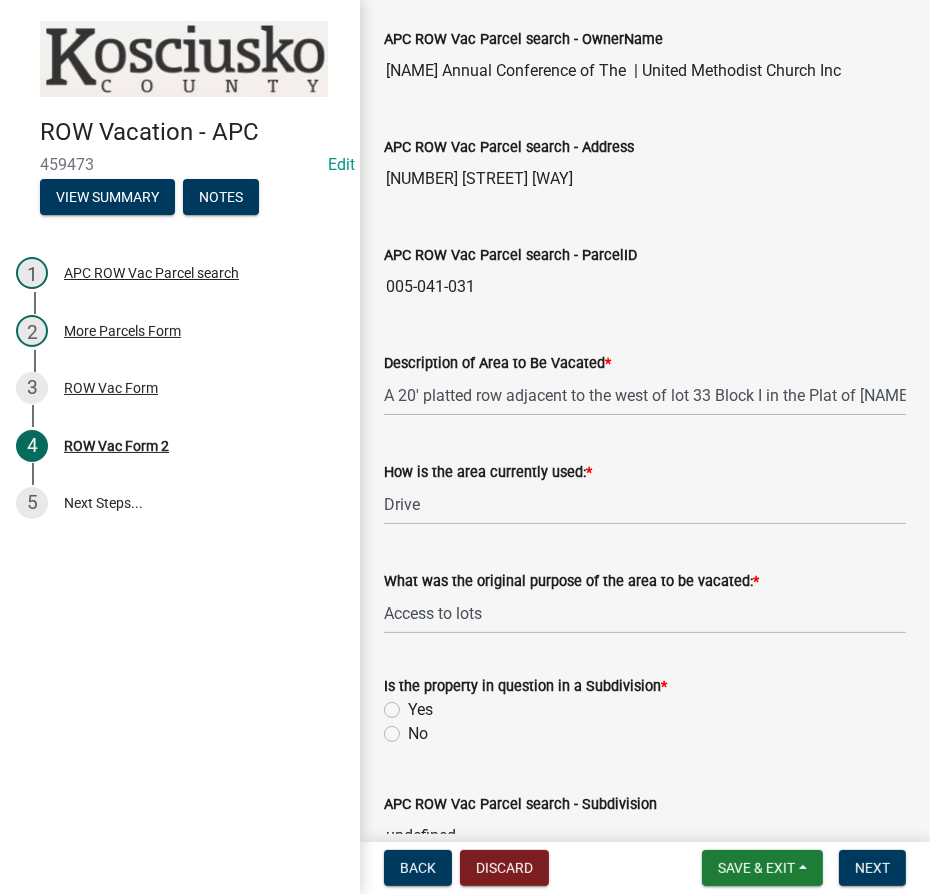 click on "Yes" 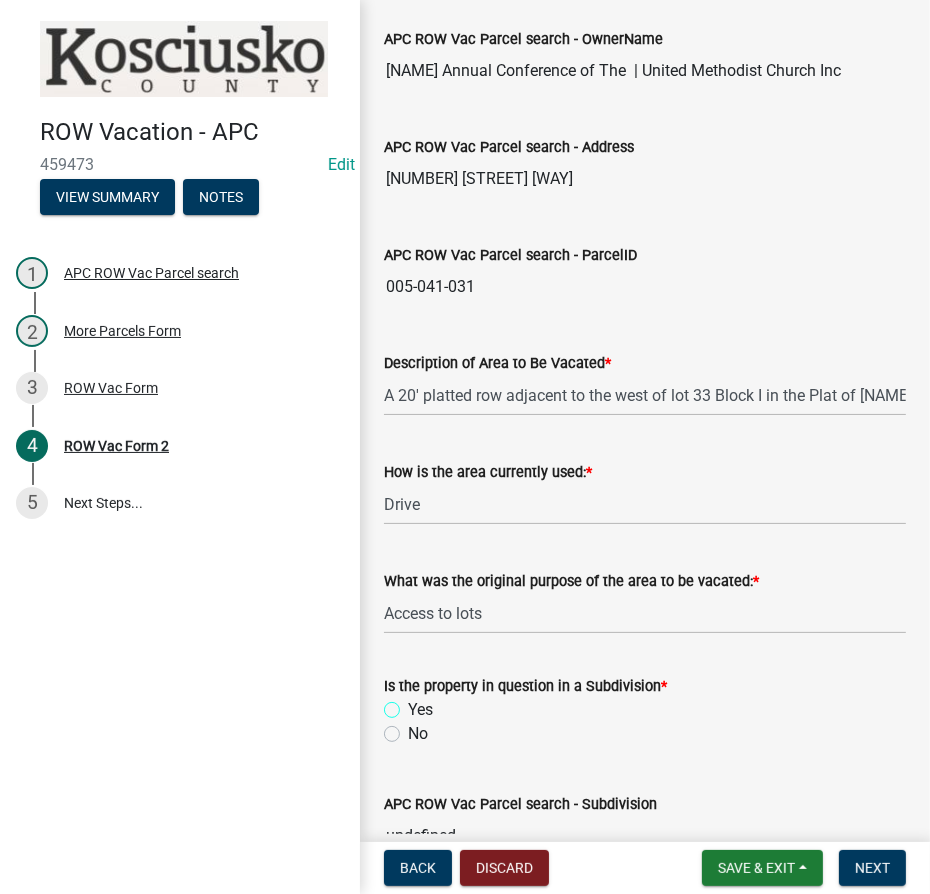 click on "Yes" at bounding box center (414, 704) 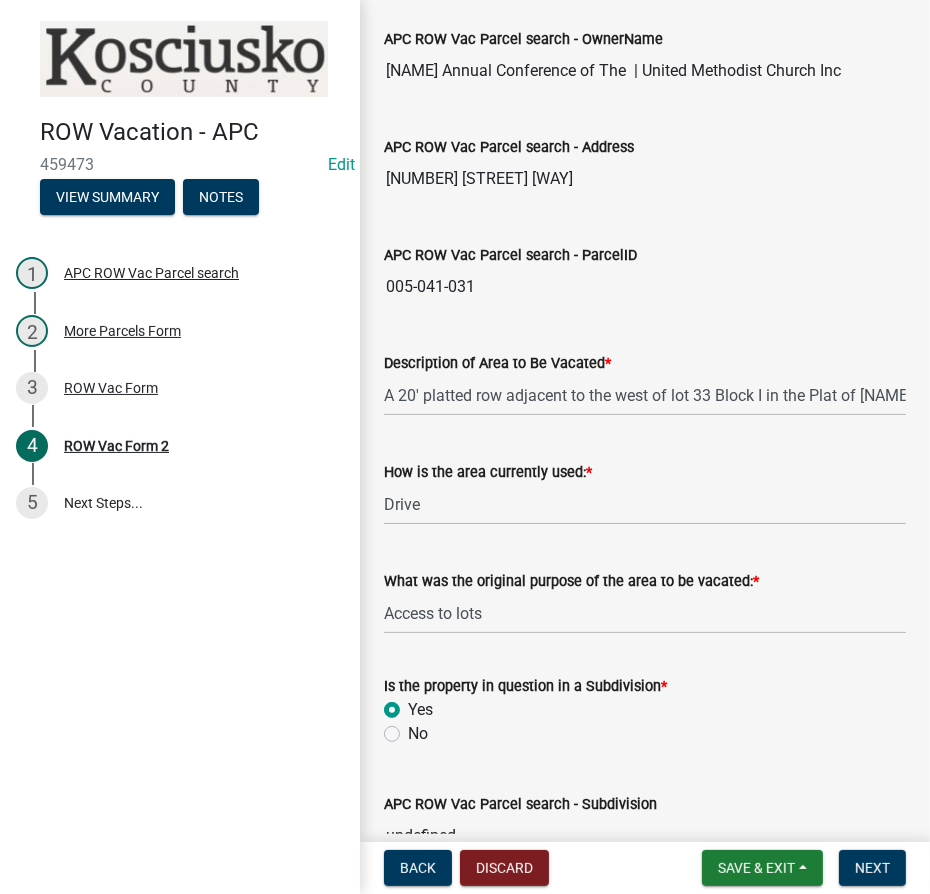 radio on "true" 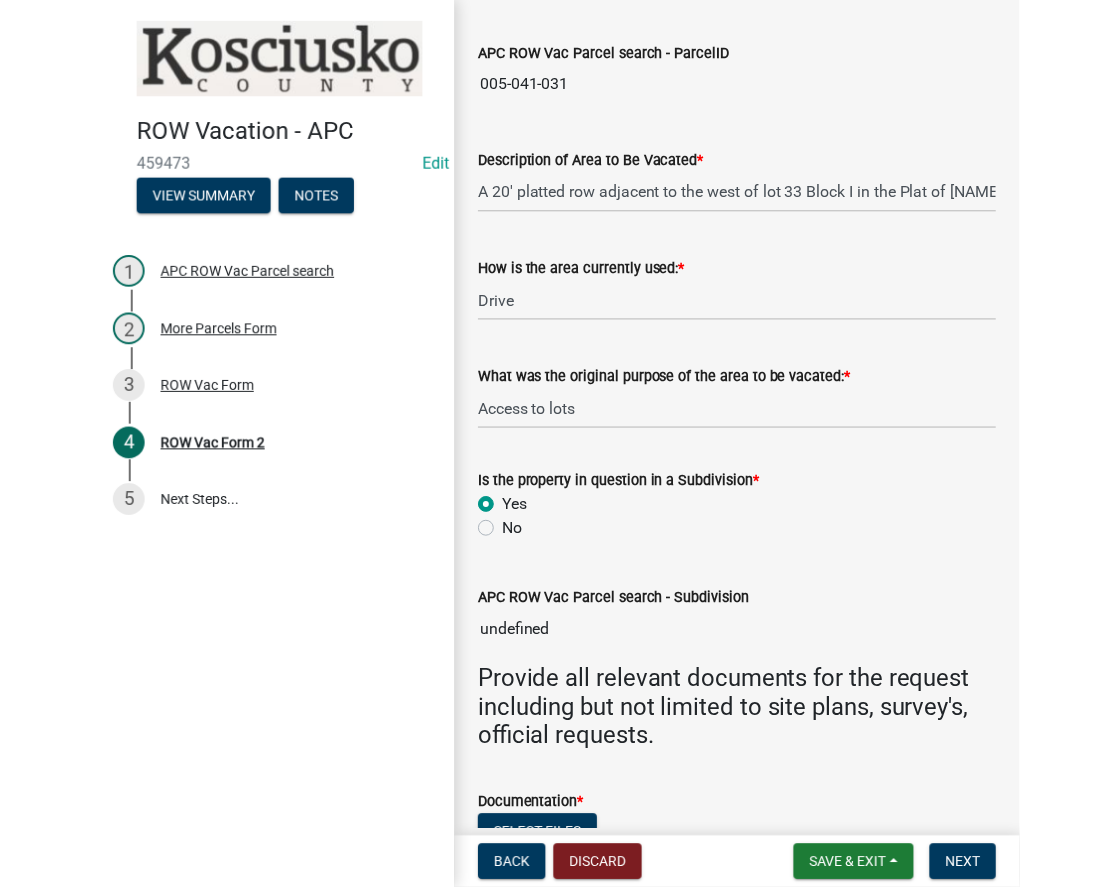 scroll, scrollTop: 1344, scrollLeft: 0, axis: vertical 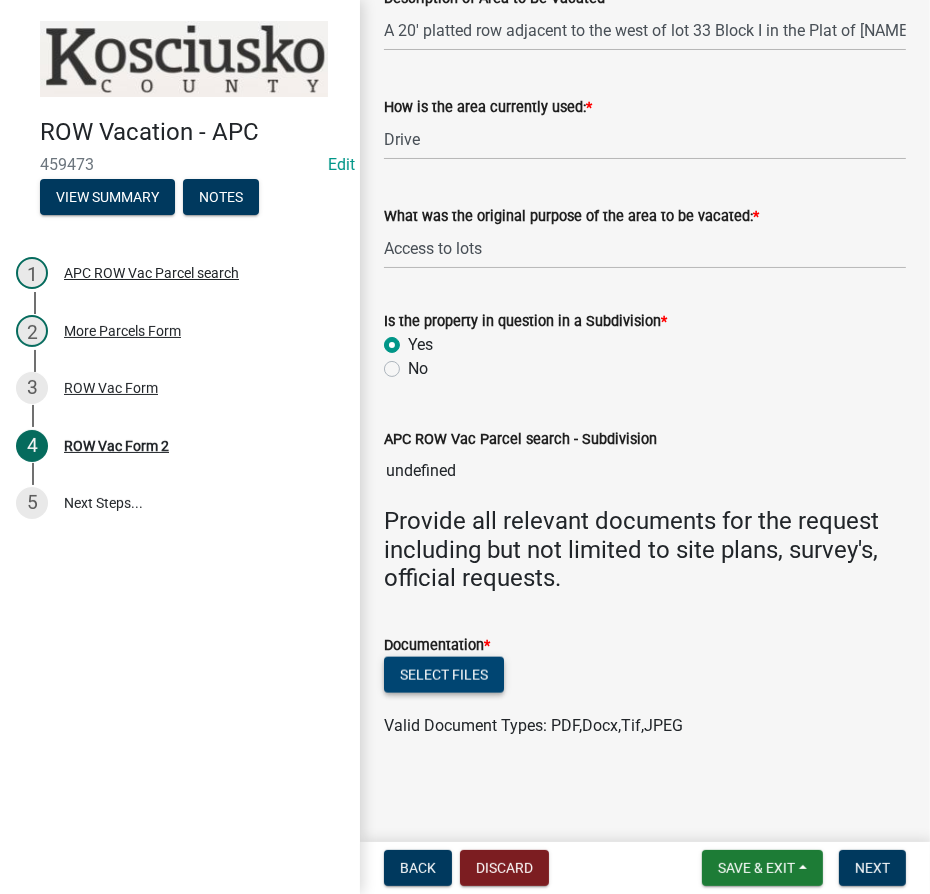 click on "Select files" 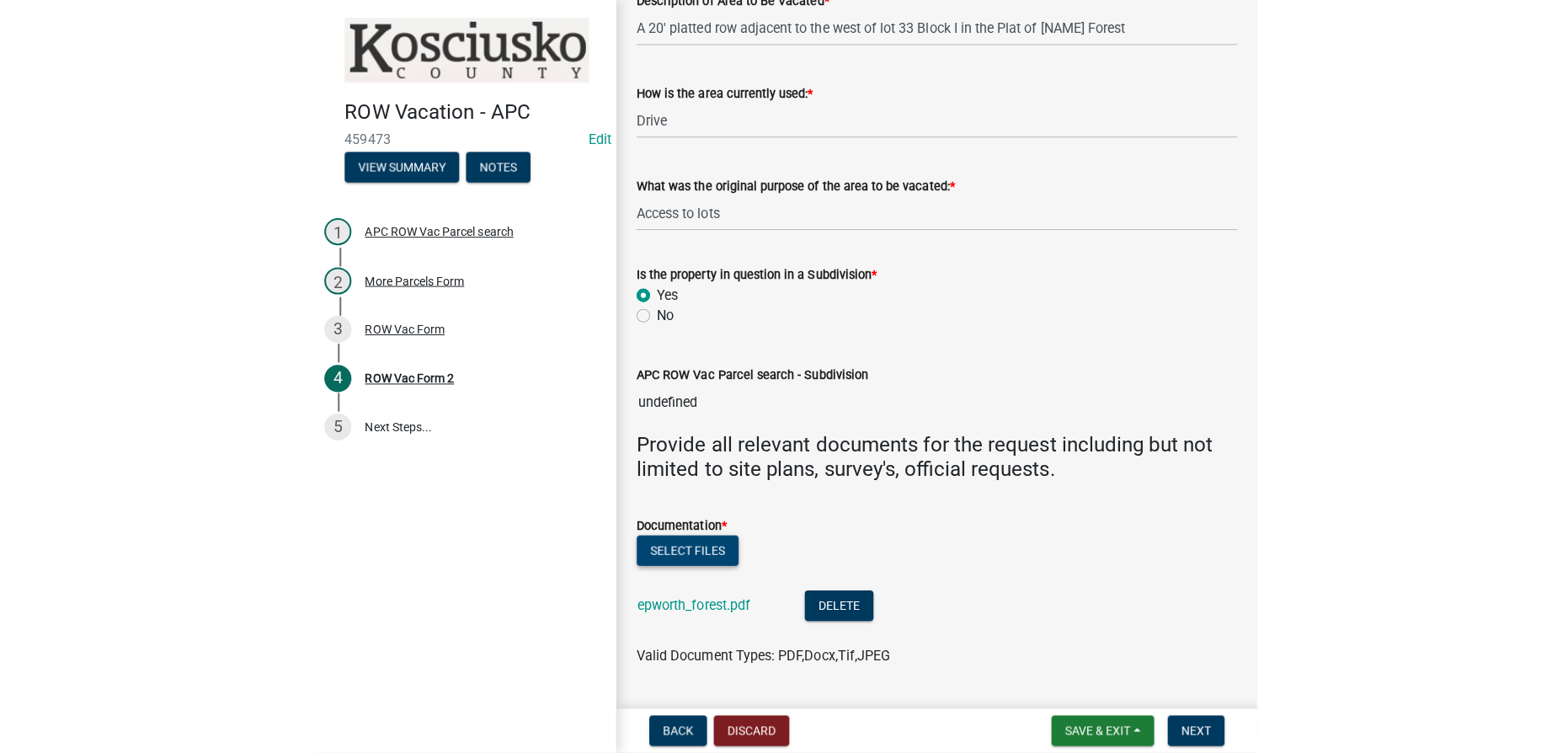 scroll, scrollTop: 1132, scrollLeft: 0, axis: vertical 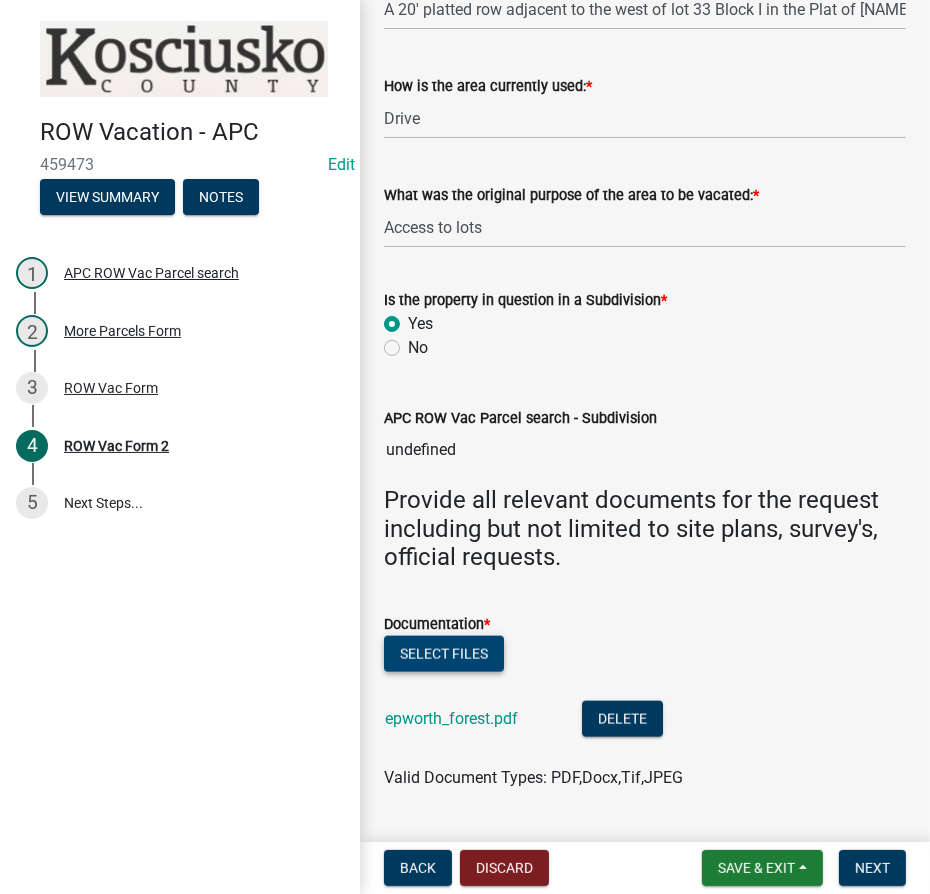 click on "Select files" 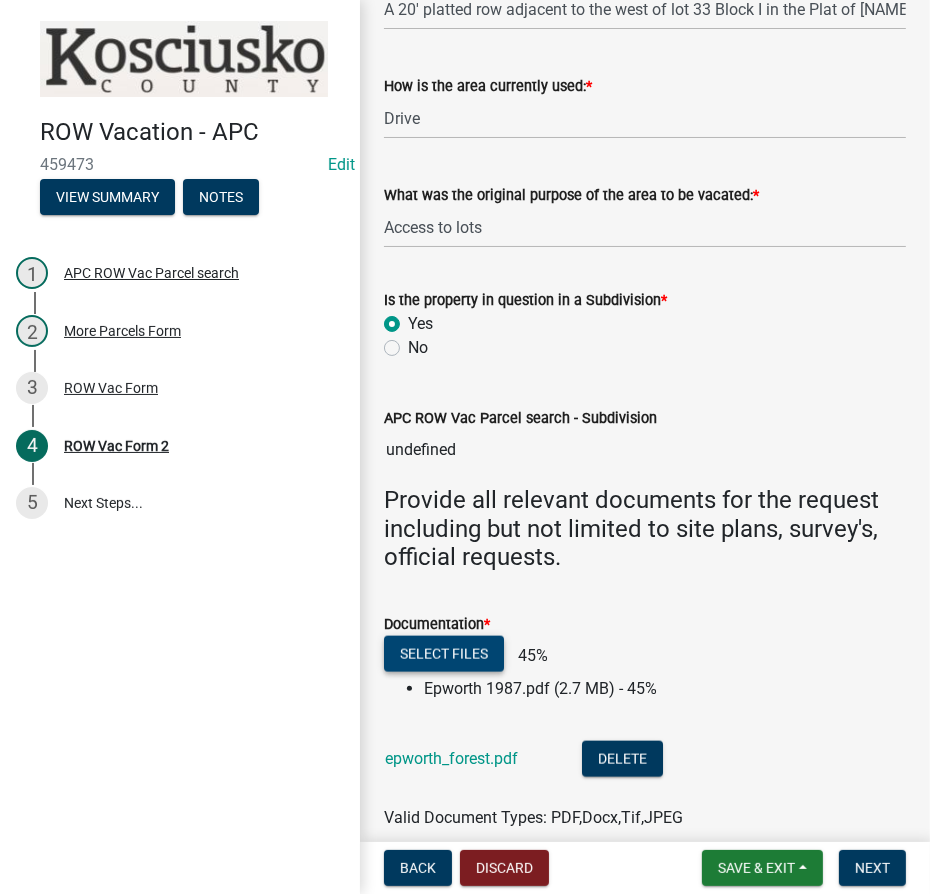 click on "Select files" 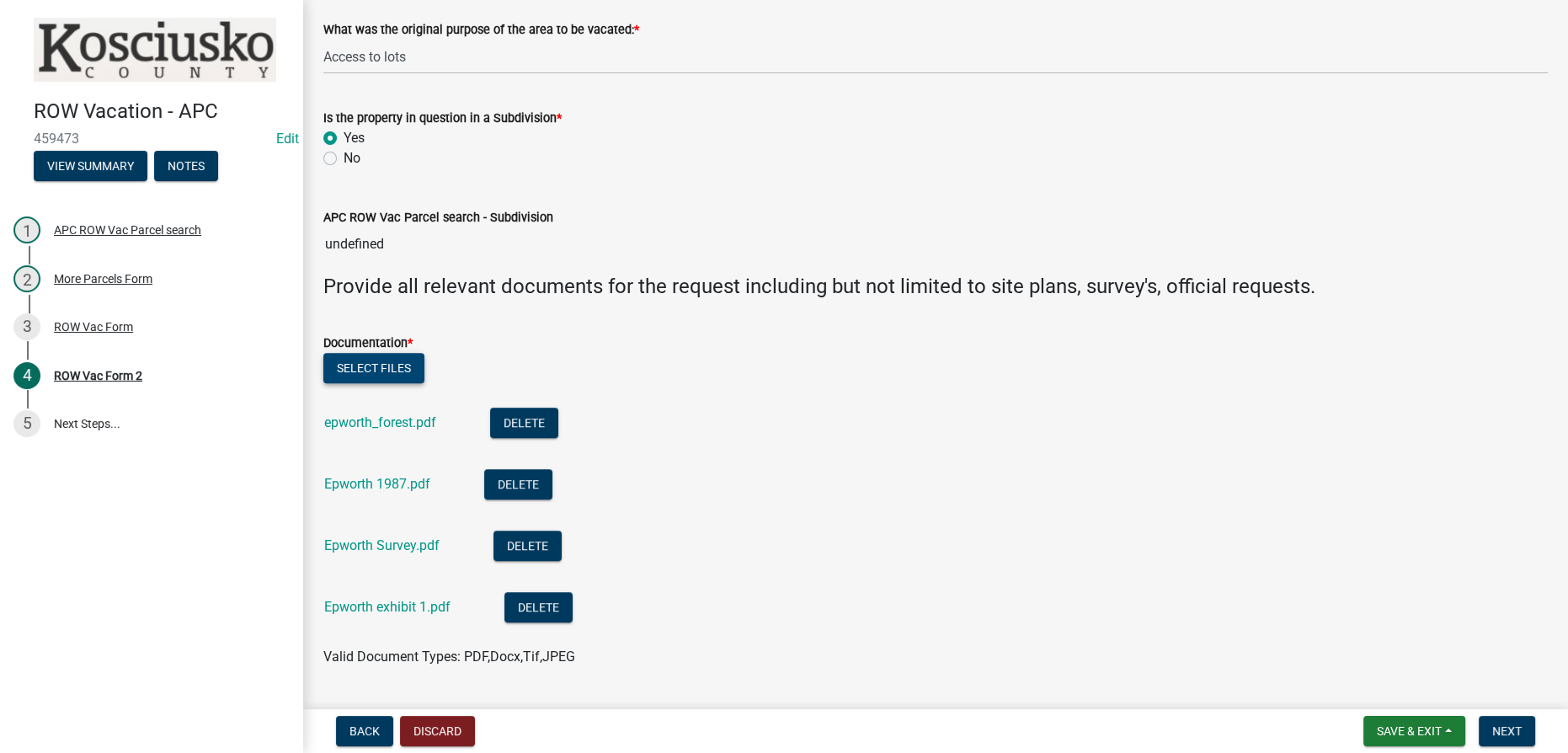 scroll, scrollTop: 1248, scrollLeft: 0, axis: vertical 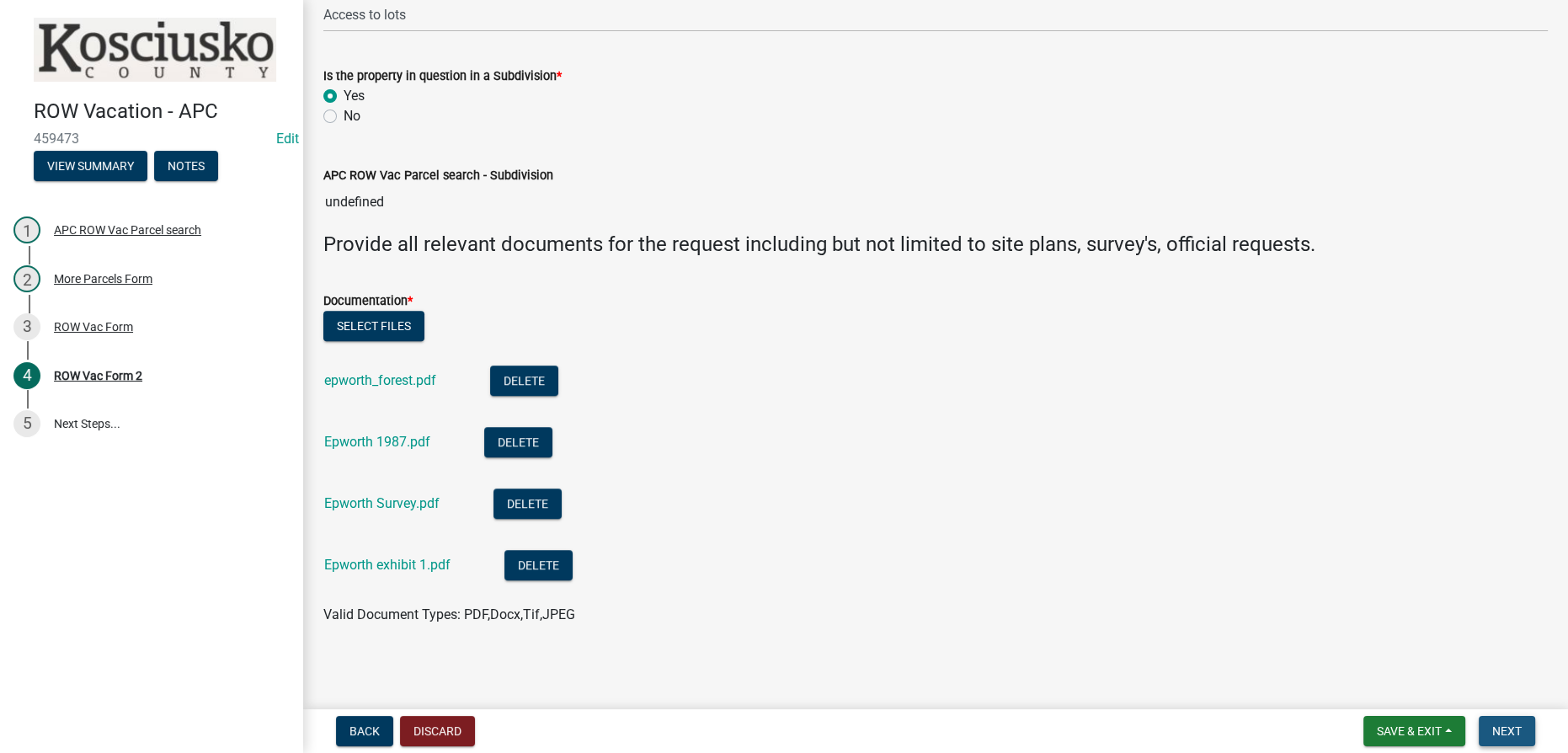 click on "Next" at bounding box center (1507, 731) 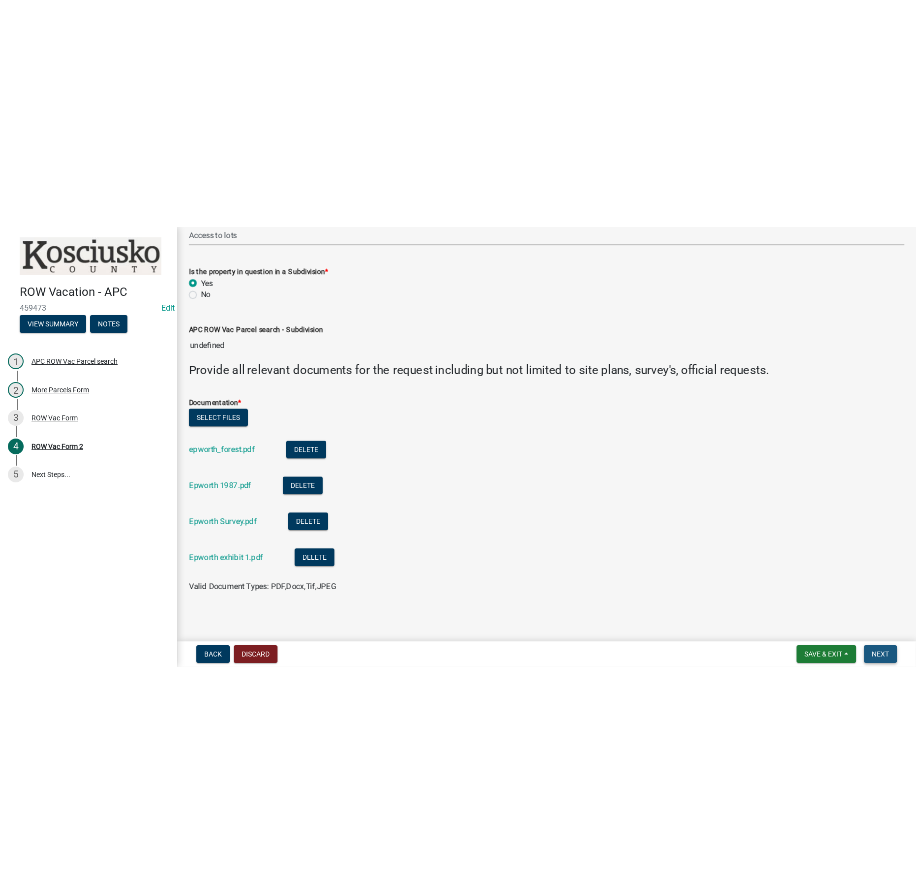 scroll, scrollTop: 0, scrollLeft: 0, axis: both 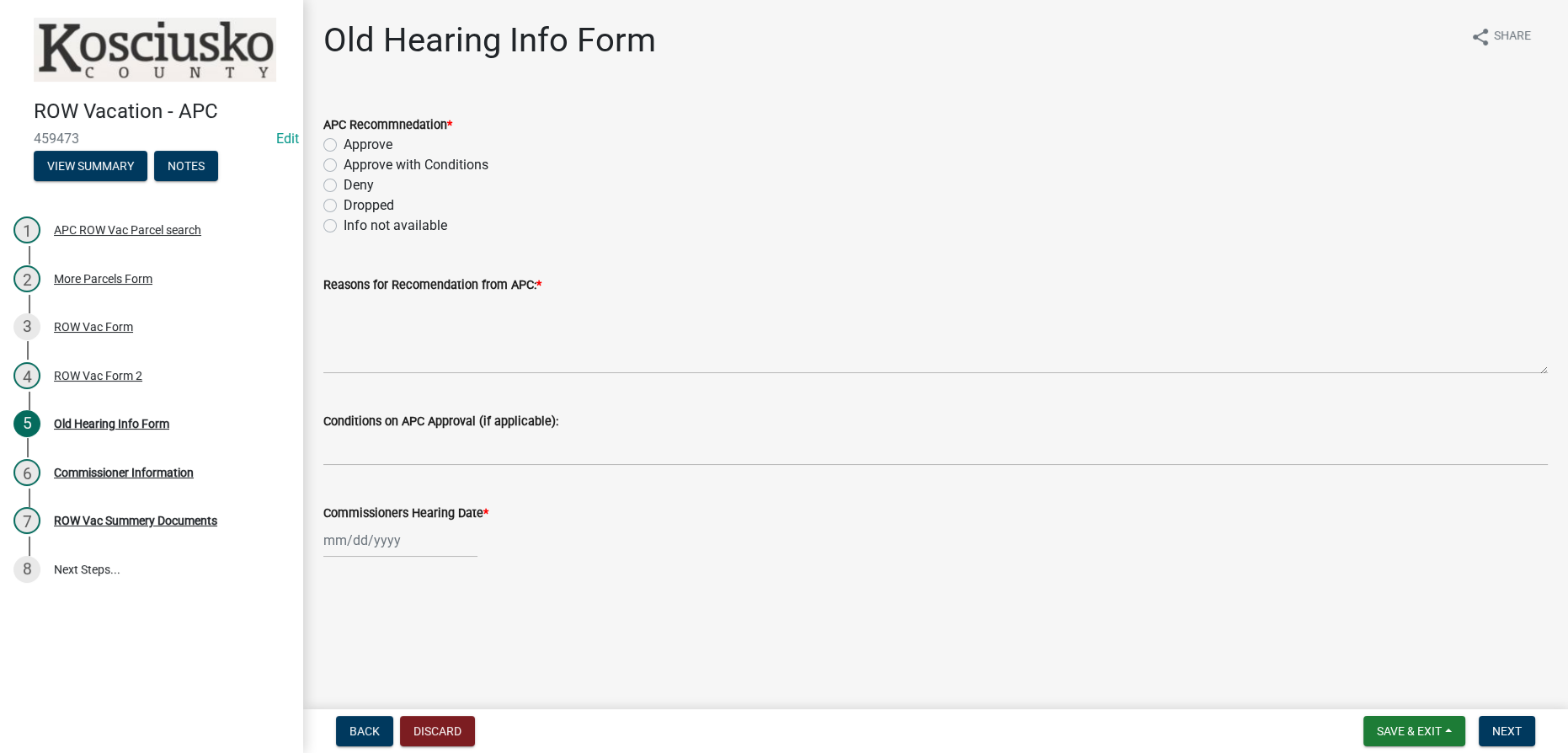 drag, startPoint x: 325, startPoint y: 143, endPoint x: 350, endPoint y: 187, distance: 50.606324 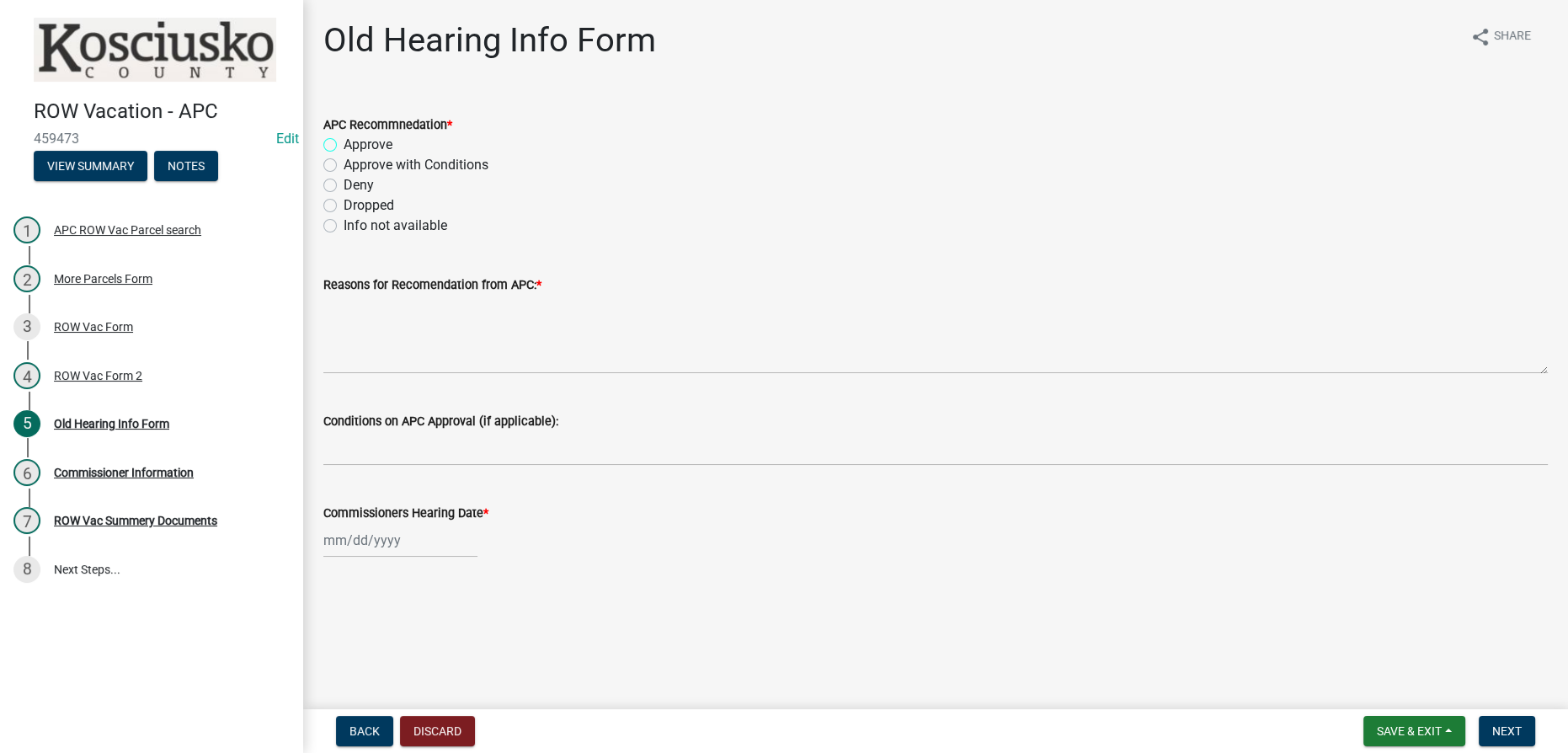 click on "Approve" at bounding box center (349, 140) 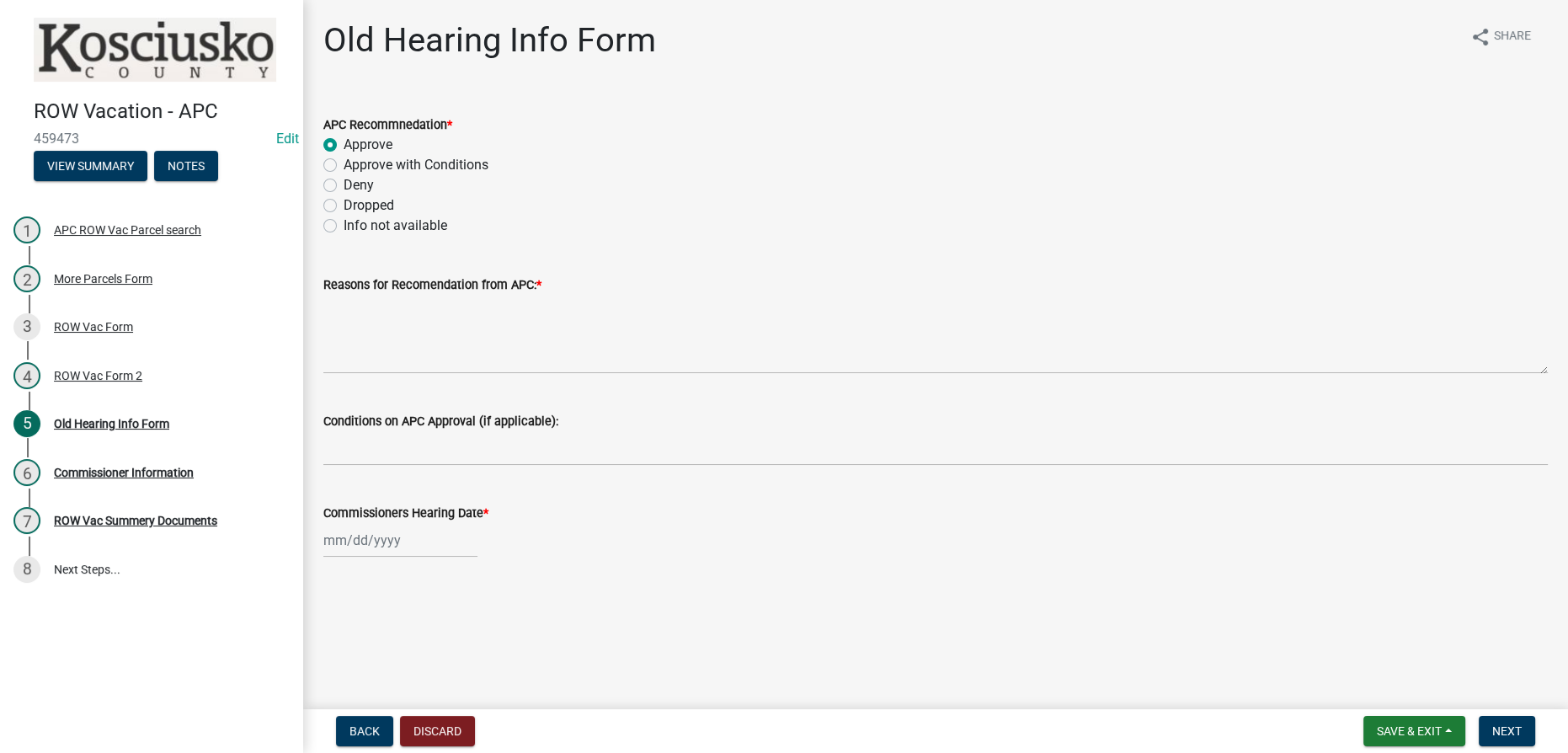 radio on "true" 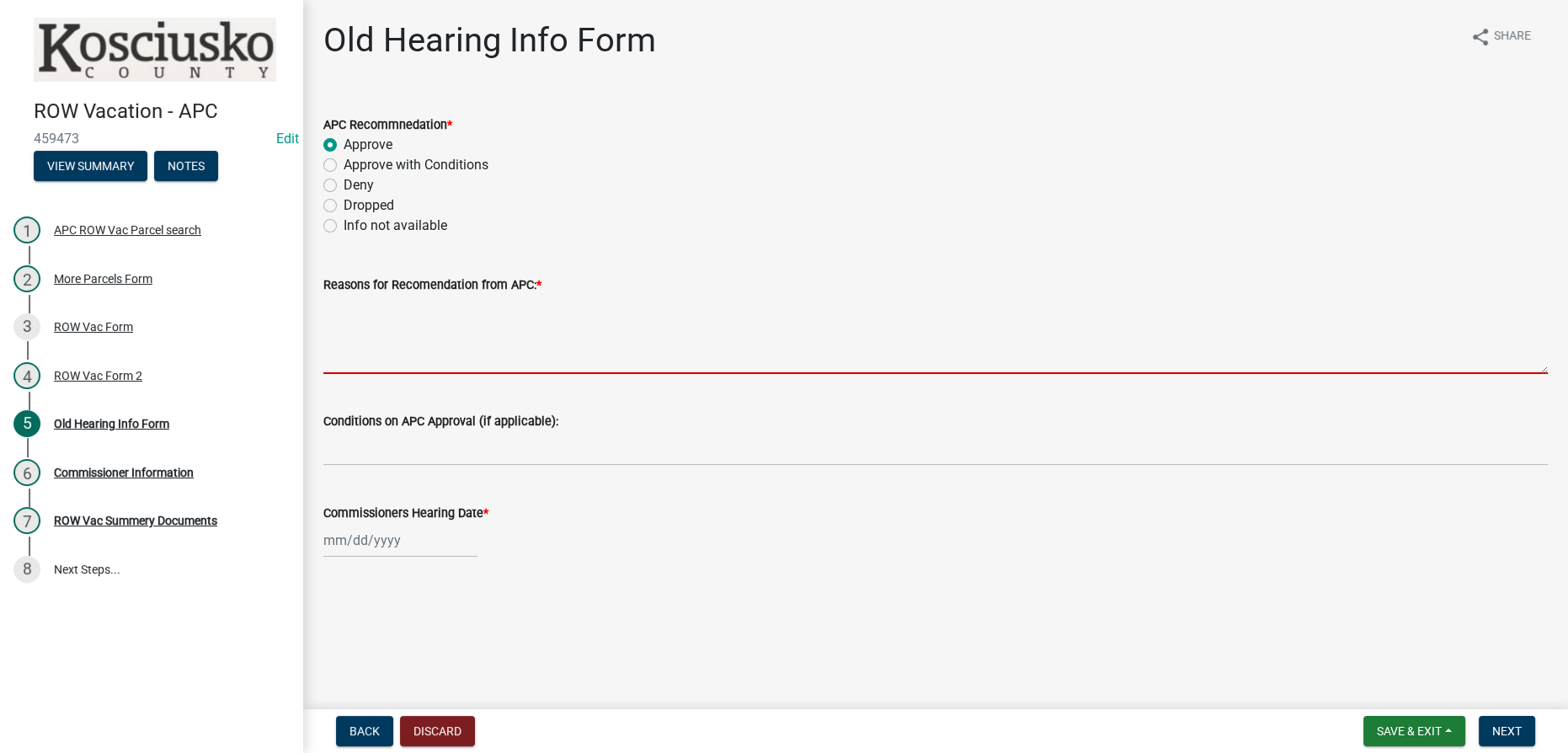 click on "Reasons for Recomendation from APC:  *" at bounding box center [936, 334] 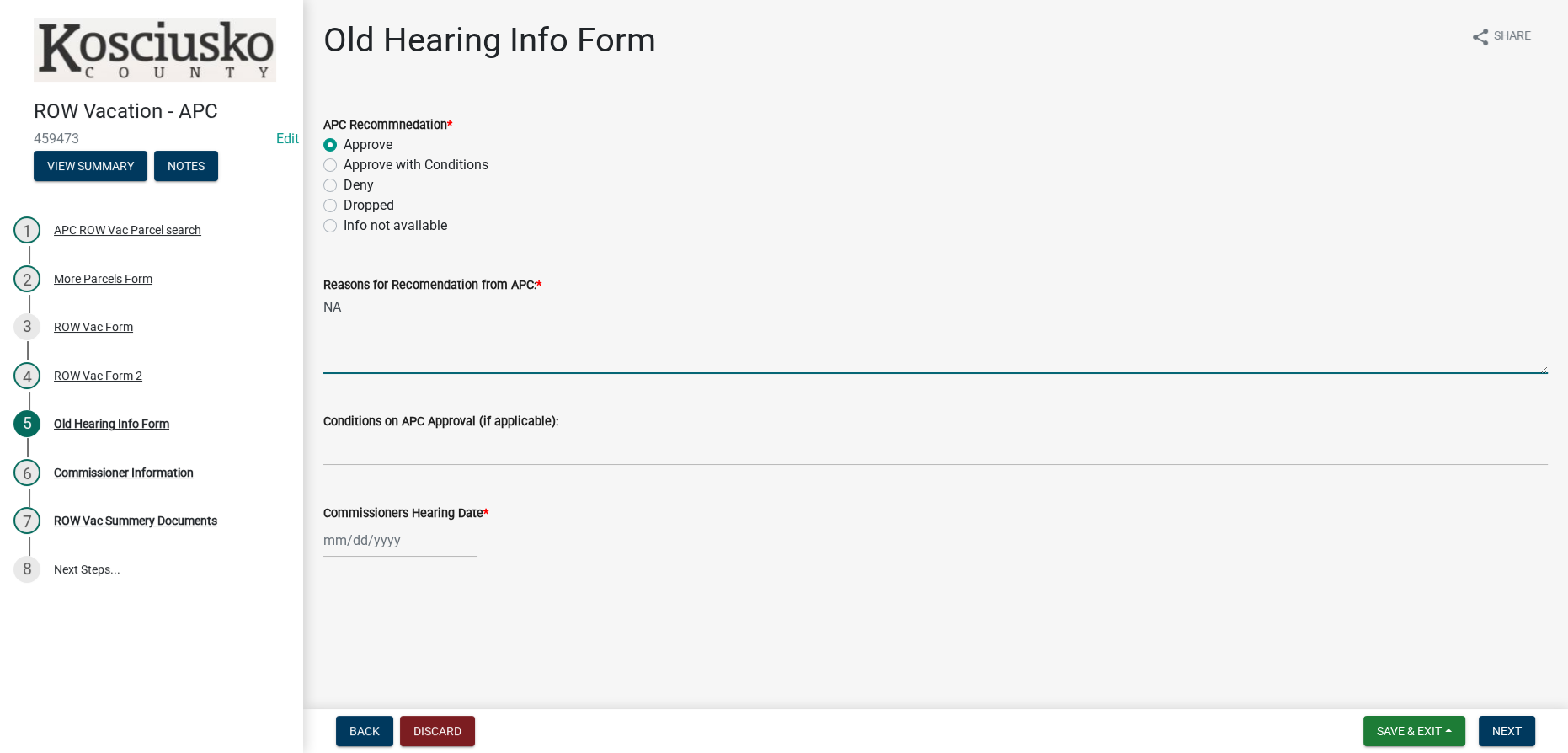 type on "NA" 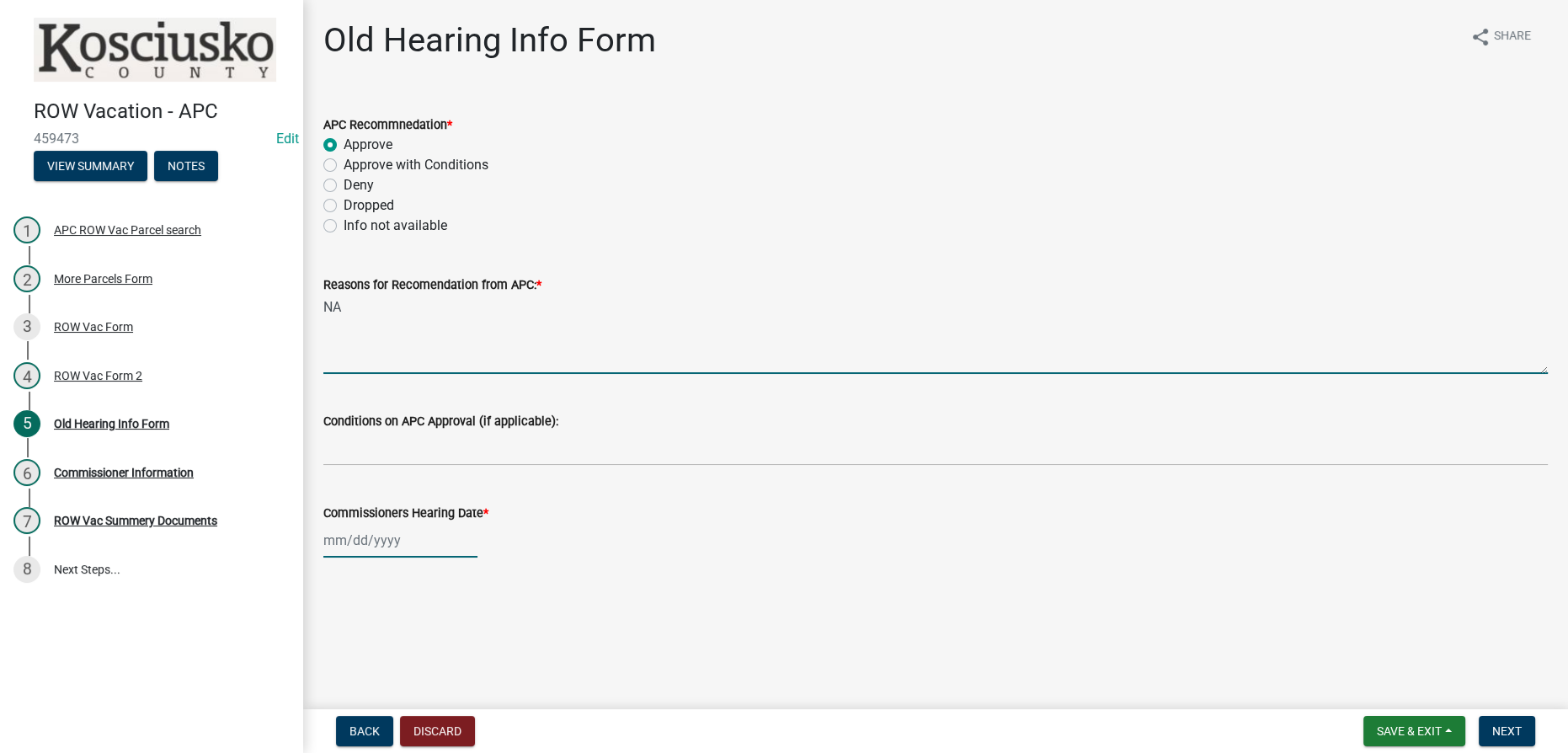 select on "8" 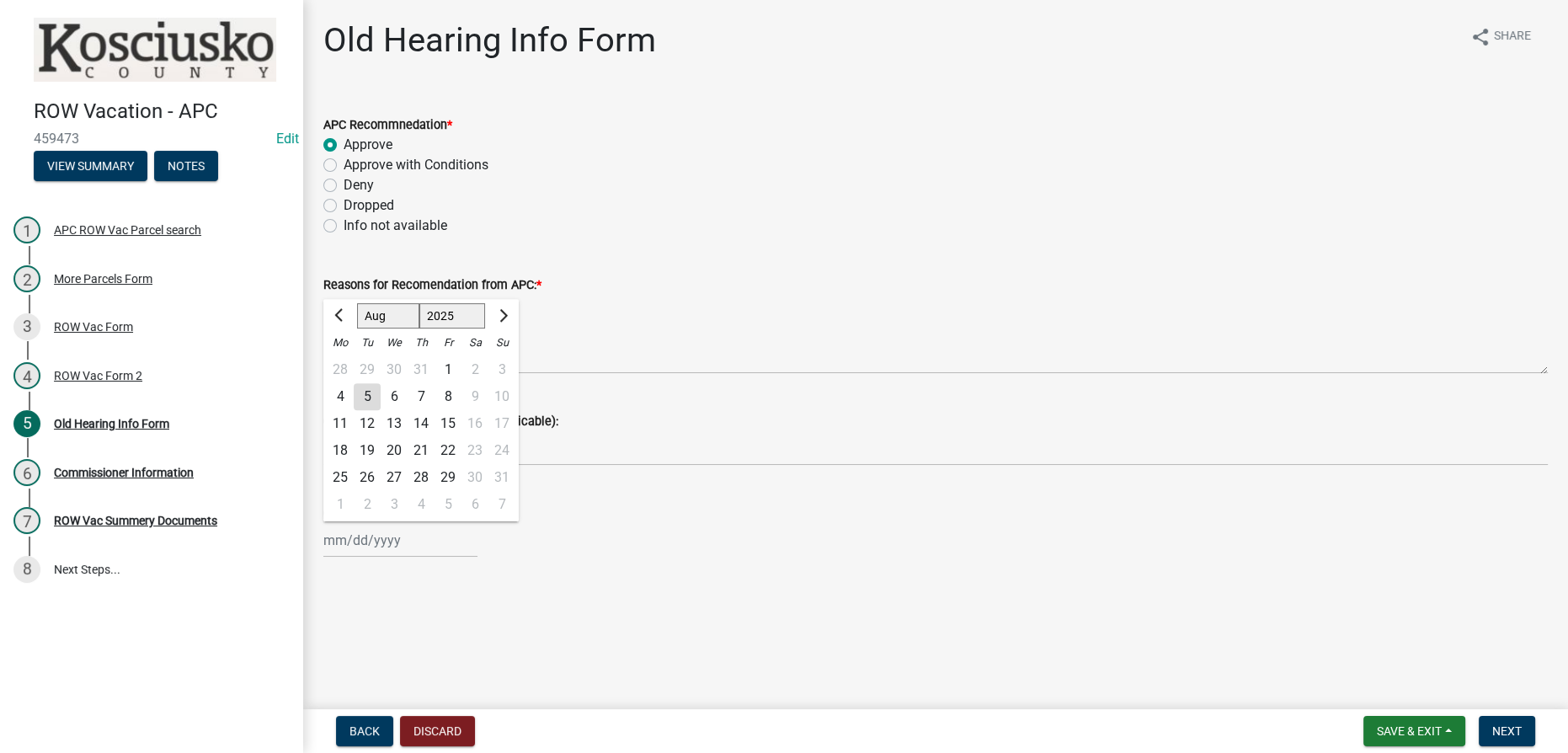 click on "1525 1526 1527 1528 1529 1530 1531 1532 1533 1534 1535 1536 1537 1538 1539 1540 1541 1542 1543 1544 1545 1546 1547 1548 1549 1550 1551 1552 1553 1554 1555 1556 1557 1558 1559 1560 1561 1562 1563 1564 1565 1566 1567 1568 1569 1570 1571 1572 1573 1574 1575 1576 1577 1578 1579 1580 1581 1582 1583 1584 1585 1586 1587 1588 1589 1590 1591 1592 1593 1594 1595 1596 1597 1598 1599 1600 1601 1602 1603 1604 1605 1606 1607 1608 1609 1610 1611 1612 1613 1614 1615 1616 1617 1618 1619 1620 1621 1622 1623 1624 1625 1626 1627 1628 1629 1630 1631 1632 1633 1634 1635 1636 1637 1638 1639 1640 1641 1642 1643 1644 1645 1646 1647 1648 1649 1650 1651 1652 1653 1654 1655 1656 1657 1658 1659 1660 1661 1662 1663 1664 1665 1666 1667 1668 1669 1670 1671 1672 1673 1674 1675 1676 1677 1678 1679 1680 1681 1682 1683 1684 1685 1686 1687 1688 1689 1690 1691 1692 1693 1694 1695 1696 1697 1698 1699 1700 1701 1702 1703 1704 1705 1706 1707 1708 1709 1710 1711 1712 1713 1714 1715 1716 1717 1718 1719 1720 1721 1722 1723 1724 1725 1726 1727 1728 1729" 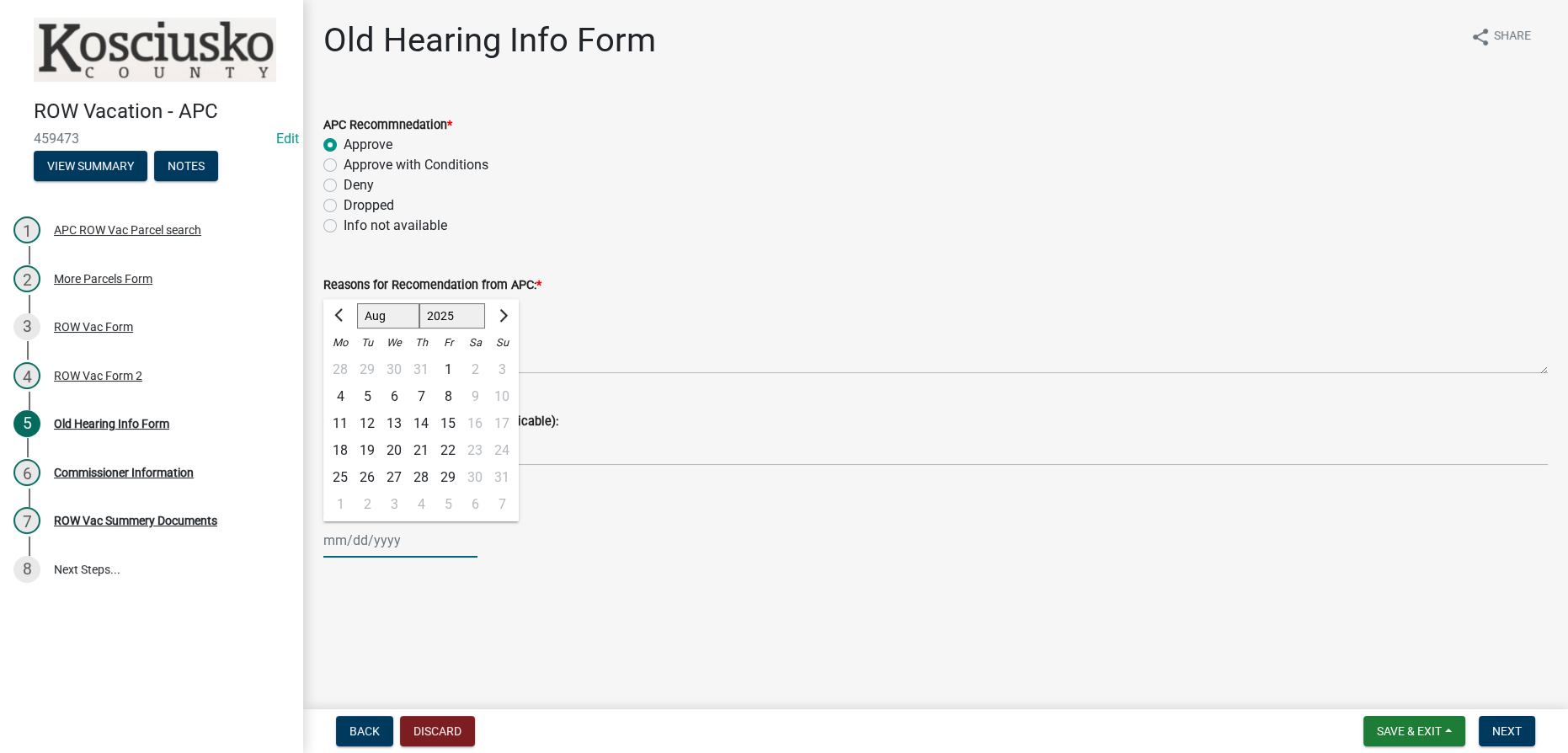 select on "1987" 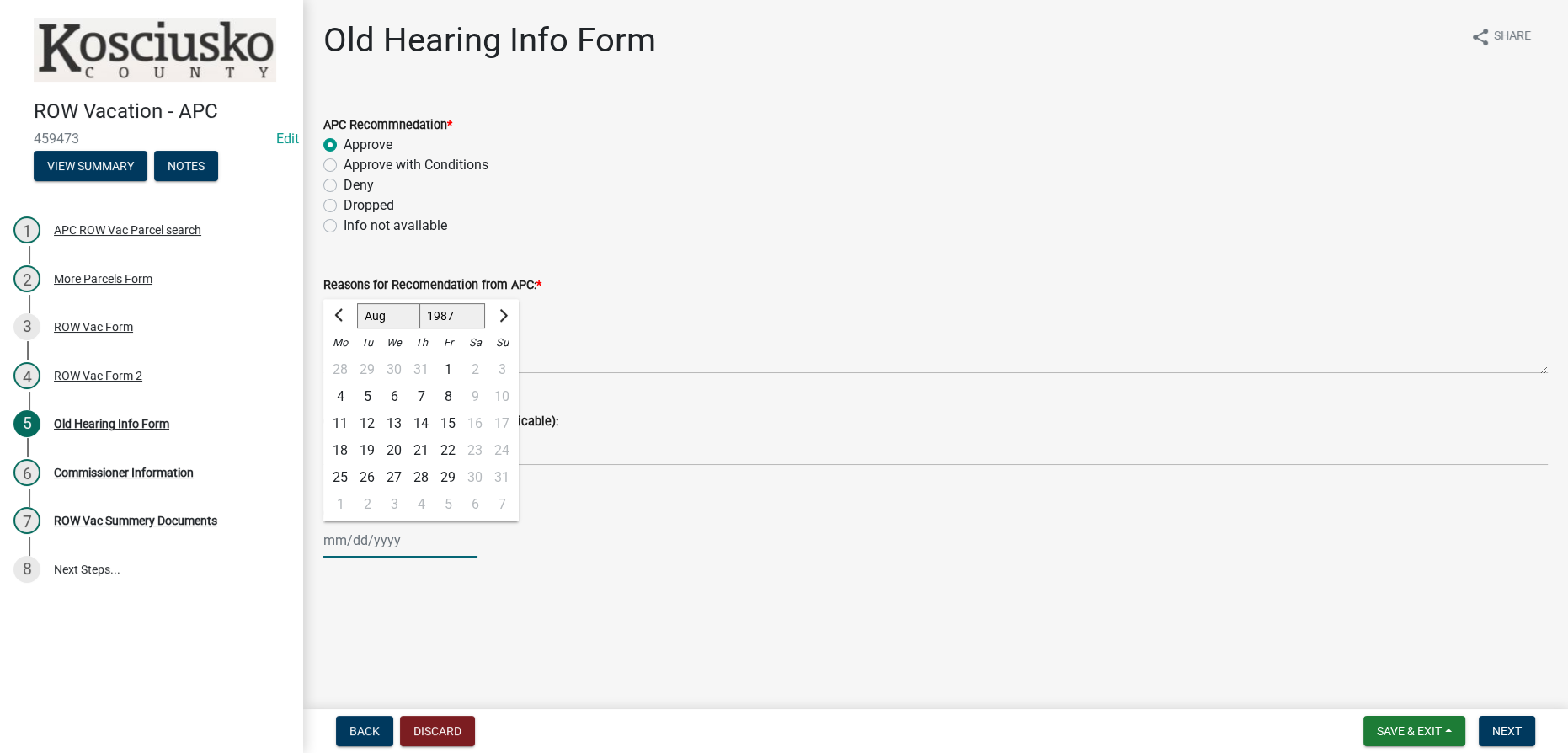 click on "1525 1526 1527 1528 1529 1530 1531 1532 1533 1534 1535 1536 1537 1538 1539 1540 1541 1542 1543 1544 1545 1546 1547 1548 1549 1550 1551 1552 1553 1554 1555 1556 1557 1558 1559 1560 1561 1562 1563 1564 1565 1566 1567 1568 1569 1570 1571 1572 1573 1574 1575 1576 1577 1578 1579 1580 1581 1582 1583 1584 1585 1586 1587 1588 1589 1590 1591 1592 1593 1594 1595 1596 1597 1598 1599 1600 1601 1602 1603 1604 1605 1606 1607 1608 1609 1610 1611 1612 1613 1614 1615 1616 1617 1618 1619 1620 1621 1622 1623 1624 1625 1626 1627 1628 1629 1630 1631 1632 1633 1634 1635 1636 1637 1638 1639 1640 1641 1642 1643 1644 1645 1646 1647 1648 1649 1650 1651 1652 1653 1654 1655 1656 1657 1658 1659 1660 1661 1662 1663 1664 1665 1666 1667 1668 1669 1670 1671 1672 1673 1674 1675 1676 1677 1678 1679 1680 1681 1682 1683 1684 1685 1686 1687 1688 1689 1690 1691 1692 1693 1694 1695 1696 1697 1698 1699 1700 1701 1702 1703 1704 1705 1706 1707 1708 1709 1710 1711 1712 1713 1714 1715 1716 1717 1718 1719 1720 1721 1722 1723 1724 1725 1726 1727 1728 1729" 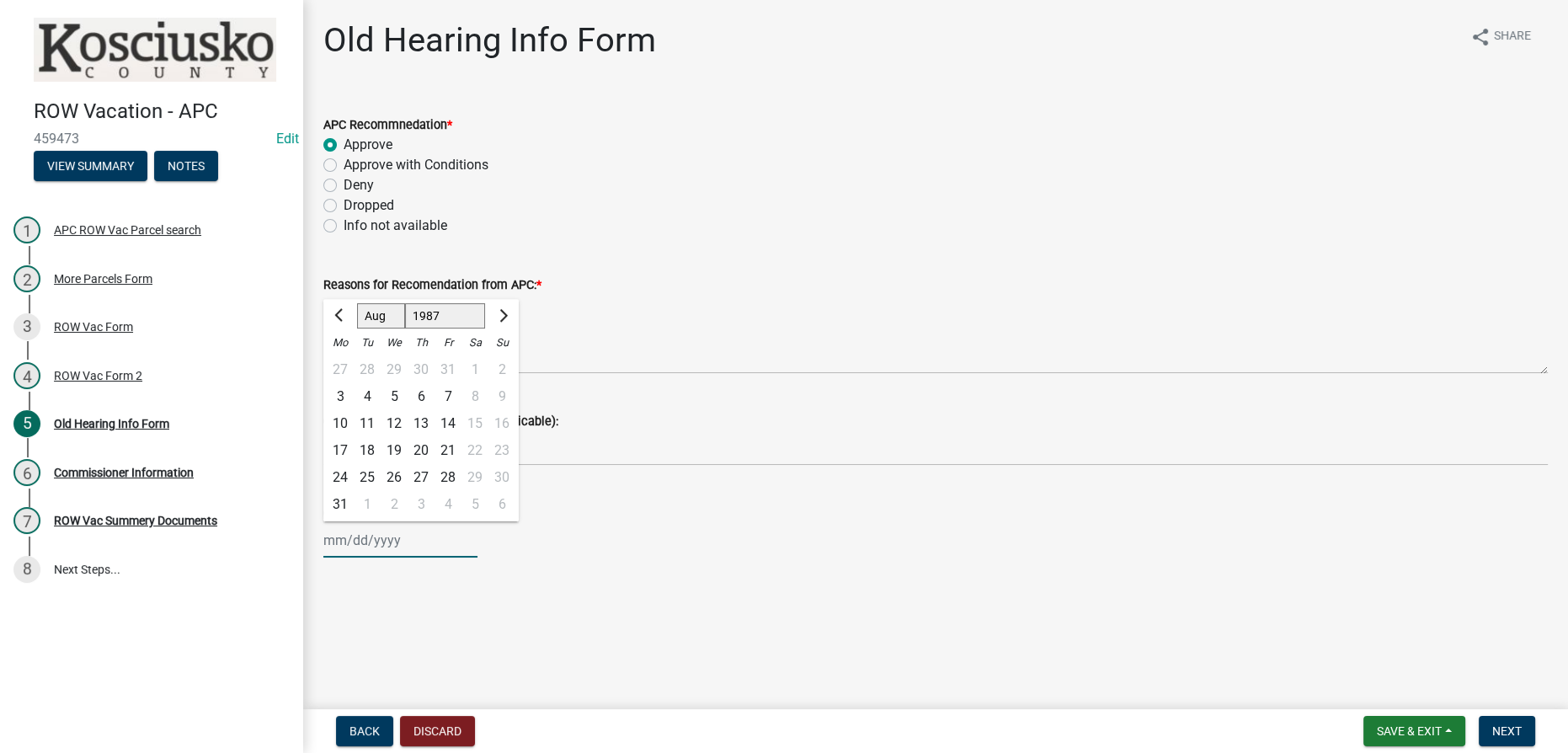 click on "Jan Feb Mar Apr May Jun Jul Aug Sep Oct Nov Dec" 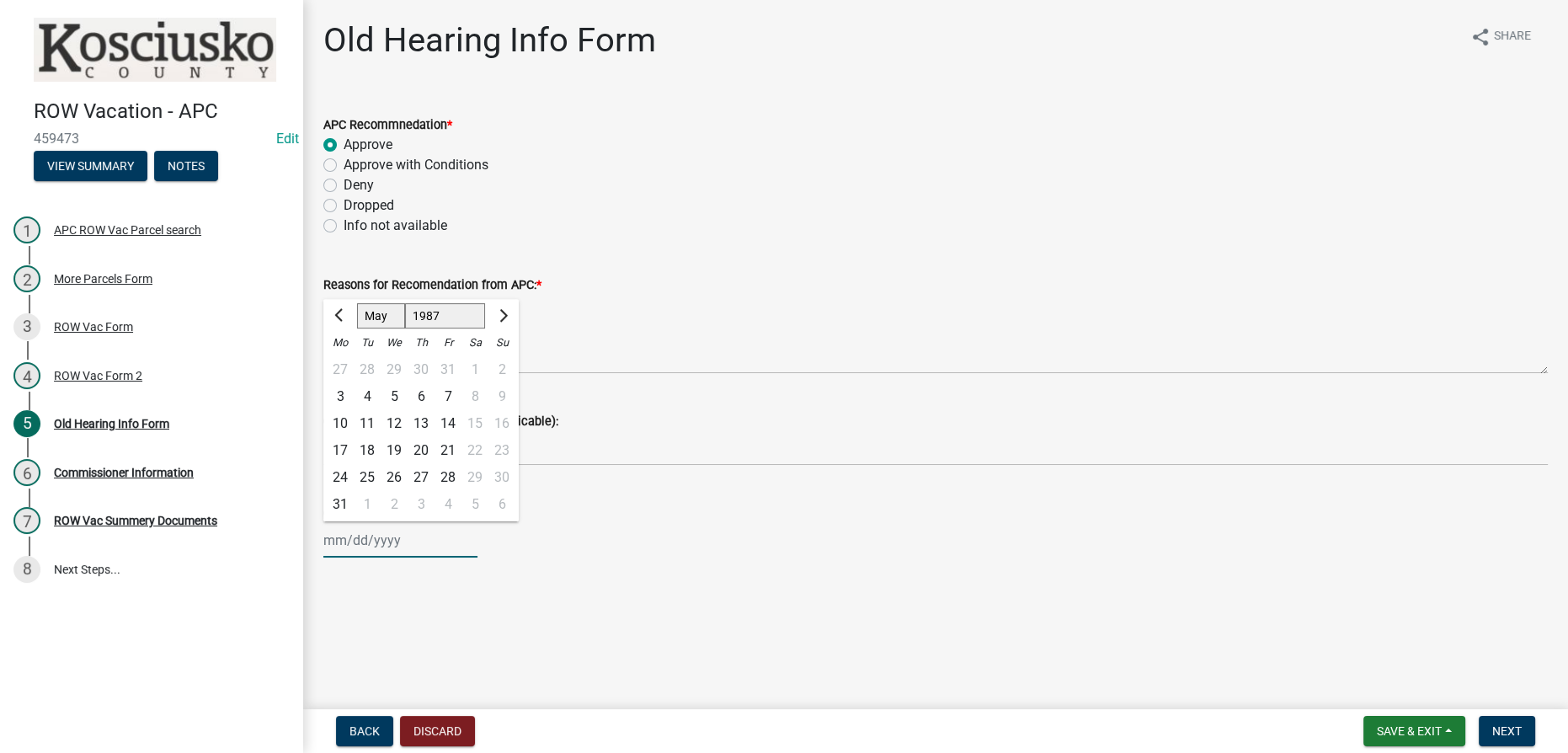 click on "Jan Feb Mar Apr May Jun Jul Aug Sep Oct Nov Dec" 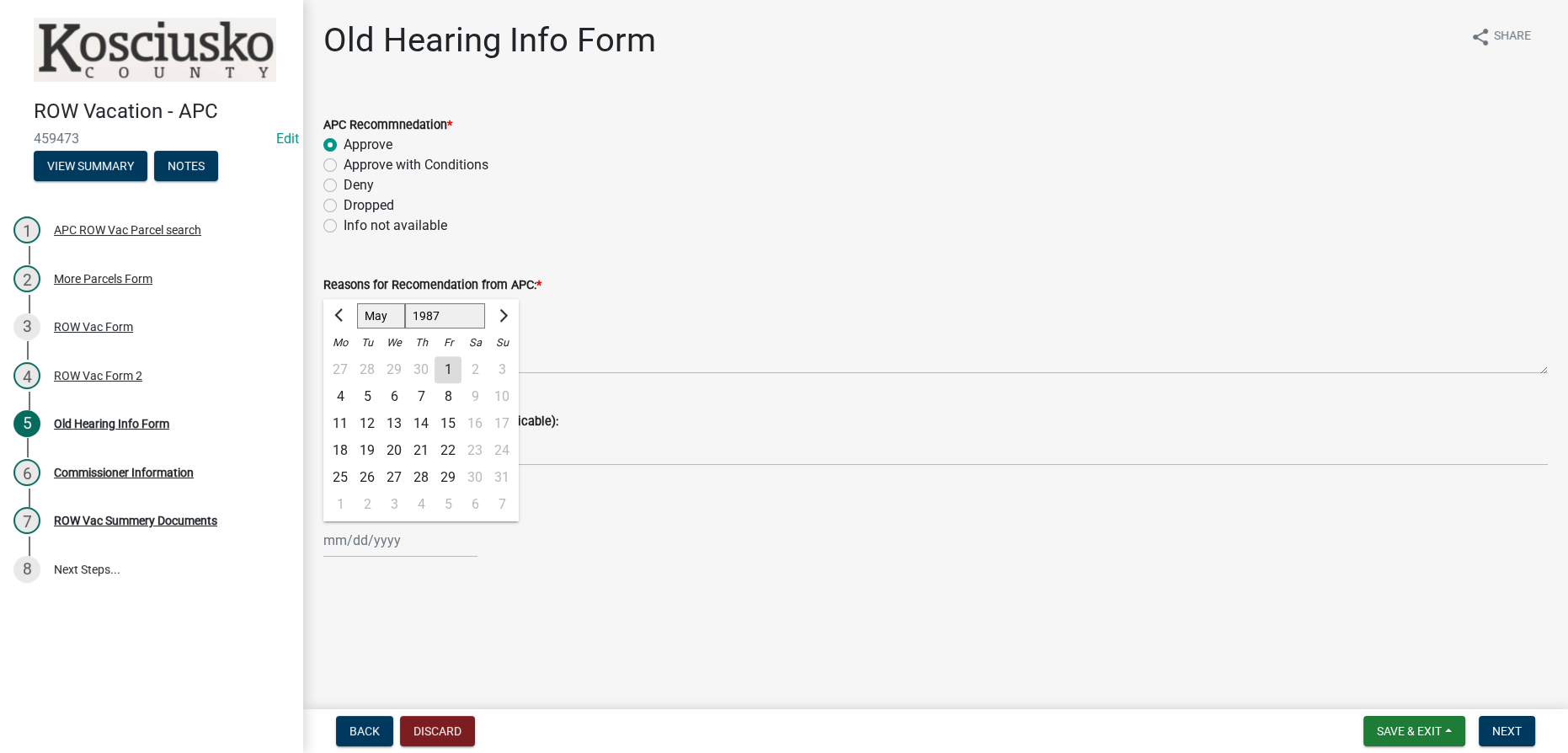 click on "7" 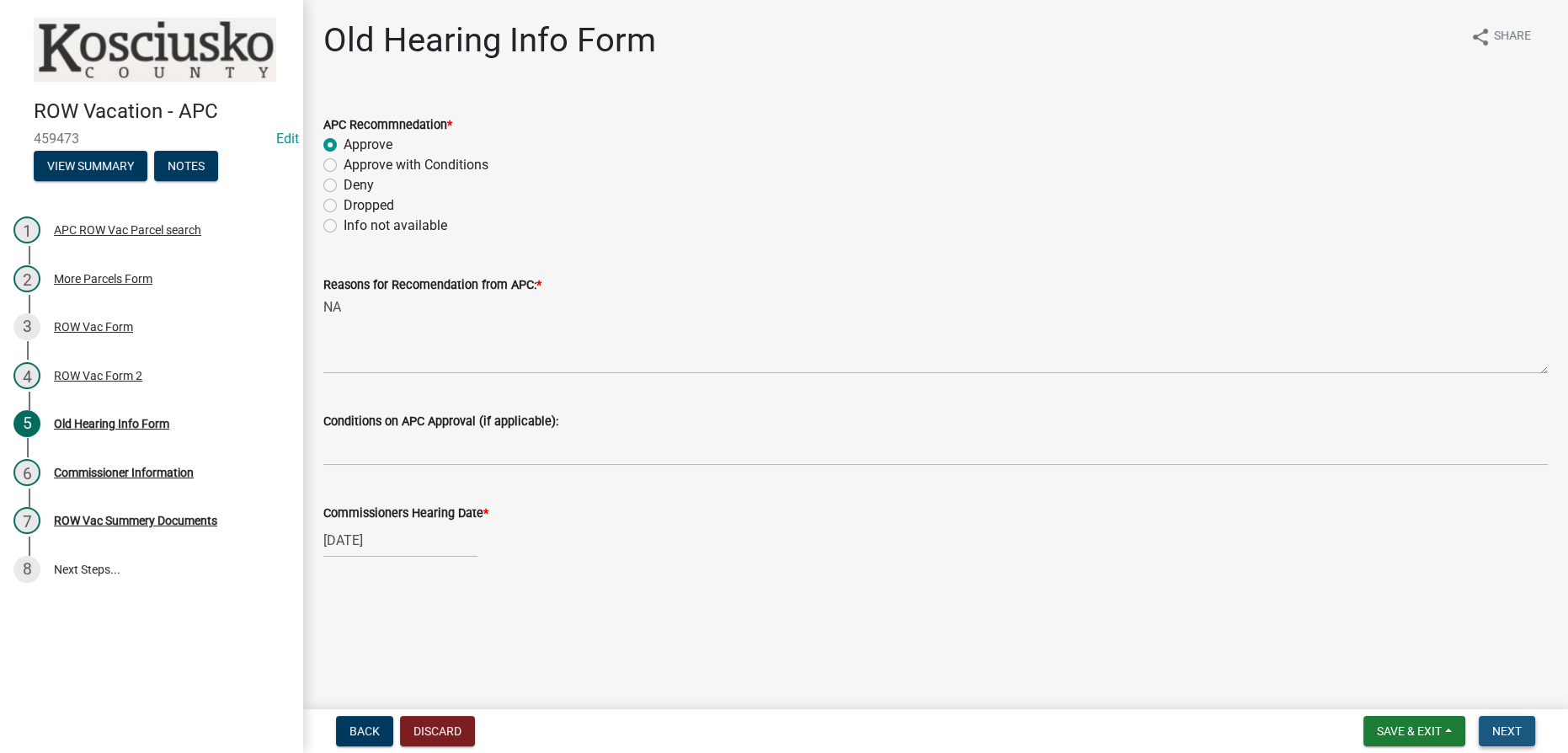click on "Next" at bounding box center (1507, 731) 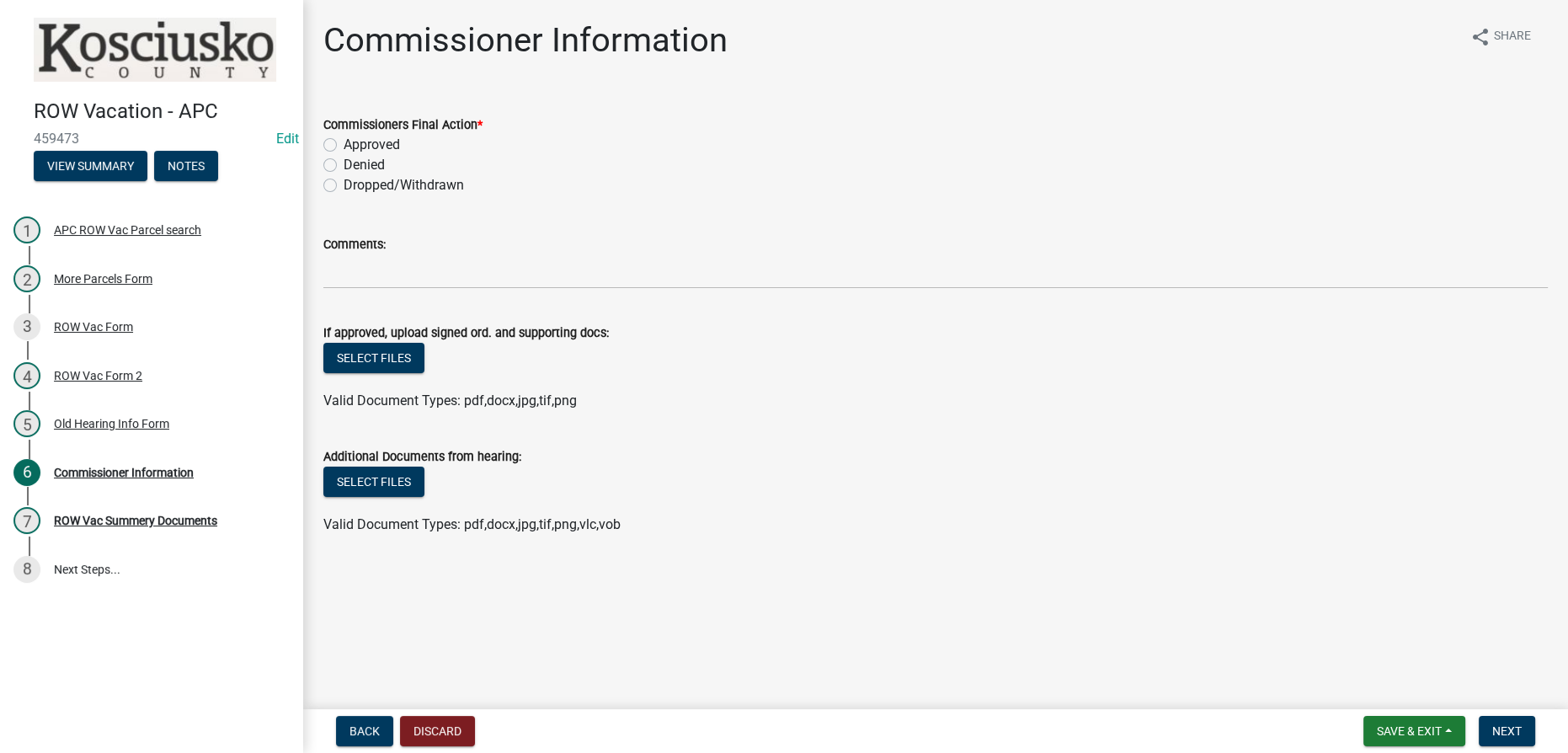 click on "Approved" 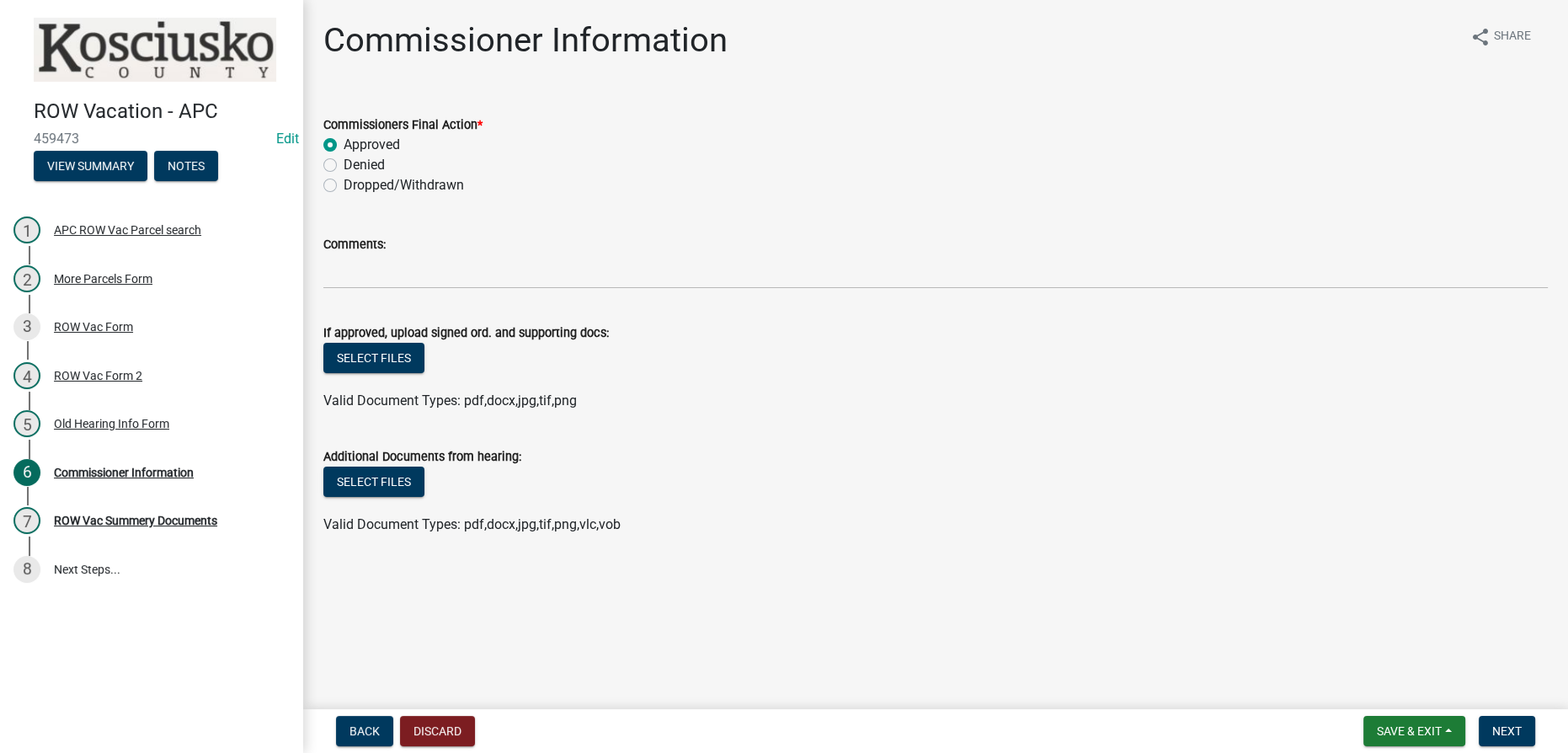 radio on "true" 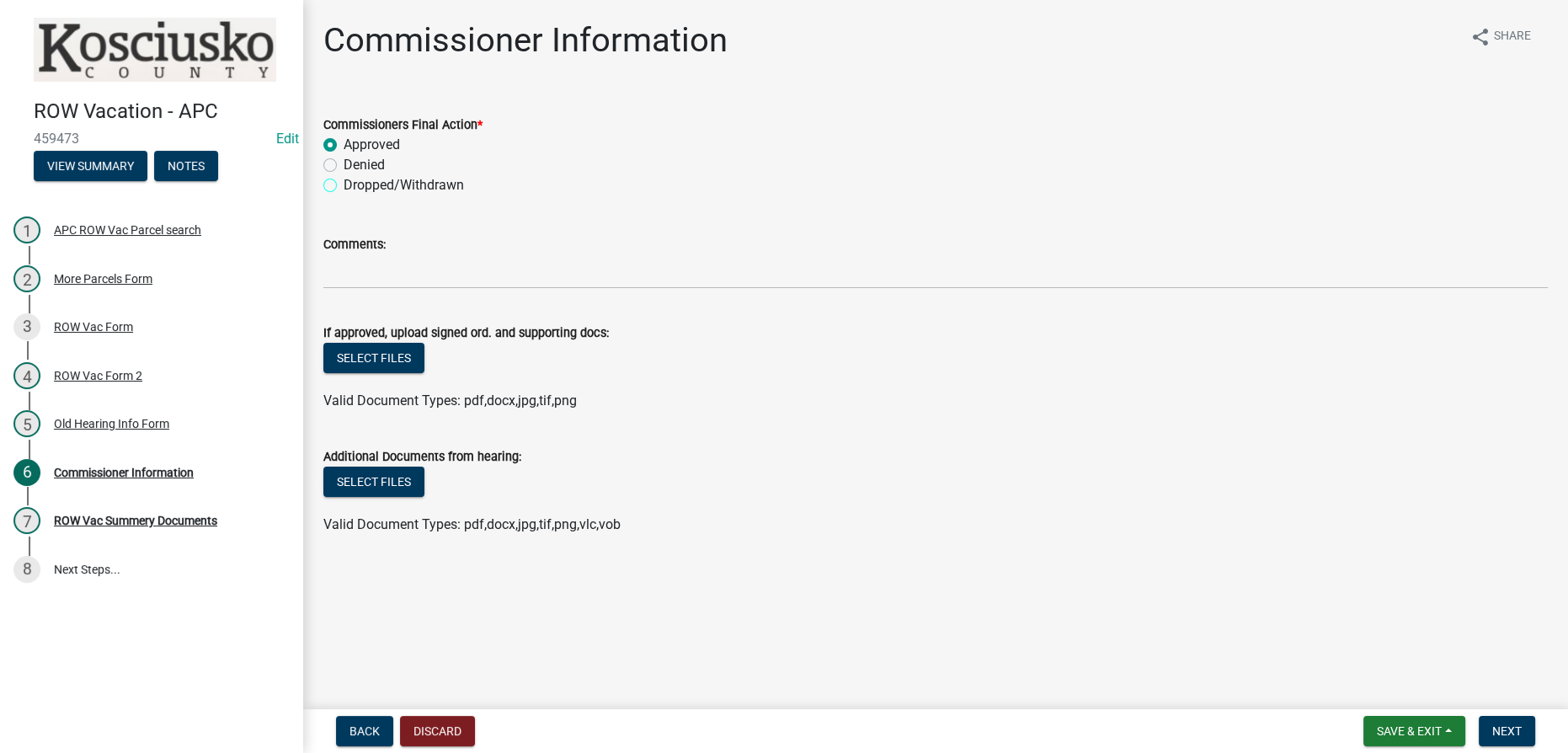 click on "Dropped/Withdrawn" at bounding box center [349, 180] 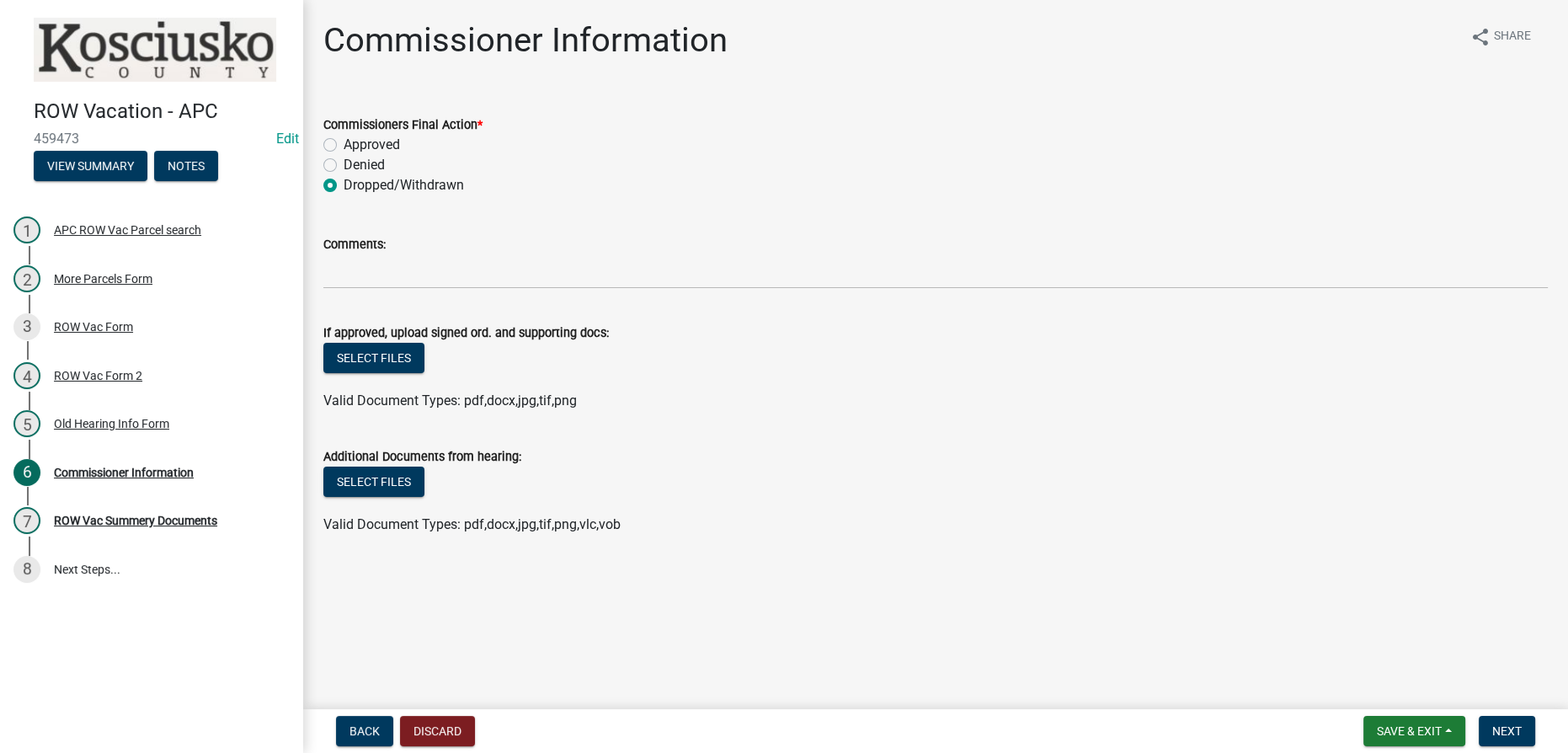 radio on "true" 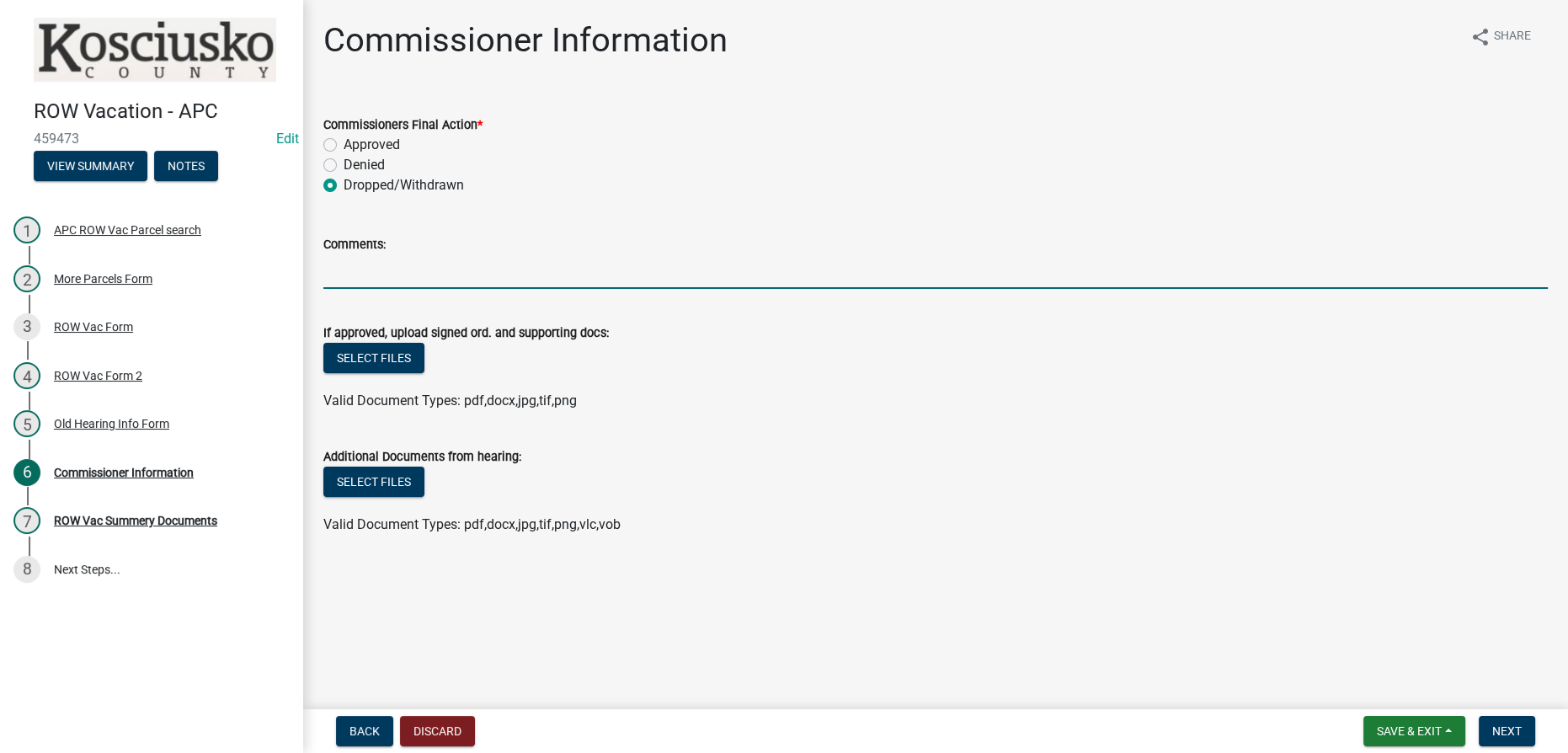click on "Comments:" at bounding box center [936, 271] 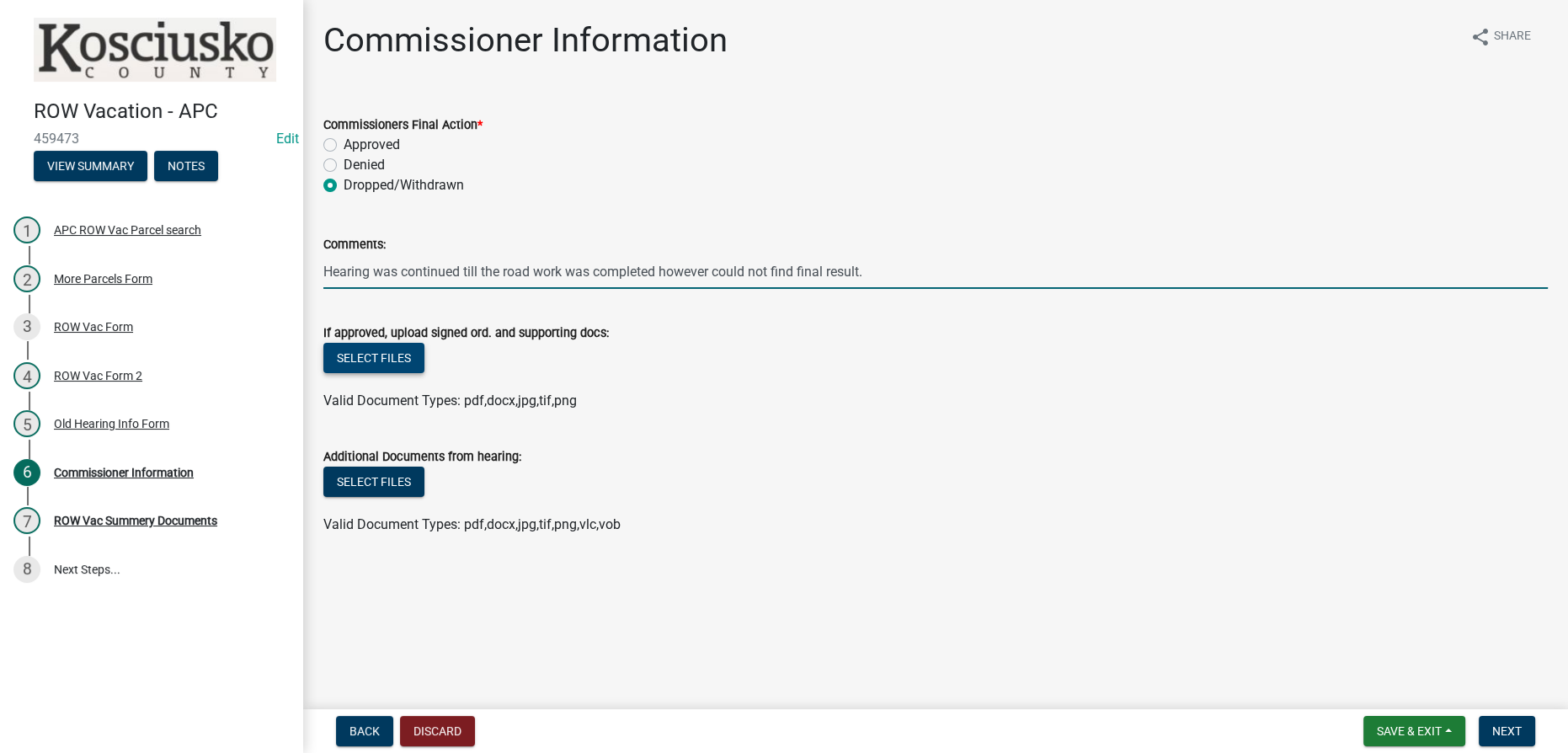 type on "Hearing was continued till the road work was completed however could not find final result." 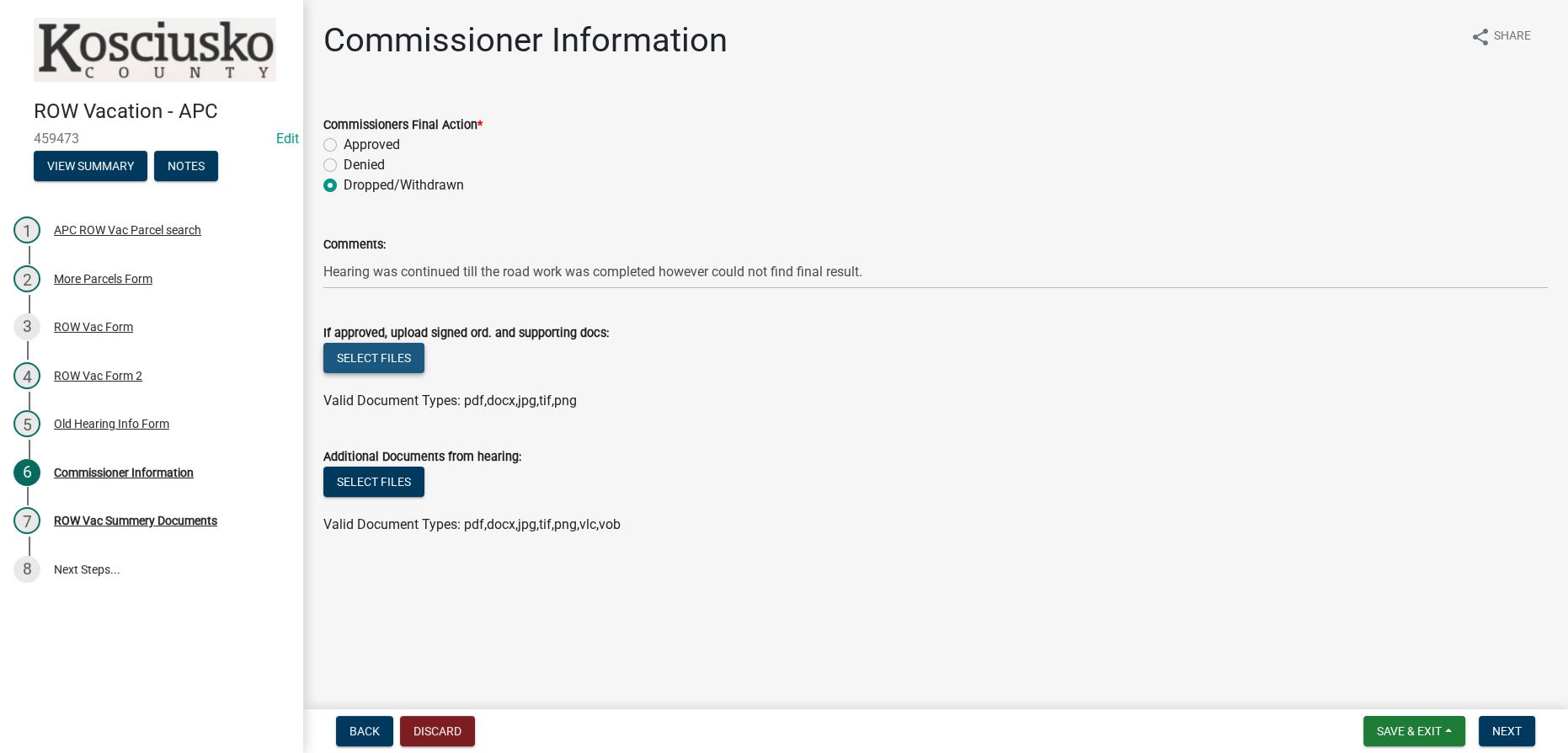 click on "Select files" 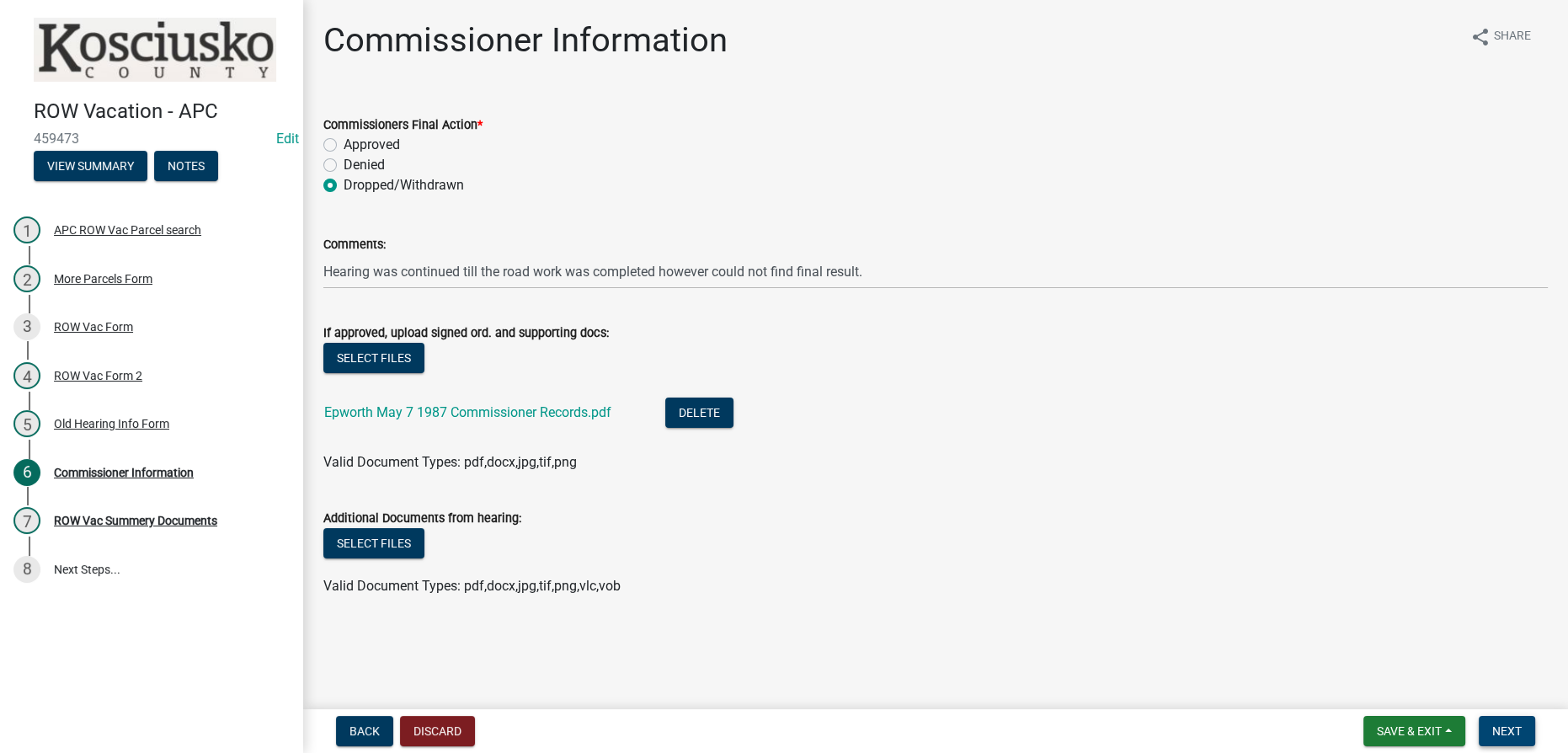 click on "Next" at bounding box center [1507, 731] 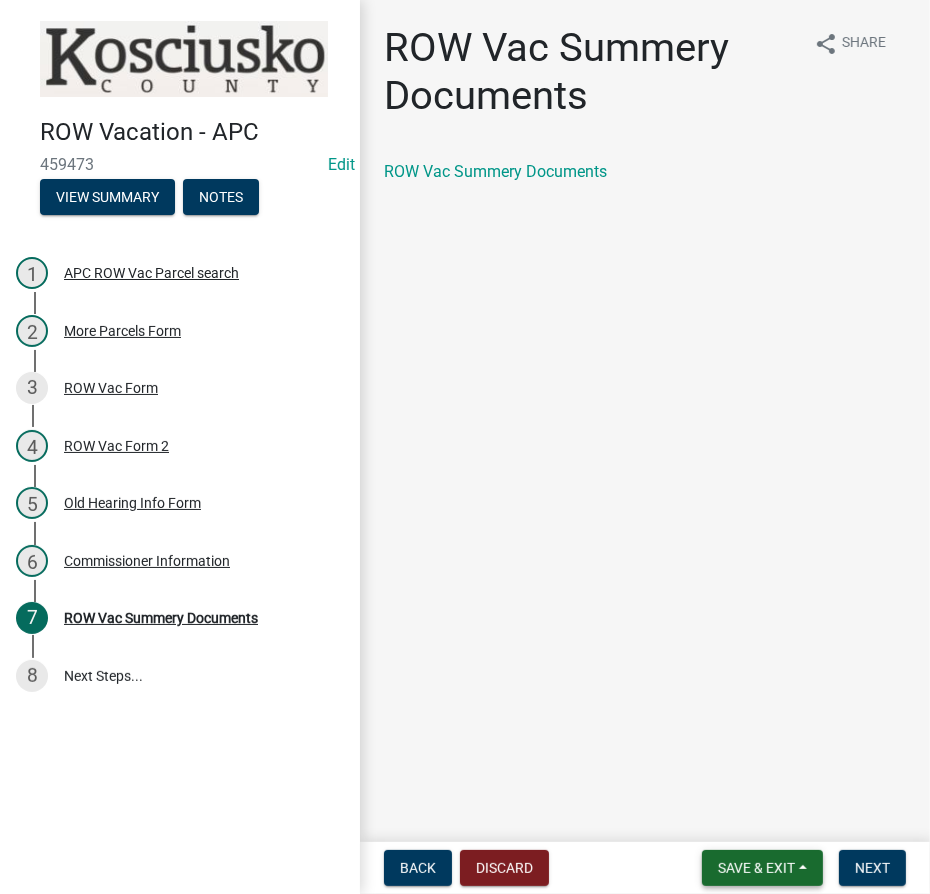 click on "Save & Exit" at bounding box center [756, 868] 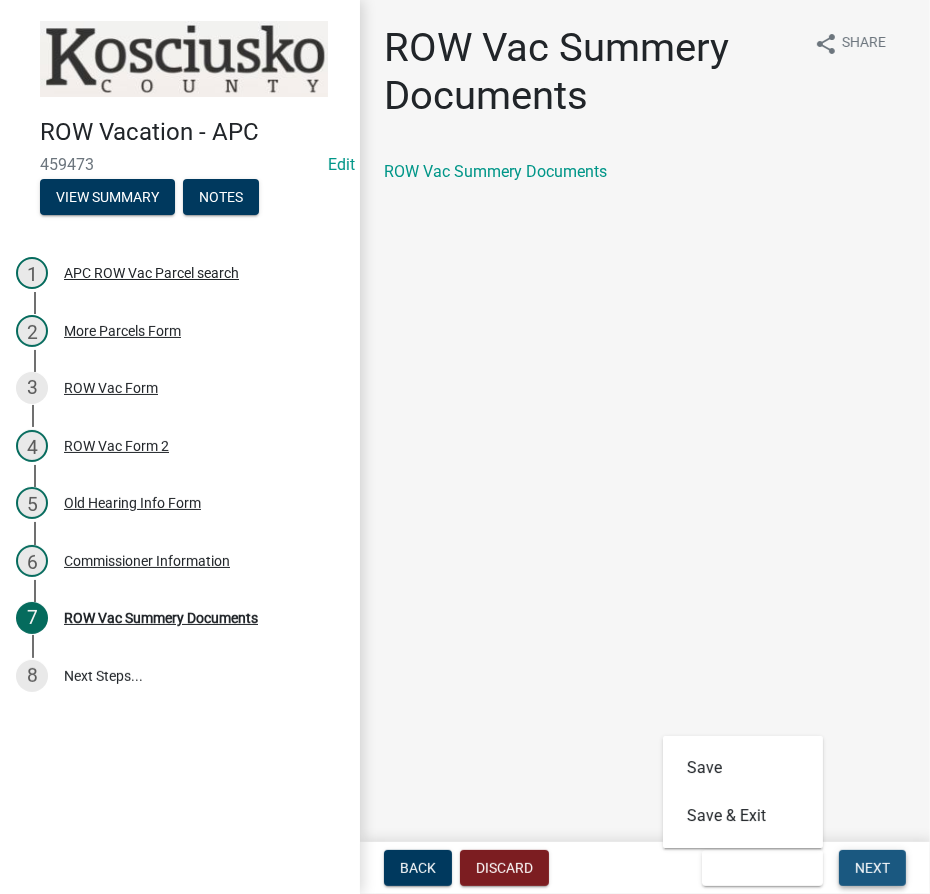 click on "Next" at bounding box center [872, 868] 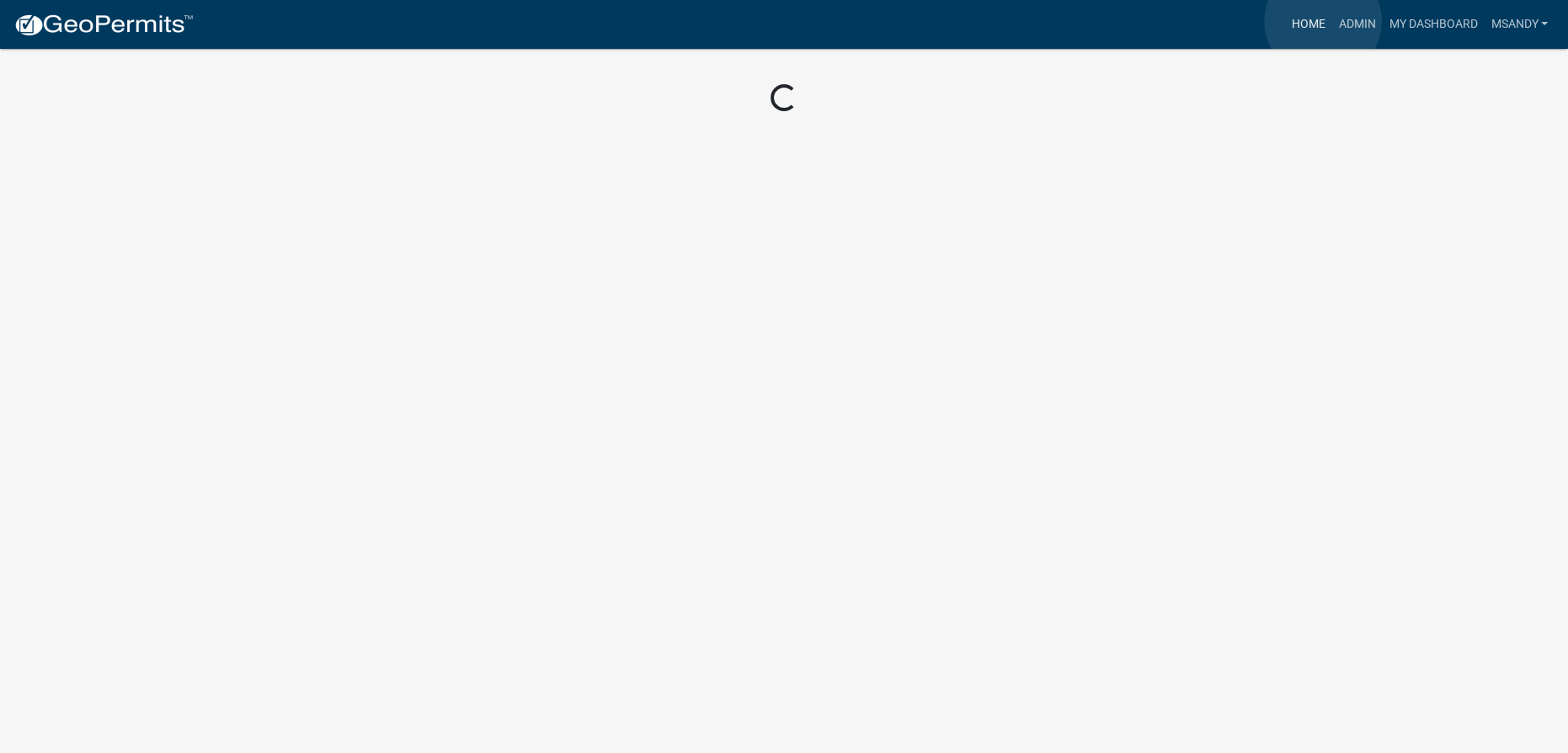 click on "Home" at bounding box center (1308, 24) 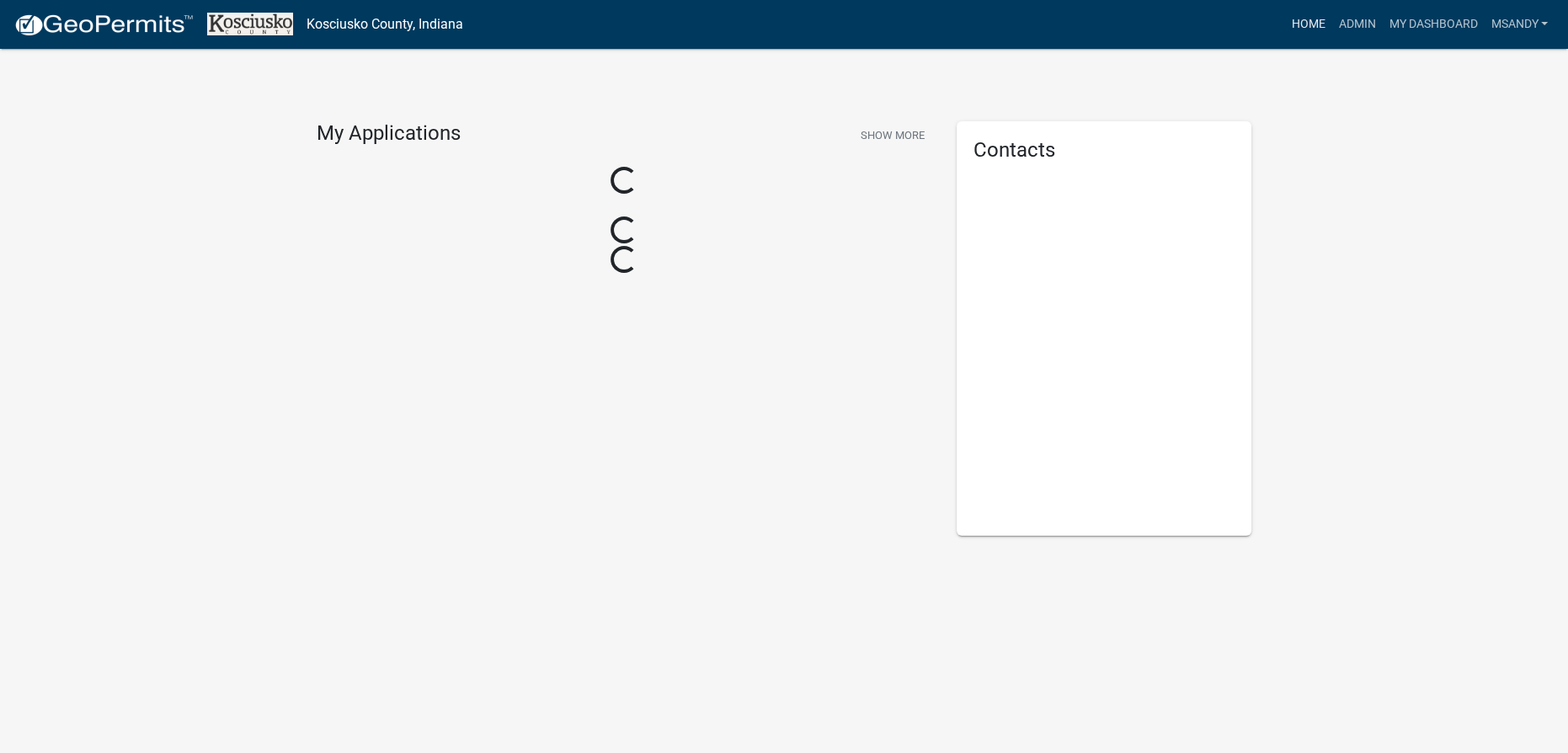 click on "Home" at bounding box center (1308, 24) 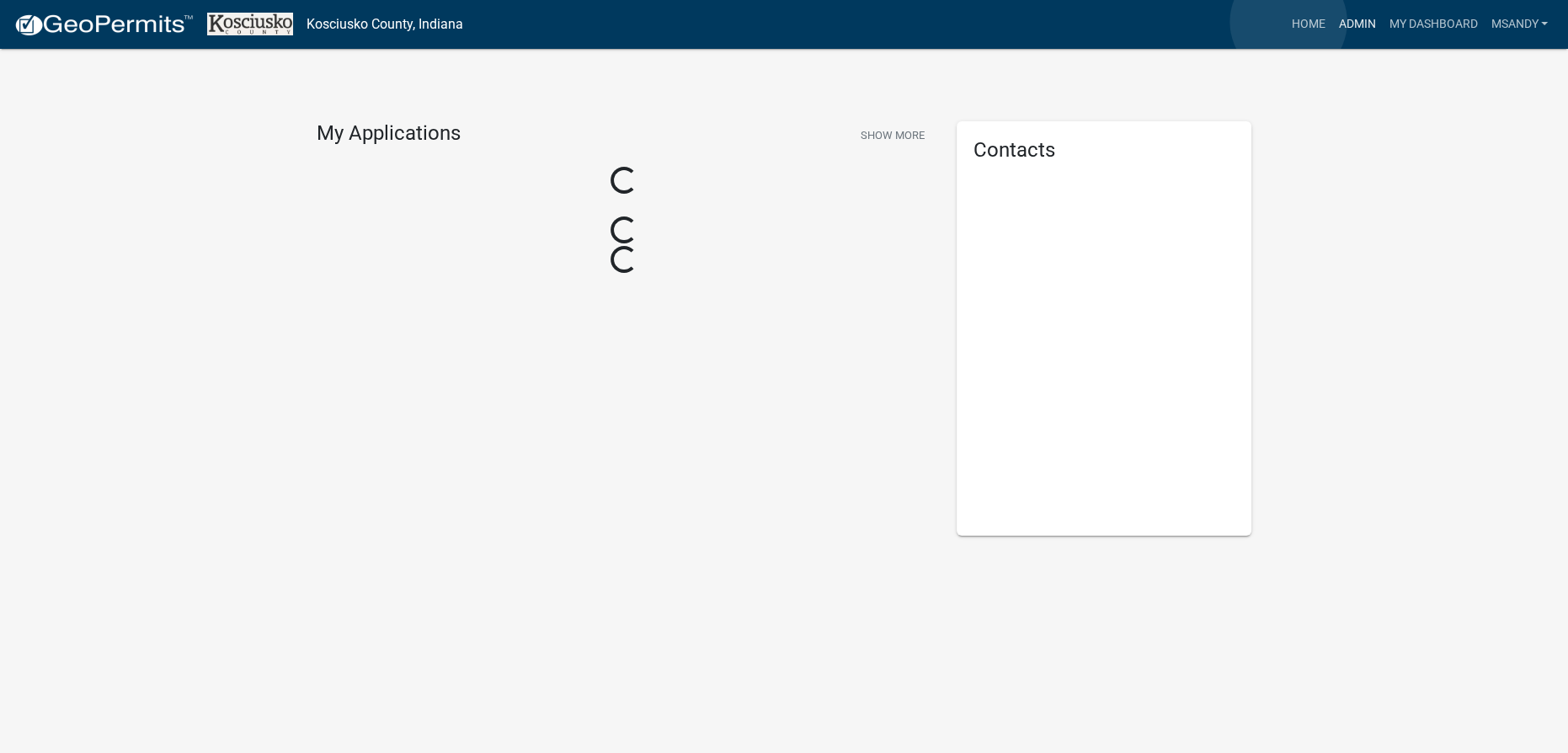 click on "Admin" at bounding box center (1357, 24) 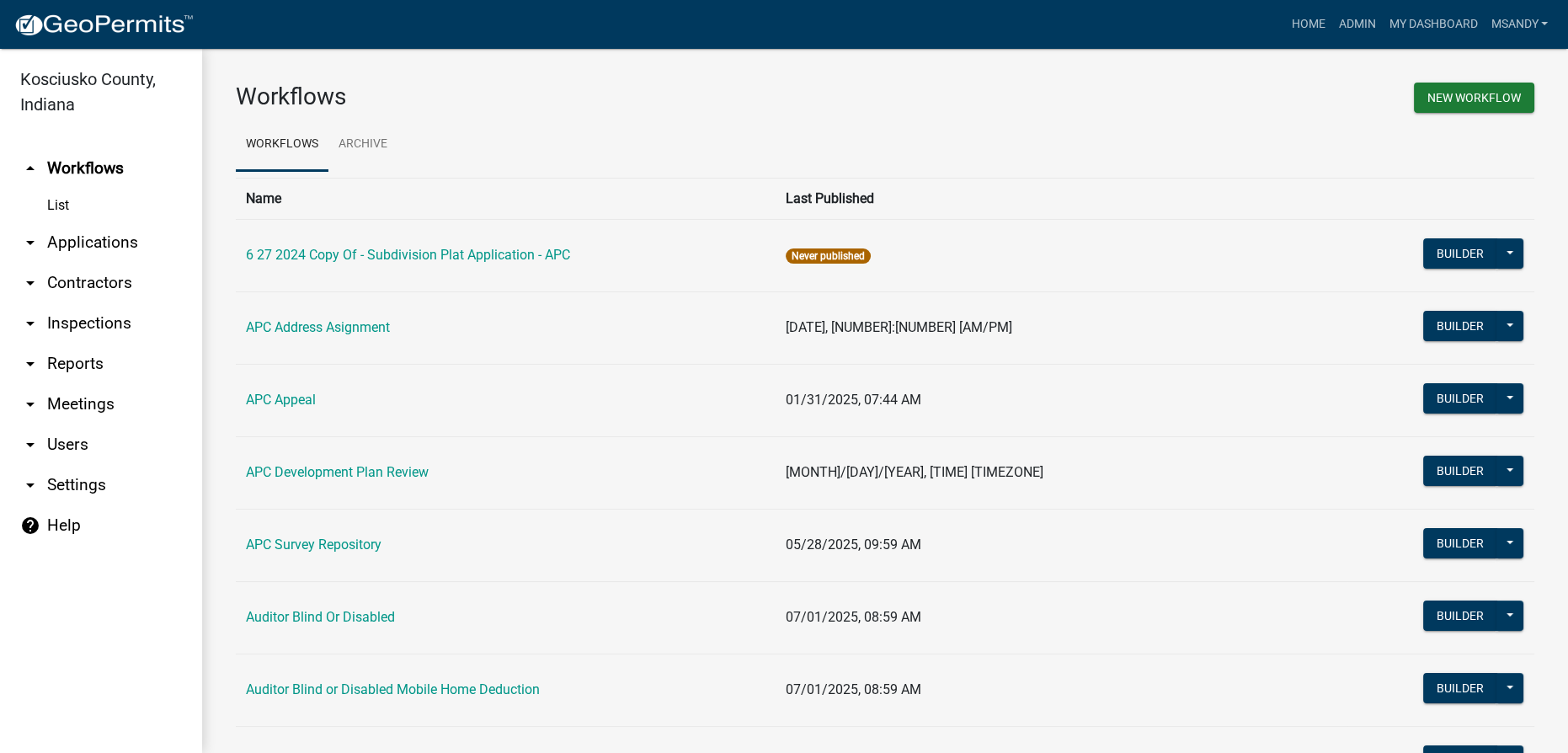 click on "arrow_drop_down   Reports" at bounding box center [101, 364] 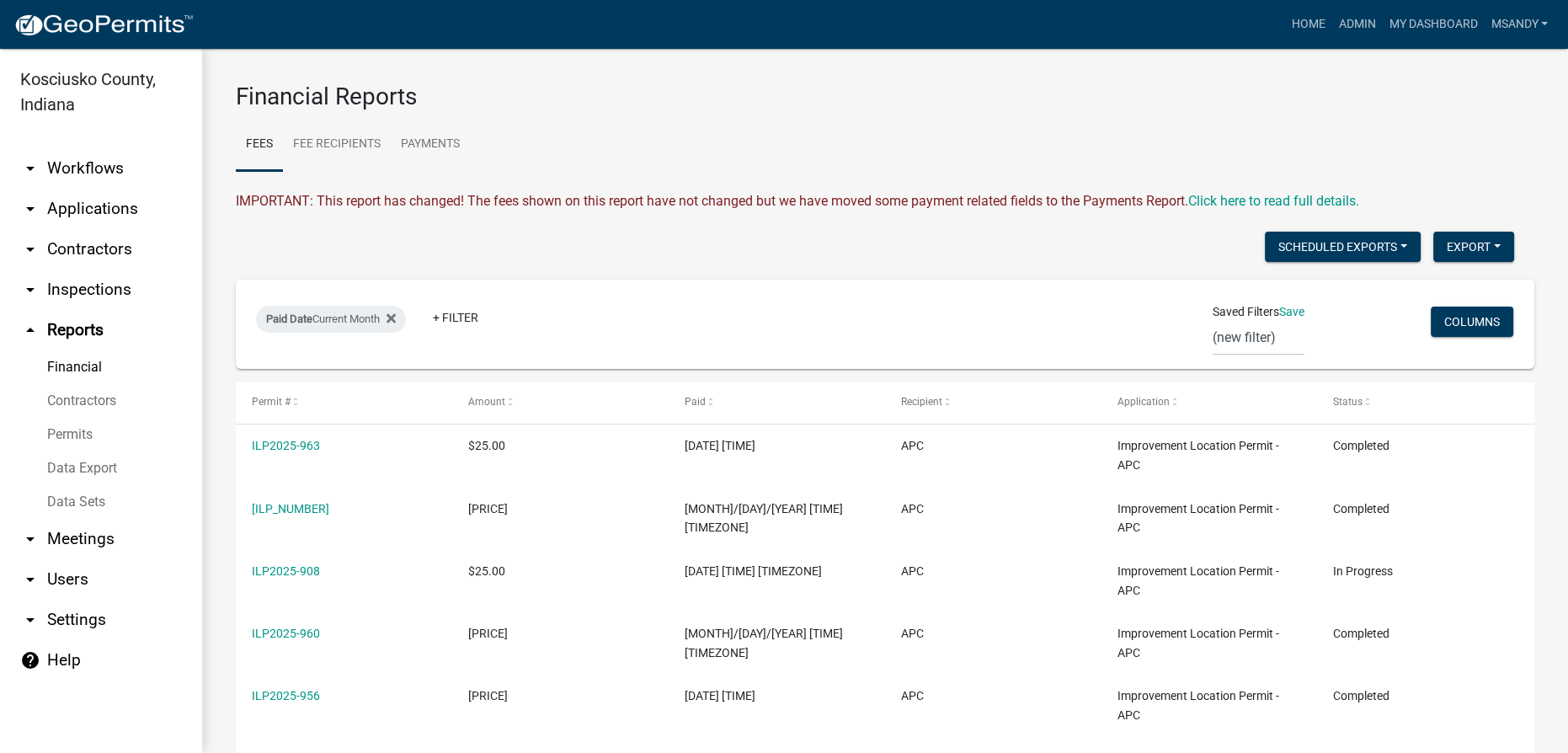 click on "Data Export" at bounding box center (101, 468) 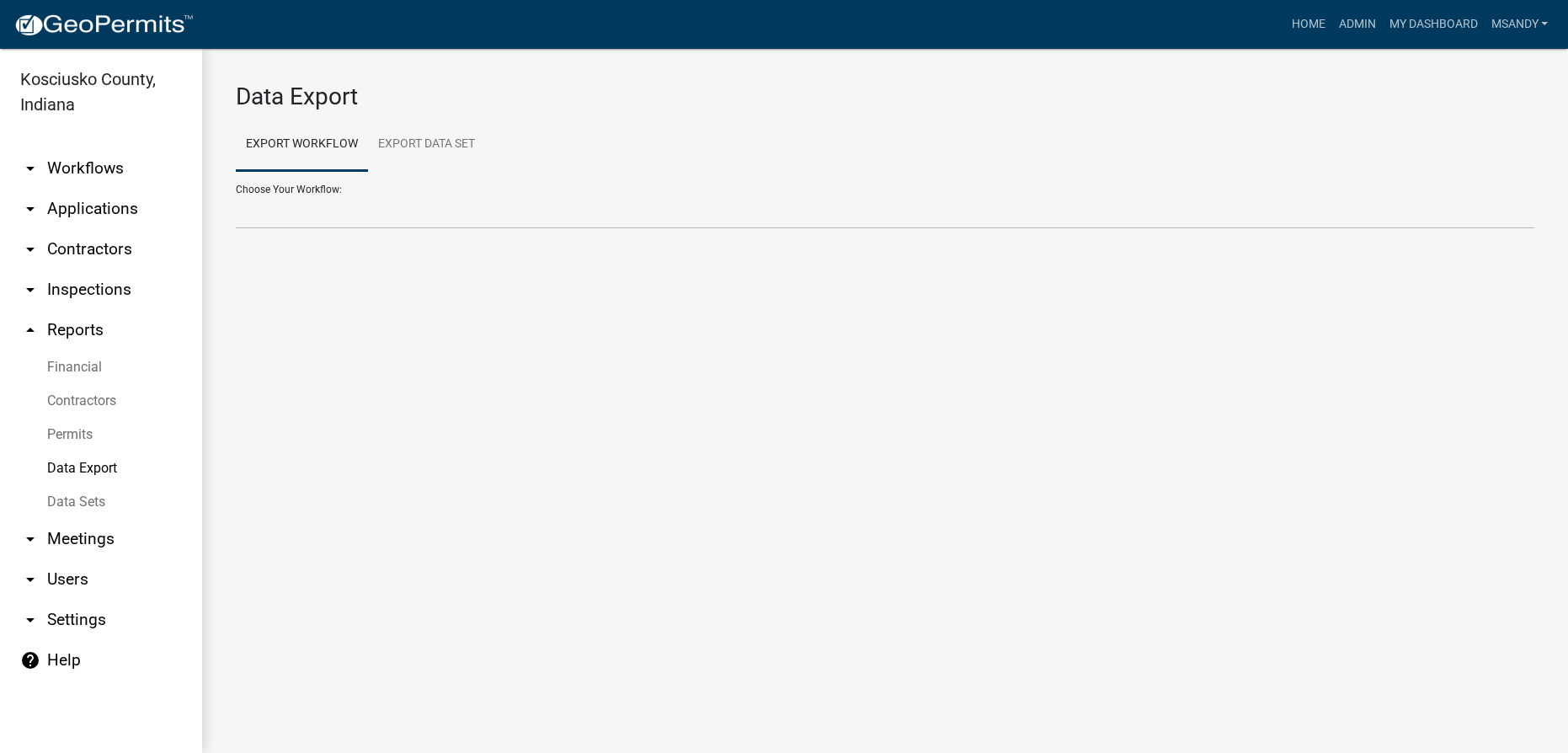 click on "Data Sets" at bounding box center (101, 502) 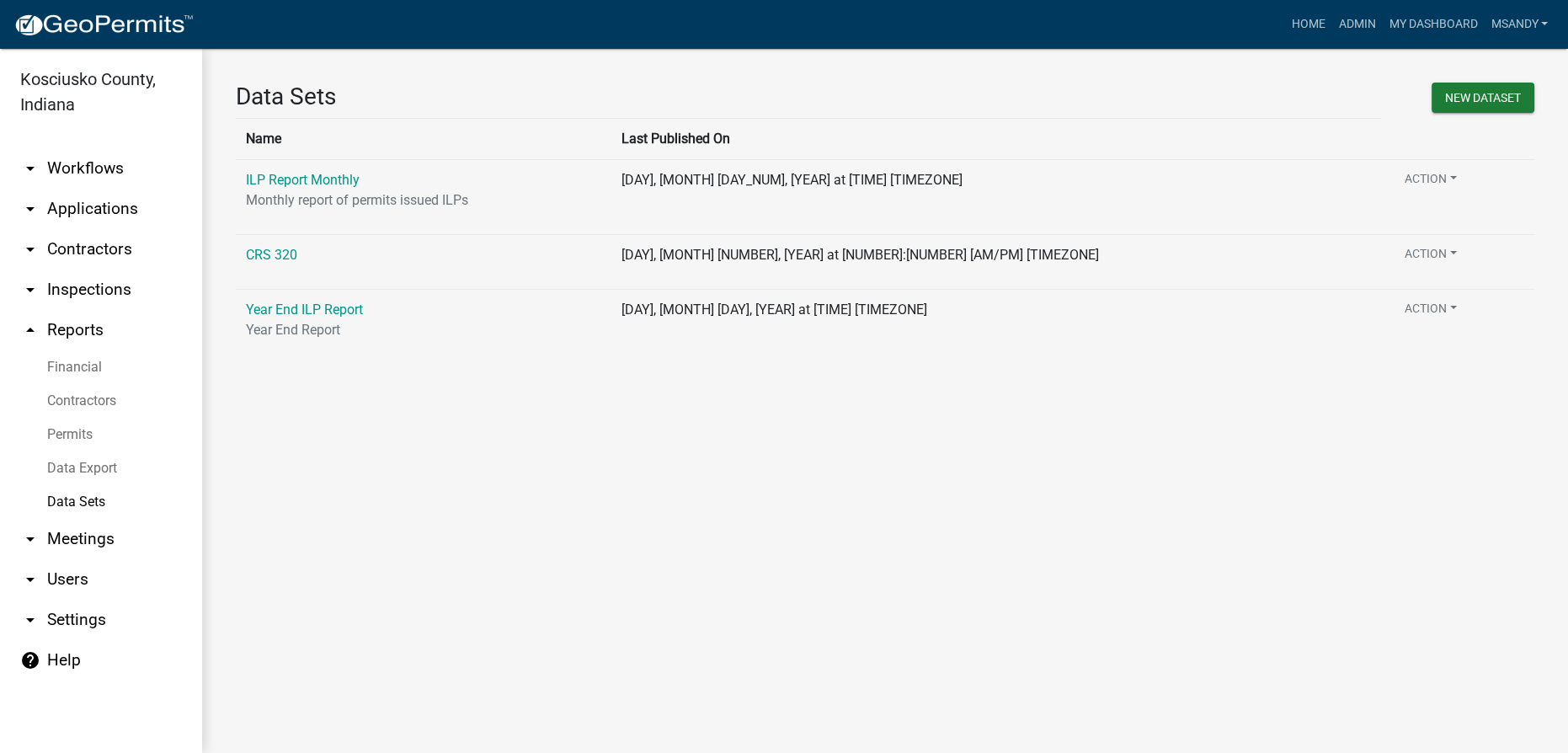 click on "Data Export" at bounding box center (101, 468) 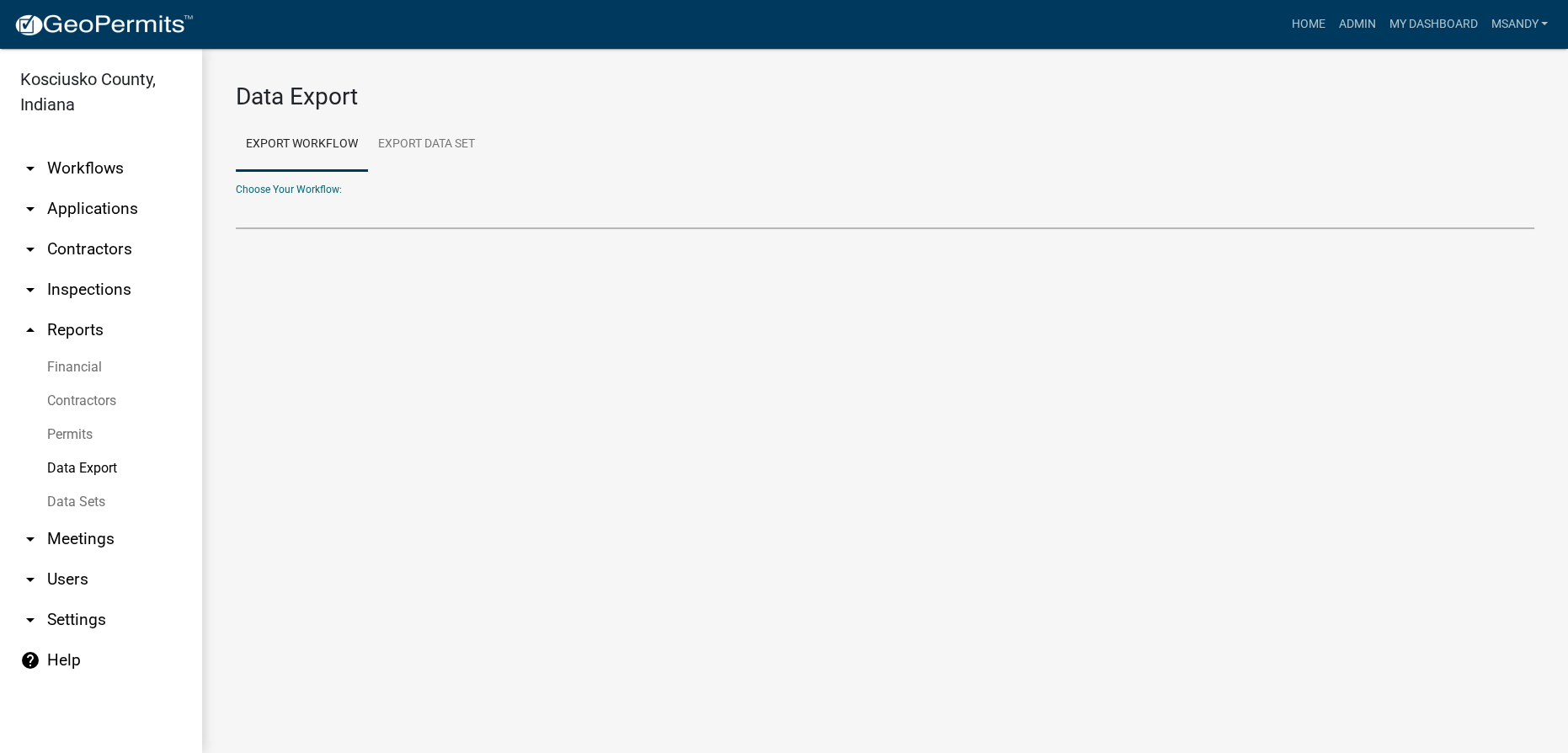 click on "Choose Your Workflow:" at bounding box center [885, 211] 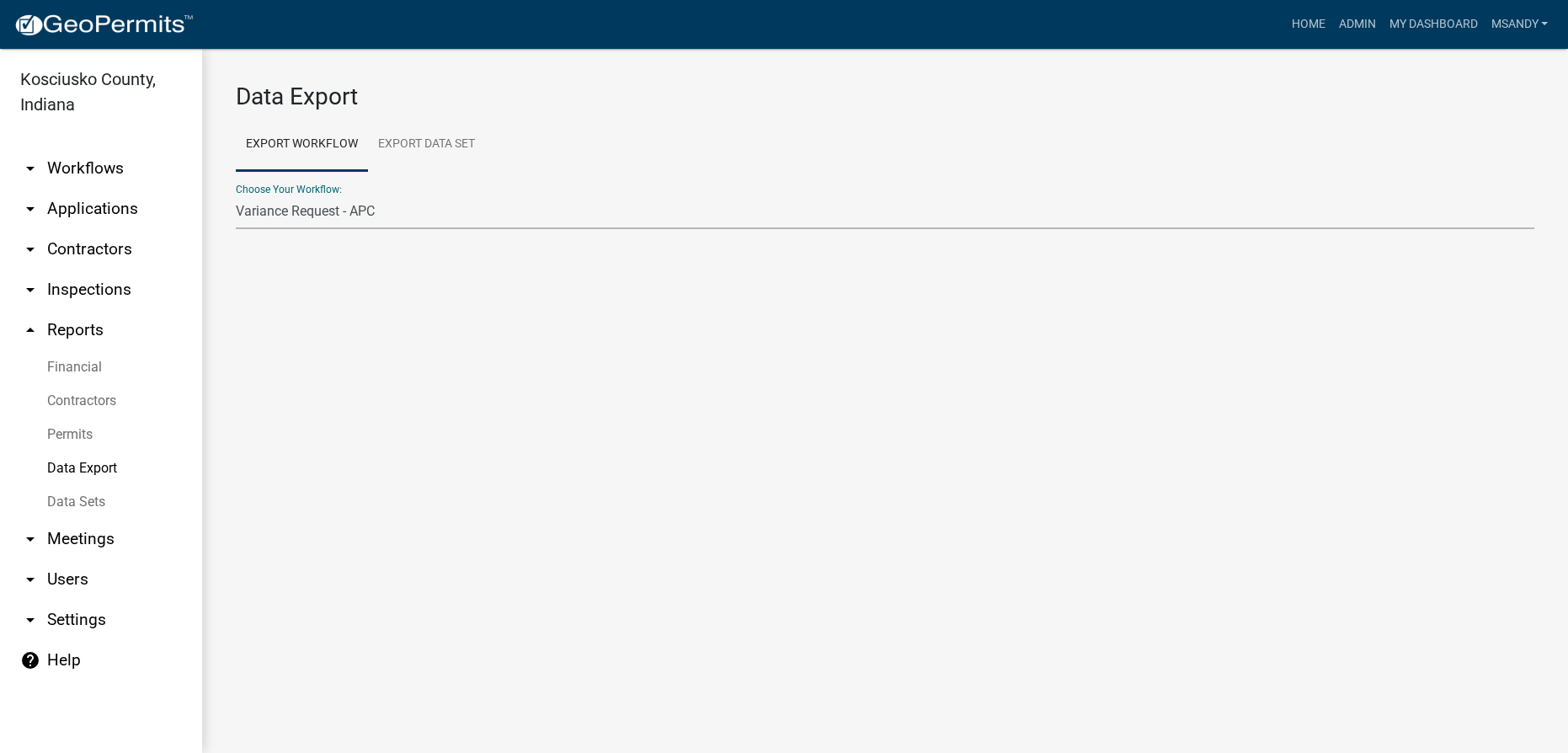 click on "Problem Complaint Form - APC APC Address Asignment APC Appeal APC Development Plan Review APC Survey Repository Auditor Blind Or Disabled Auditor Blind or Disabled Mobile Home Deduction Auditor Blind Or Disabled Mobile Home Deduction Auditor Change of Tax Mailing Address Form Auditor Energy Systems Deduction Auditor Heritage Barn Auditor Homestead Deduction Auditor Mobile Home Homestead Deduction Auditor Over 65 Deduction Auditor Over 65 for Mobile Home Deduction Auditor Vacation Request Auditor Veterans Deduction Auditor Veterans Deduction for Mobile Home Certificates of Occupancy - APC Contractors Driveway and Right of Way Work Permit Exception - APC FARAs Flood Development Permit - APC Food Permit General Contractor Registration General Contractor Renewal HD Sign Off On Sewage \u0026 Water Hoover - Driveway and Right of Way Work Permit Improvement Location Permit - APC Legal Cases - APC Letter Of Map Amendments - APC Platted Subdivision Vacation - APC Property Research Request - APC Rezoning Application ROW Vacation - APC Septic Permit Sign Permit - APC" at bounding box center (885, 211) 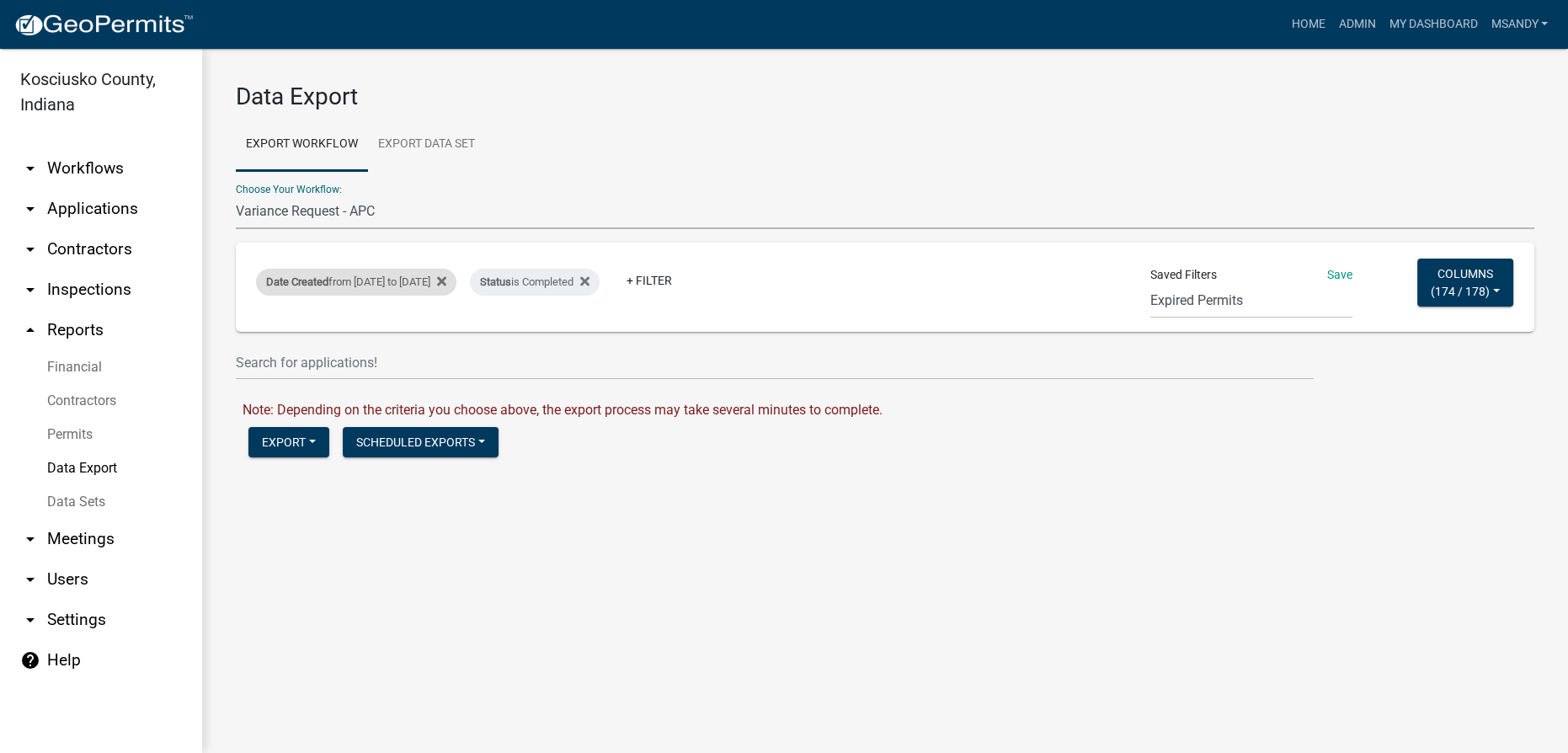 click on "Date Created  from [DATE] to [DATE]" at bounding box center (356, 282) 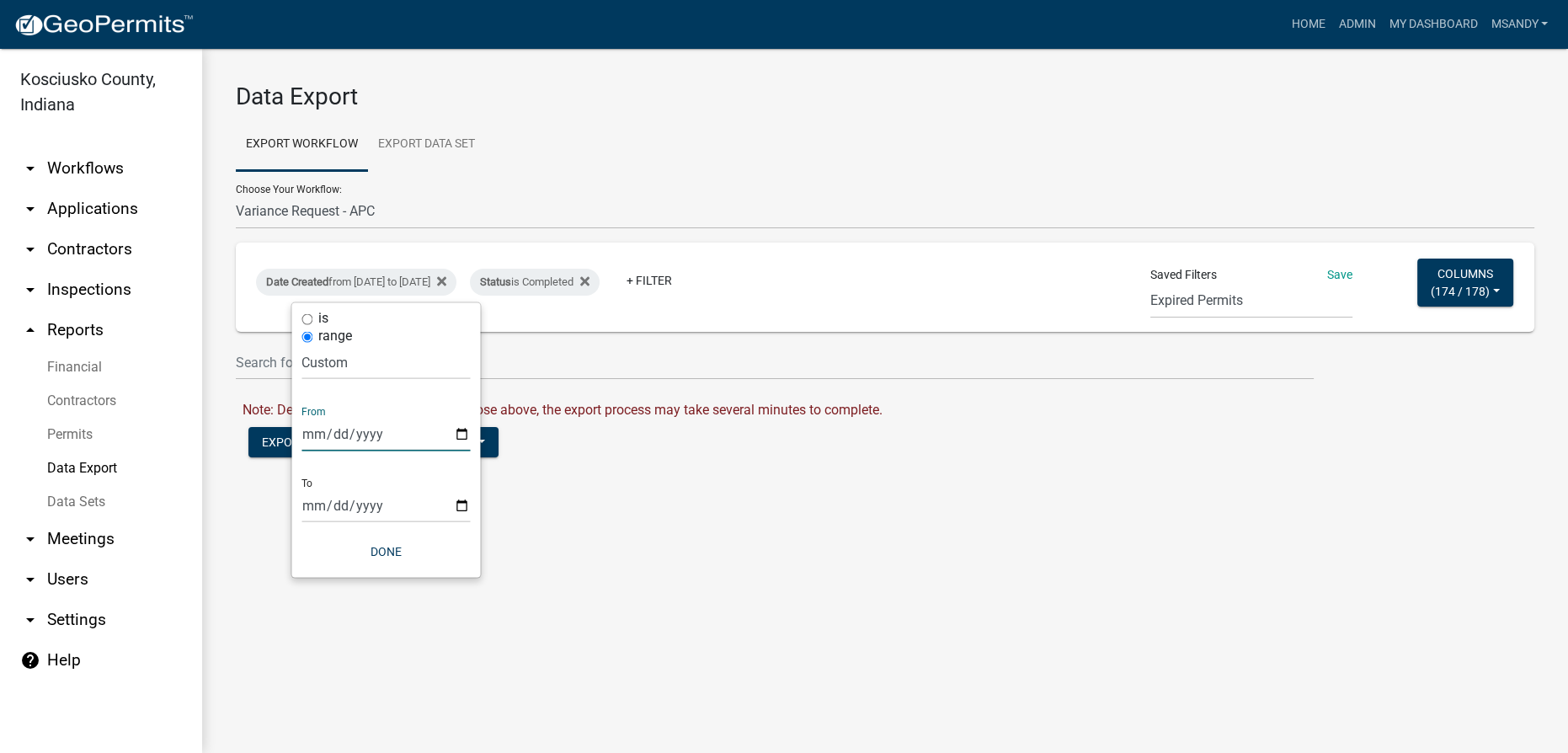click on "[DATE]" at bounding box center (386, 434) 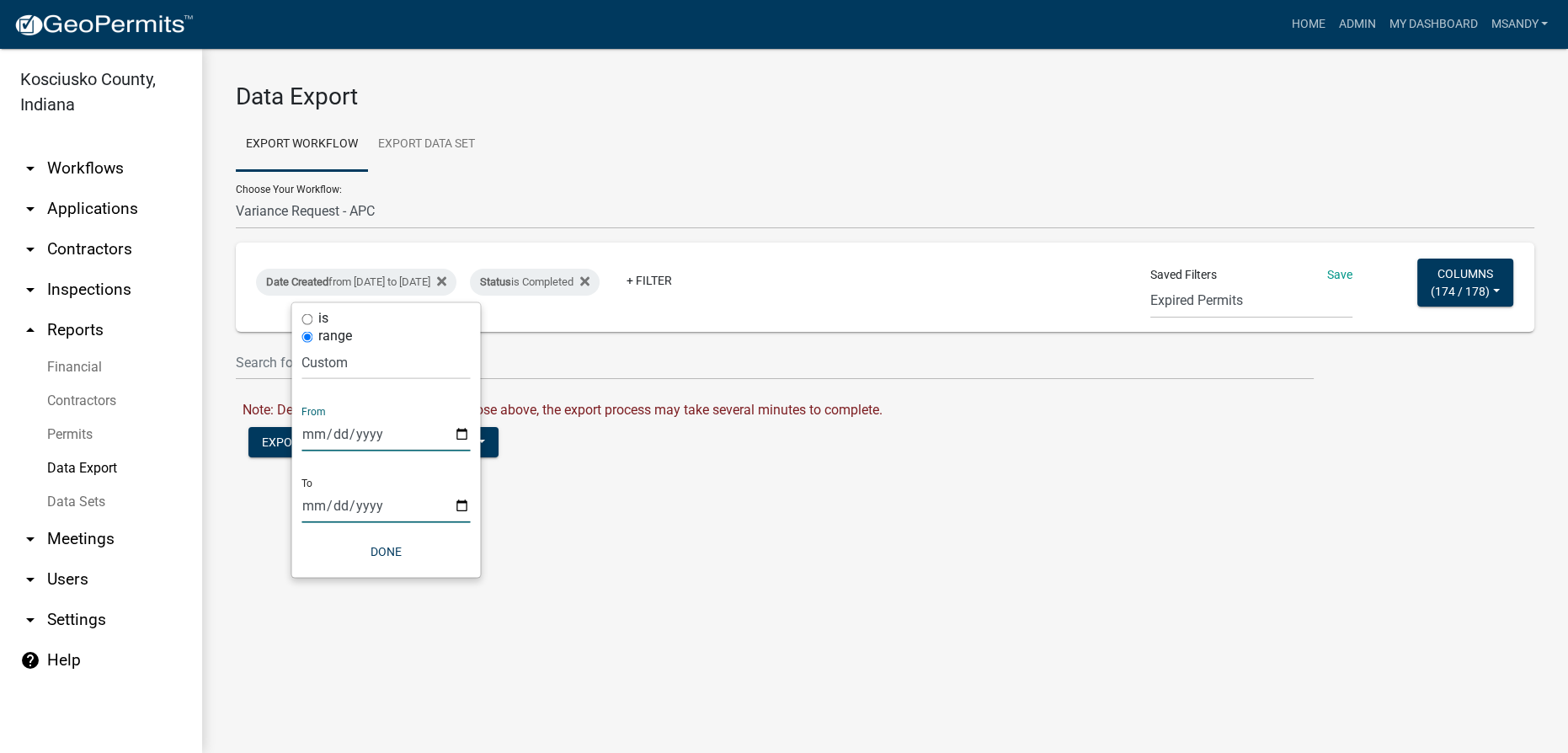 click on "[DATE]" at bounding box center (386, 505) 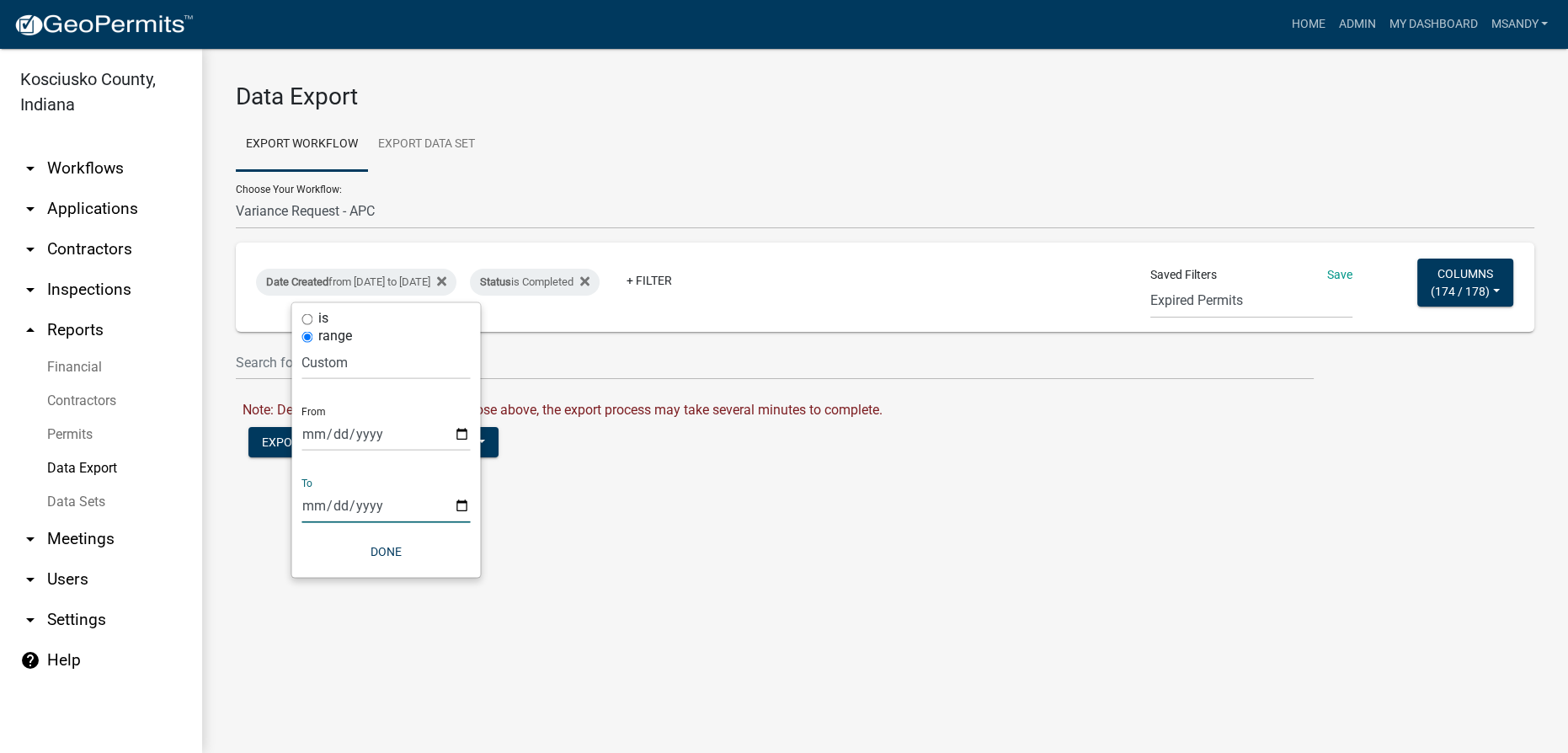 click on "[DATE]" at bounding box center [386, 505] 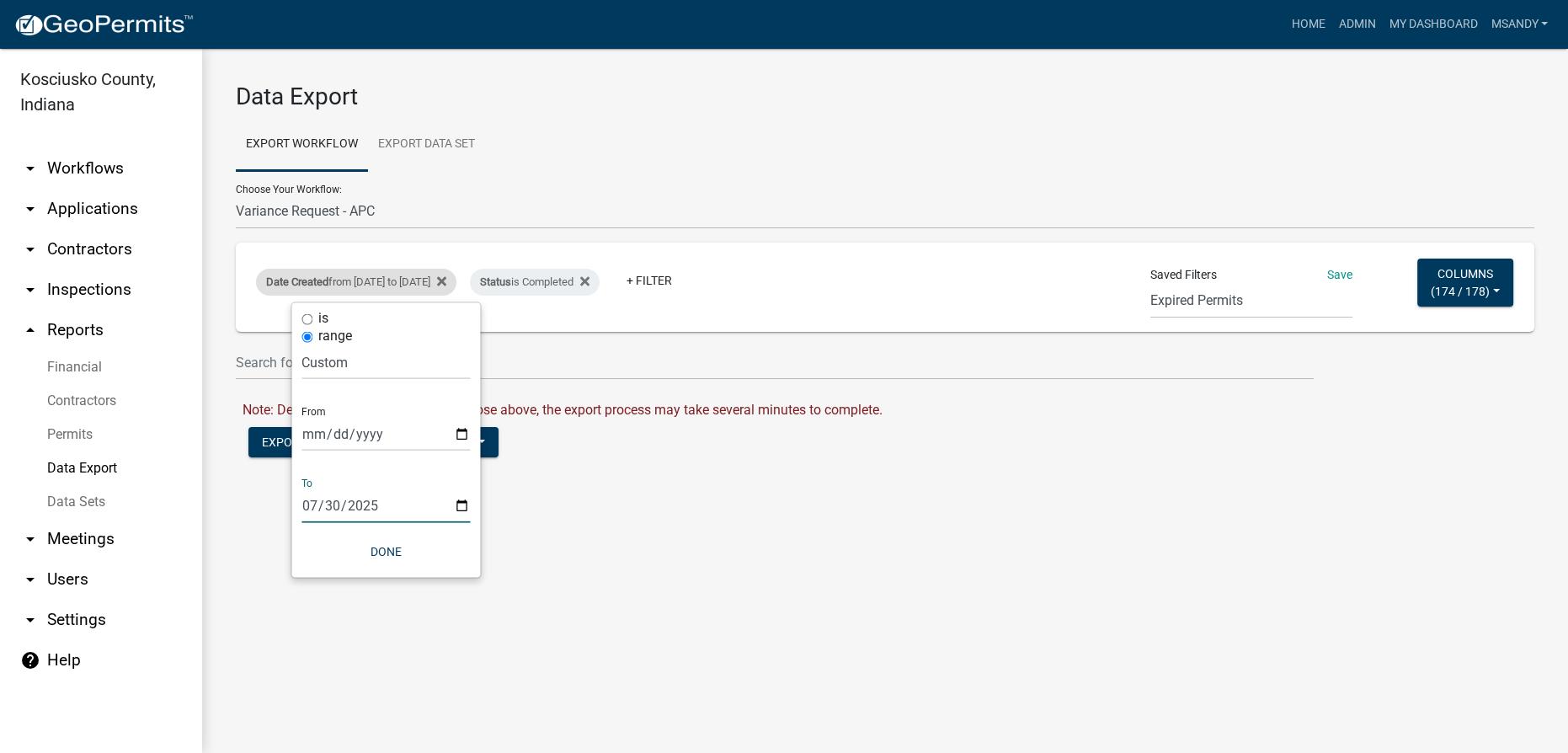 type on "2025-07-30" 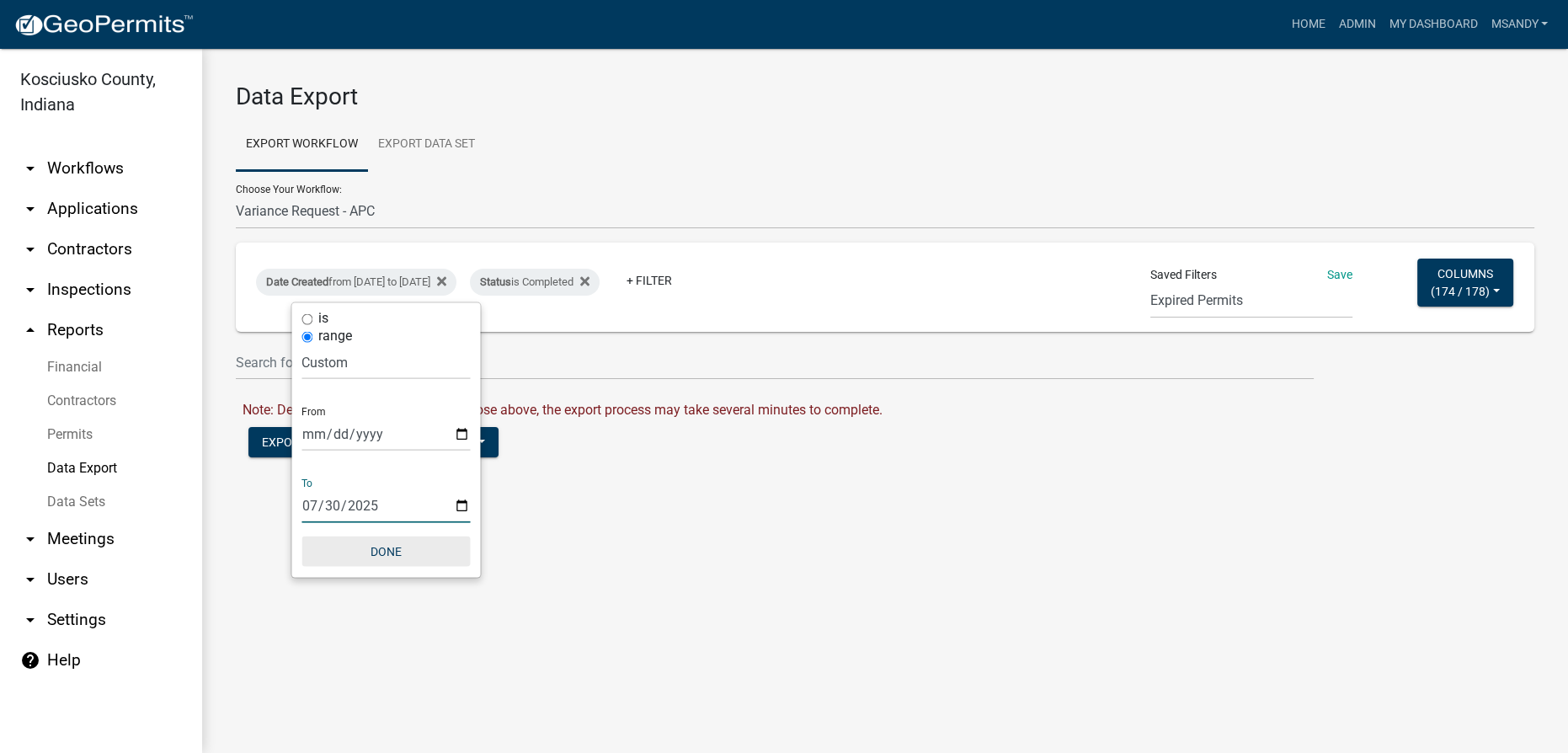 click on "Done" at bounding box center [386, 552] 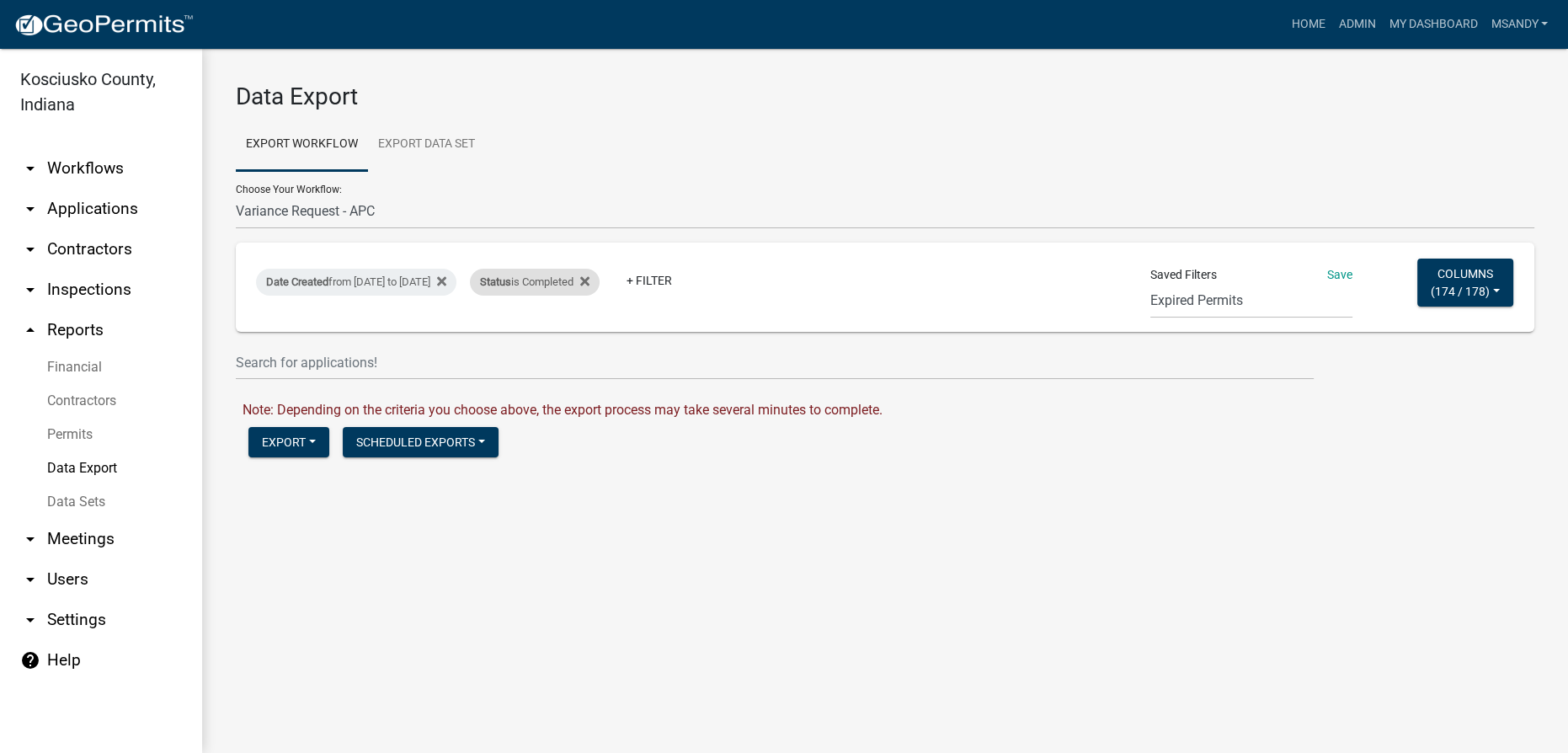 click on "Status  is Completed" at bounding box center (535, 282) 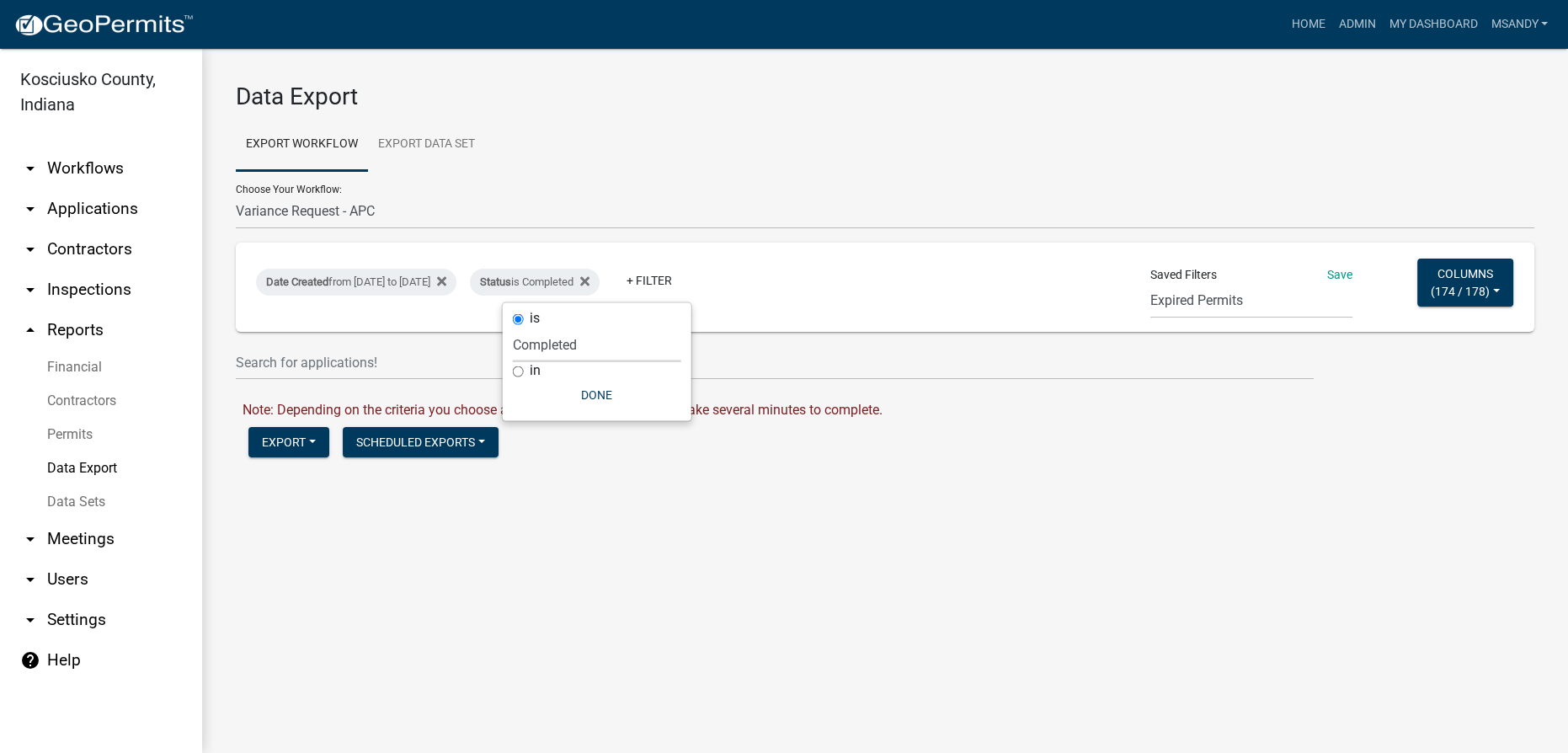 click on "Select an option   Not Started   In Progress   Completed   Voided   Rejected   Discarded" at bounding box center (597, 344) 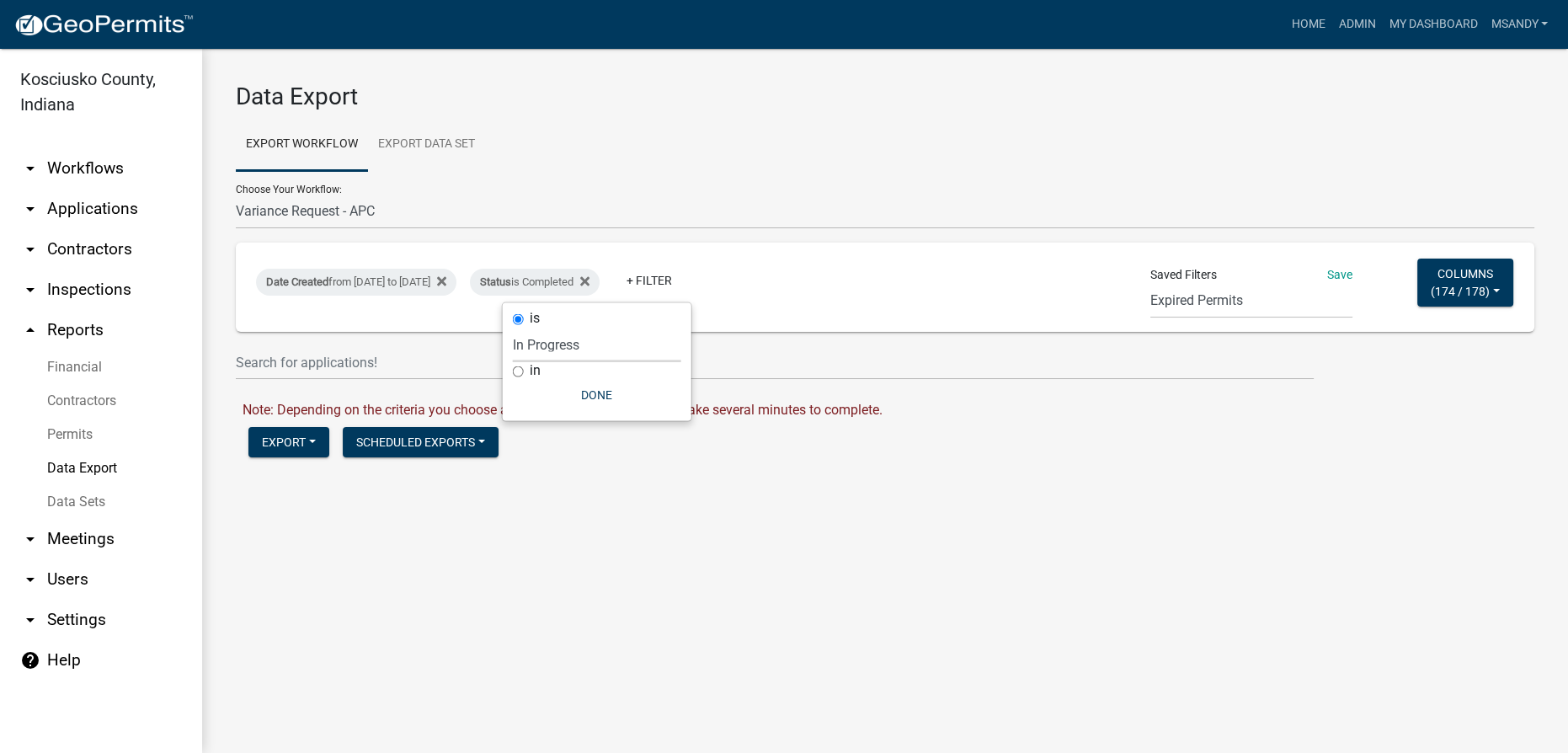 click on "Select an option   Not Started   In Progress   Completed   Voided   Rejected   Discarded" at bounding box center [597, 344] 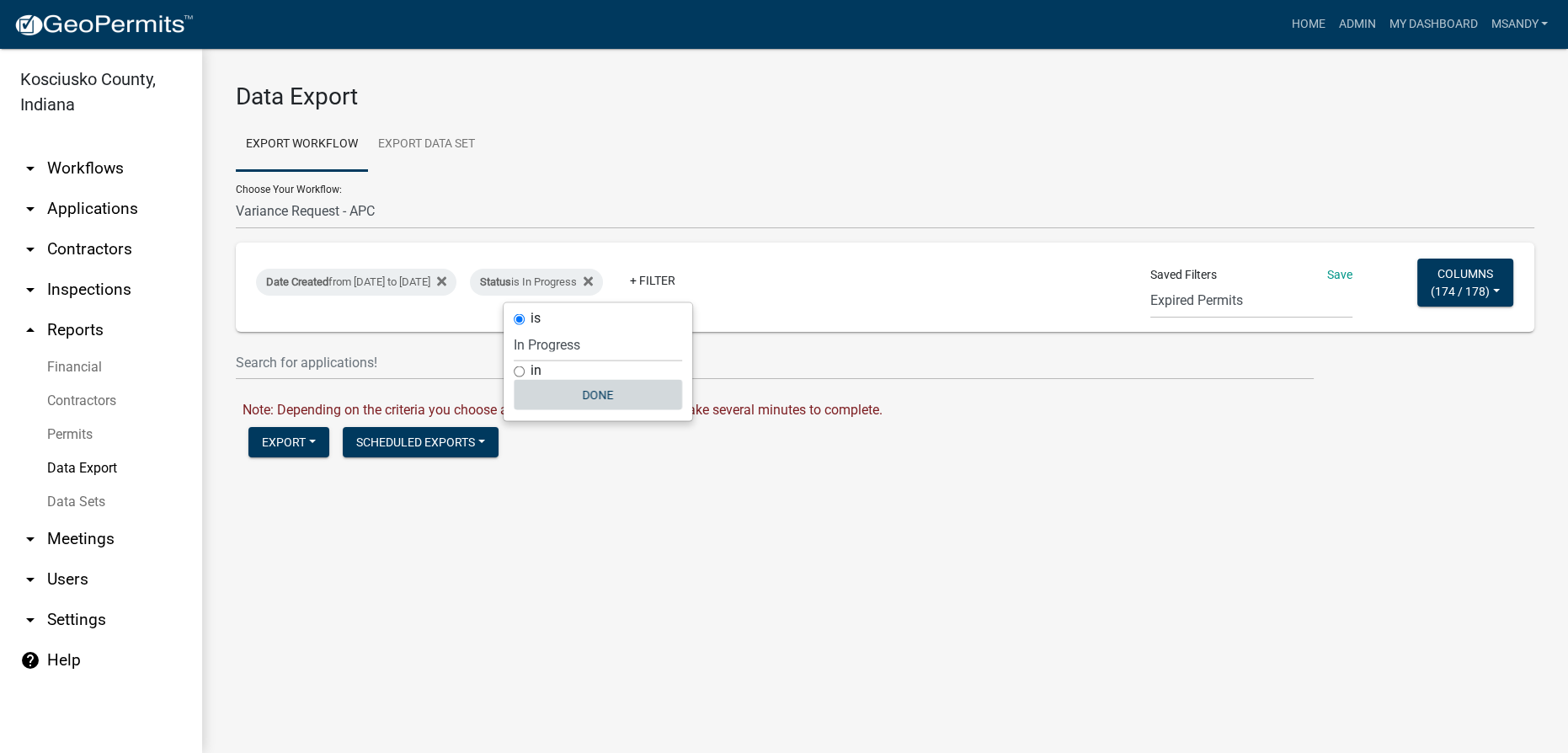 click on "Done" at bounding box center [598, 395] 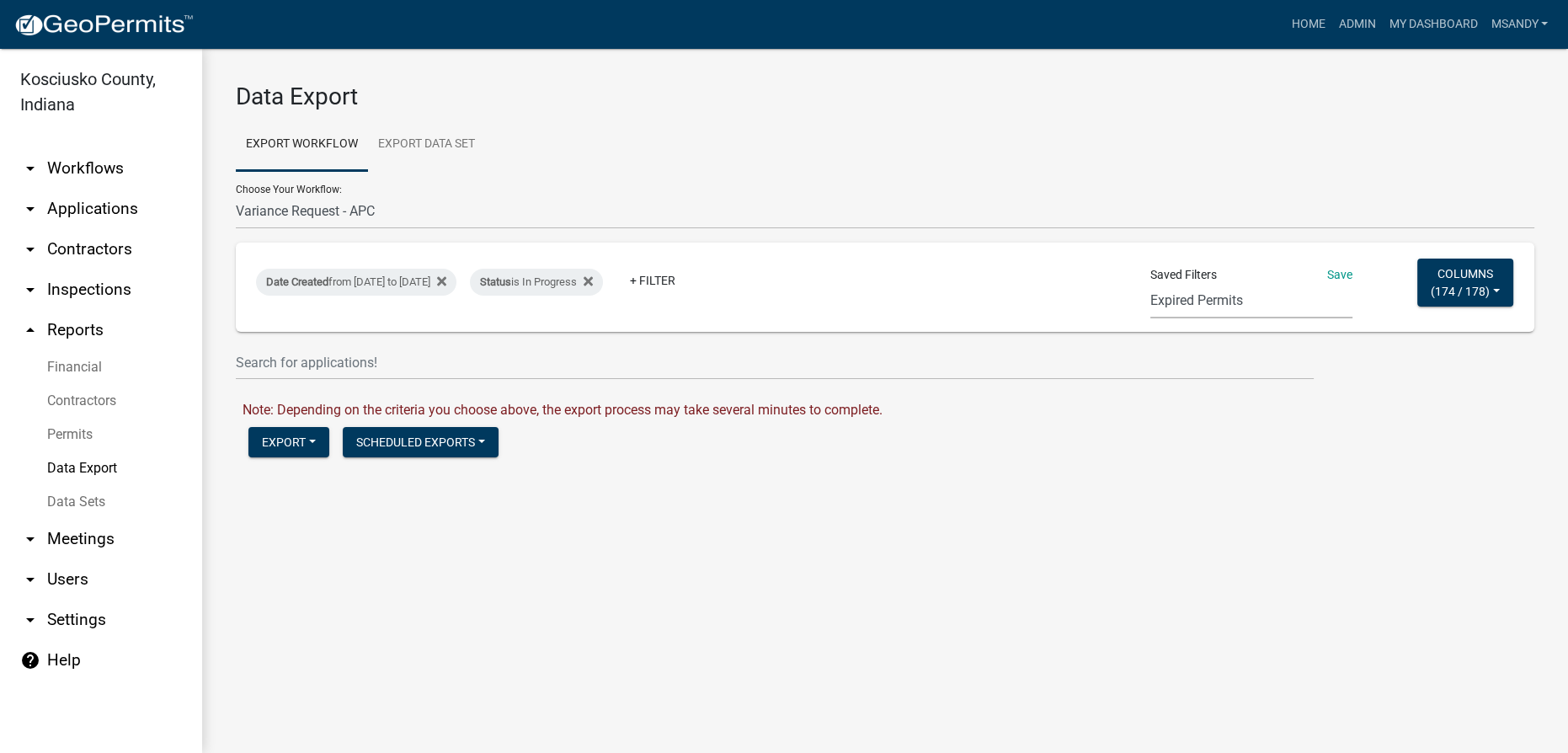 click on "Expired Permits   ILP Public Review Report   FDP EC Report   Homestead Deductions   Exception Legal Ad Report   Variance Legal Ad Report   Exception Monthly Hearing Report   Variance Monthly Hearing Report   Annual ILP Report   address list   ILP FOR GIS   ai - subdivisions   ai - rezonings   shively   EXCEPTION MEETING/PARCEL   new violations   LEE'S SEARCH   gis layer   CRS_Recert_Filter   VAR FEES   variance   Cheryl filings report   CensusBPS   LEE FDP   (new filter)" at bounding box center (1251, 301) 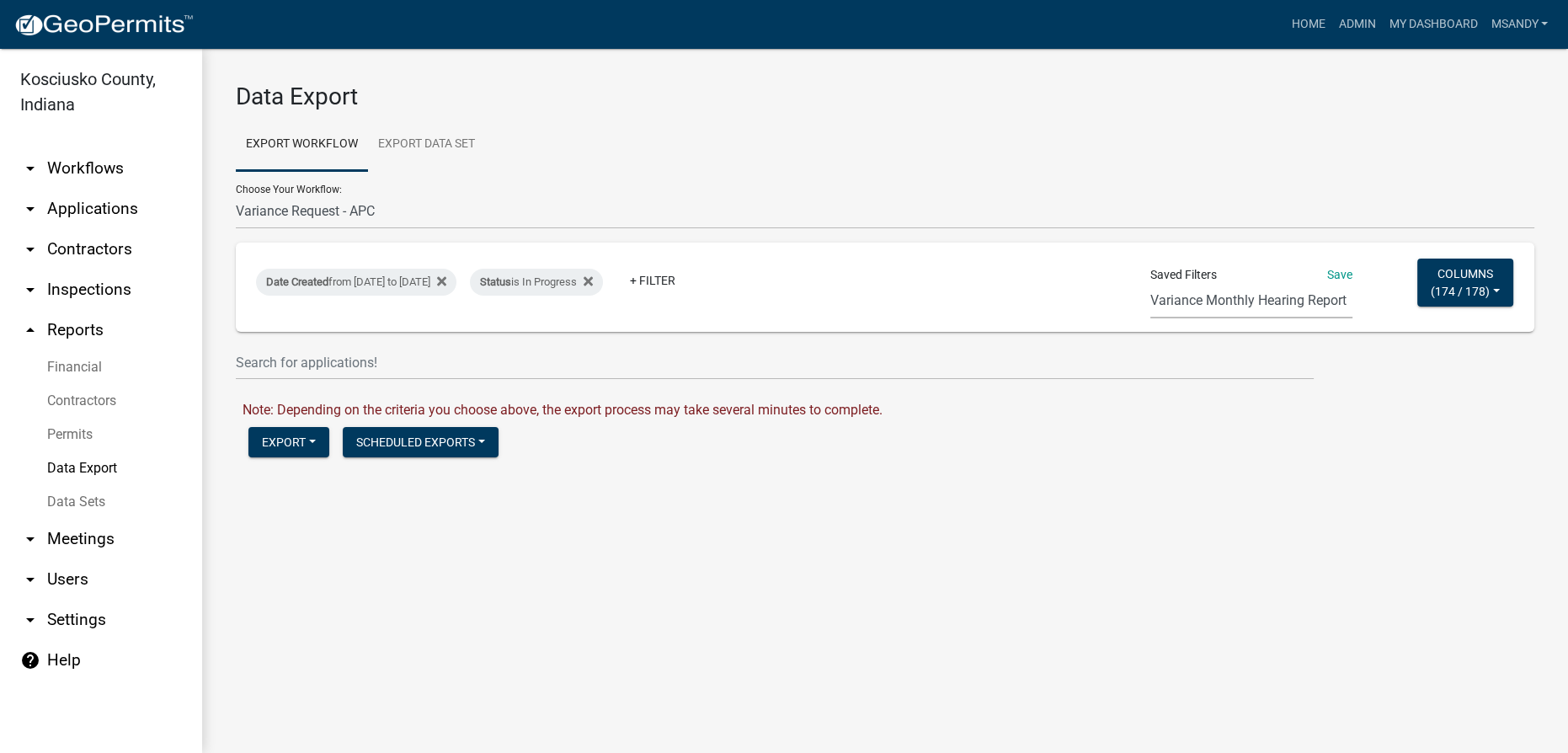 click on "Expired Permits   ILP Public Review Report   FDP EC Report   Homestead Deductions   Exception Legal Ad Report   Variance Legal Ad Report   Exception Monthly Hearing Report   Variance Monthly Hearing Report   Annual ILP Report   address list   ILP FOR GIS   ai - subdivisions   ai - rezonings   shively   EXCEPTION MEETING/PARCEL   new violations   LEE'S SEARCH   gis layer   CRS_Recert_Filter   VAR FEES   variance   Cheryl filings report   CensusBPS   LEE FDP   (new filter)" at bounding box center (1251, 301) 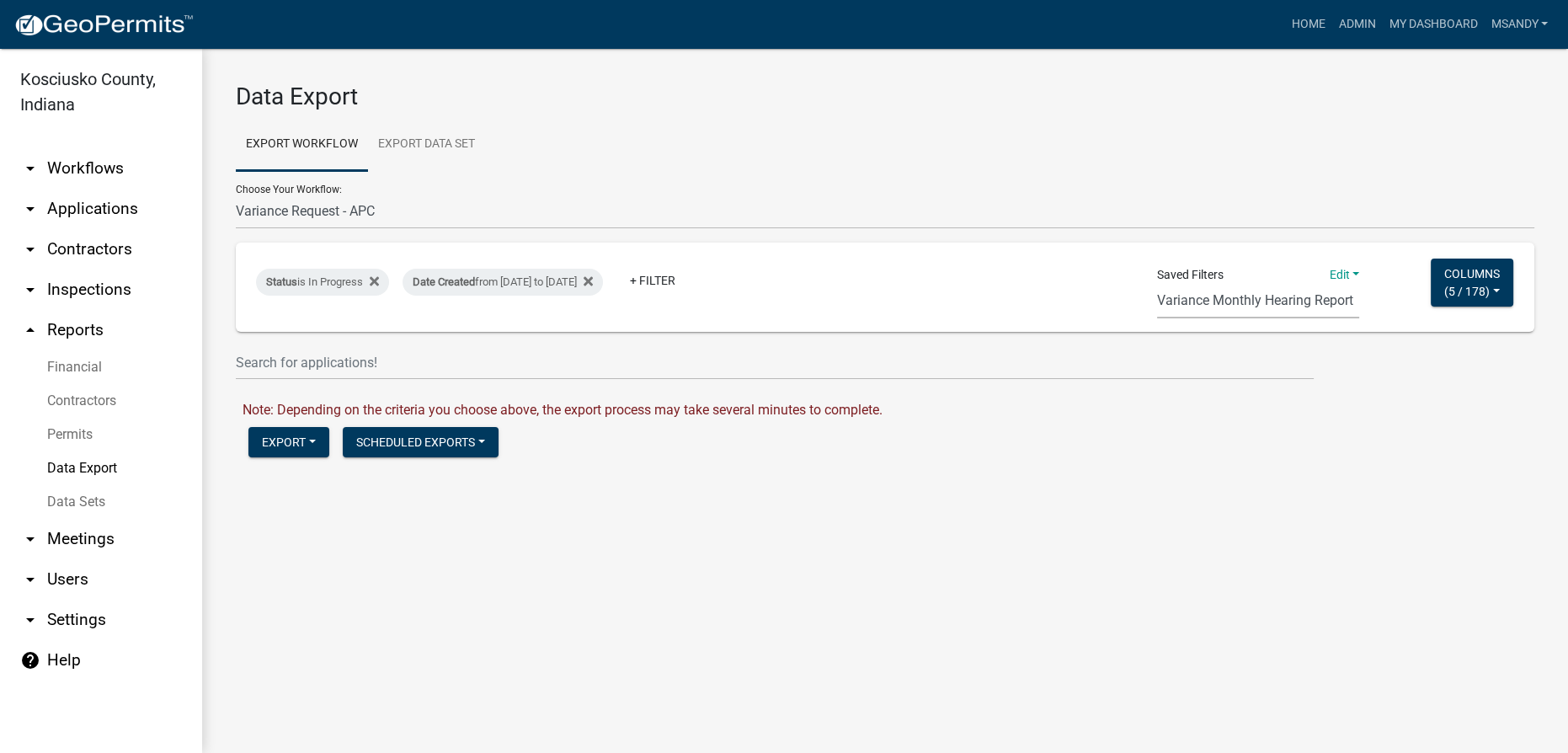 click on "Expired Permits   ILP Public Review Report   FDP EC Report   Homestead Deductions   Exception Legal Ad Report   Variance Legal Ad Report   Exception Monthly Hearing Report   Variance Monthly Hearing Report   Annual ILP Report   address list   ILP FOR GIS   ai - subdivisions   ai - rezonings   shively   EXCEPTION MEETING/PARCEL   new violations   LEE'S SEARCH   gis layer   CRS_Recert_Filter   VAR FEES   variance   Cheryl filings report   CensusBPS   LEE FDP   (new filter)" at bounding box center [1258, 301] 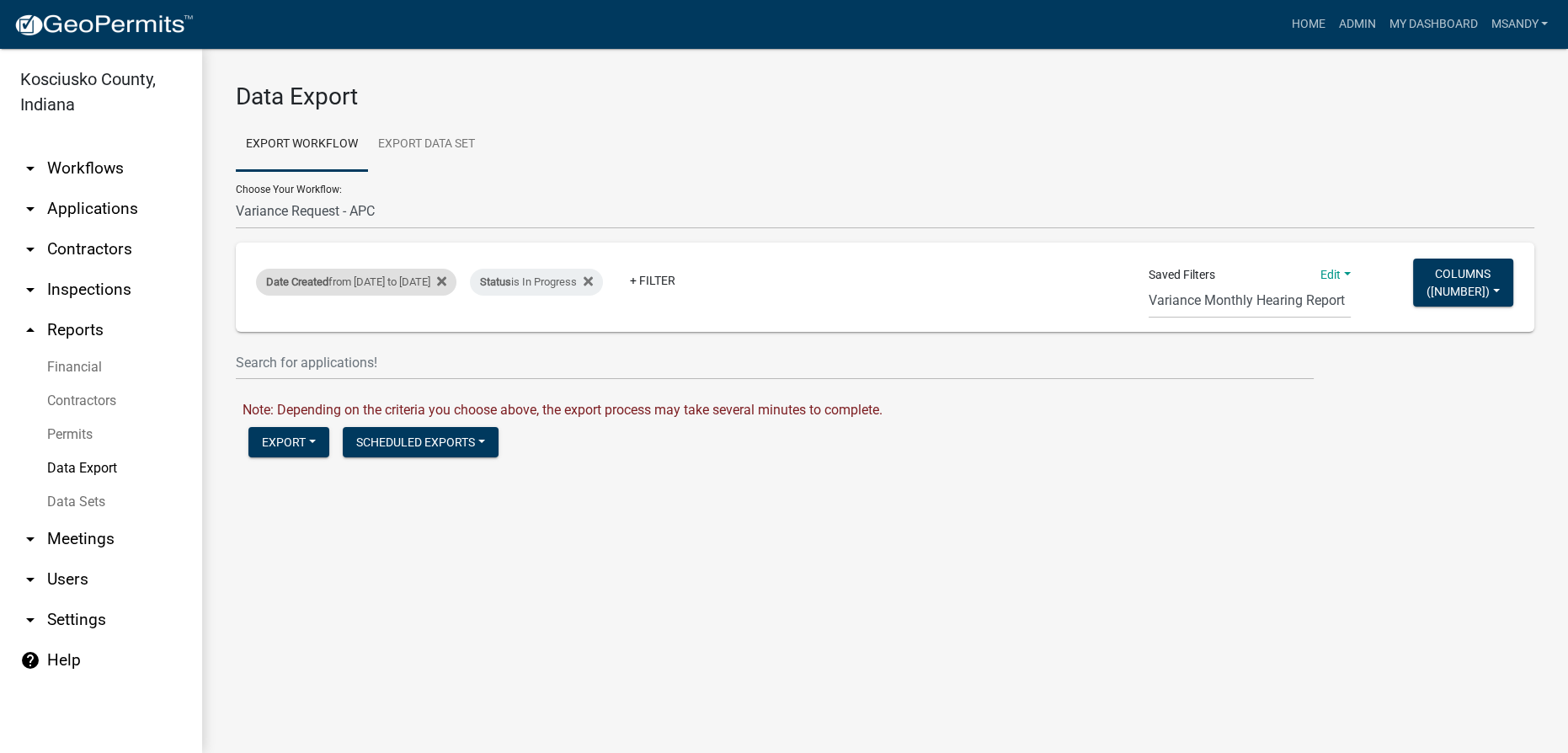 click on "Date Created from [DATE] to [DATE]" at bounding box center [356, 282] 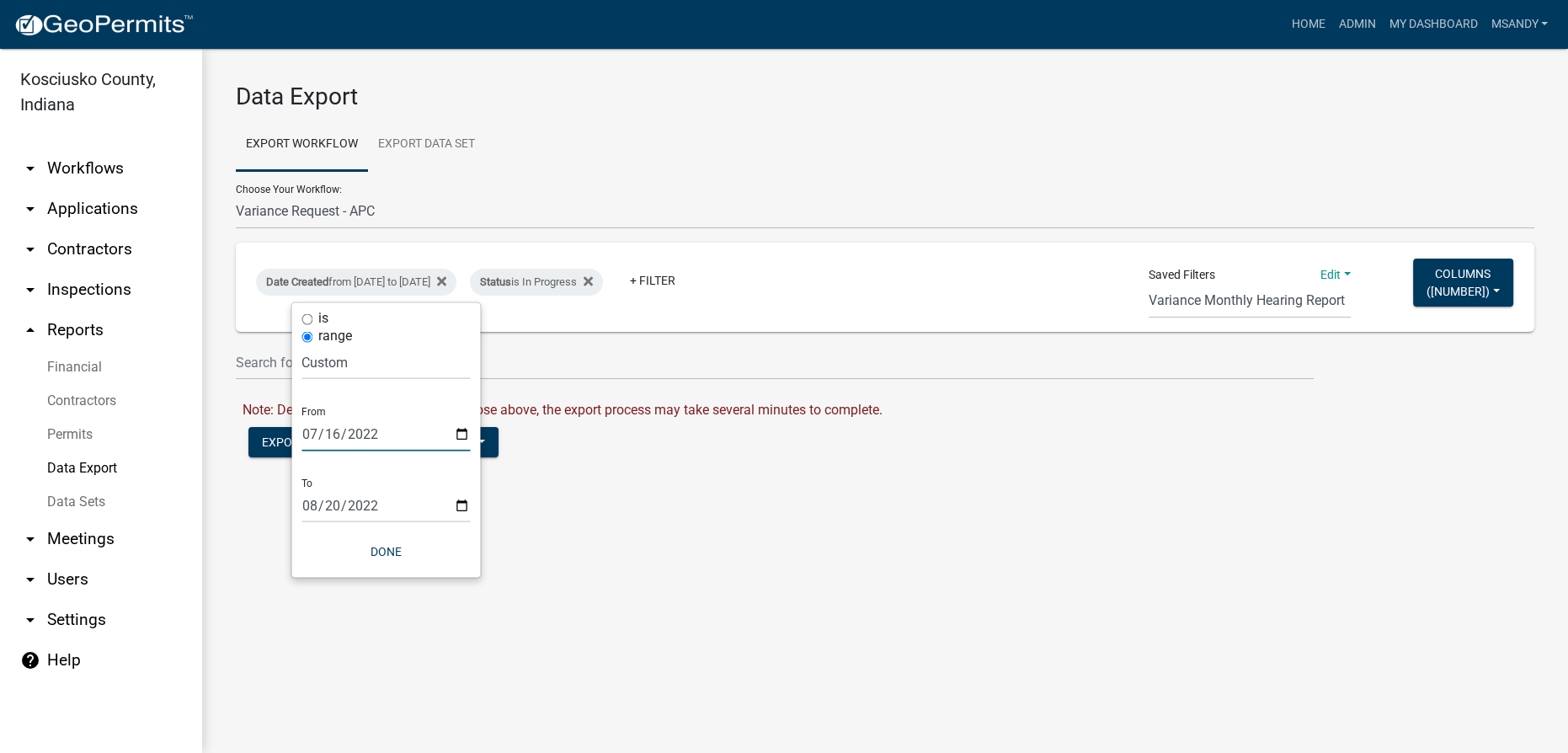 click on "2022-07-16" at bounding box center [386, 434] 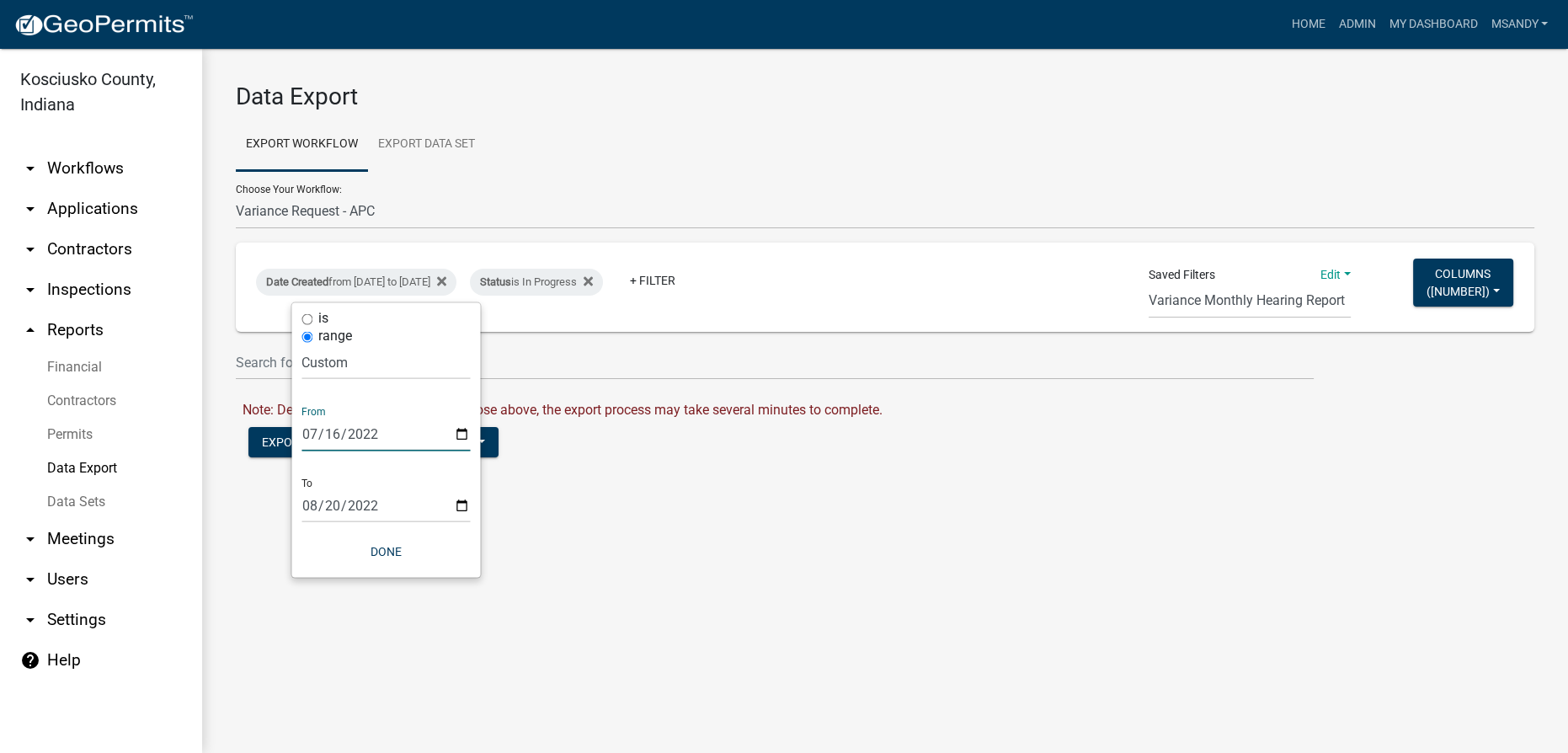 type on "[DATE]" 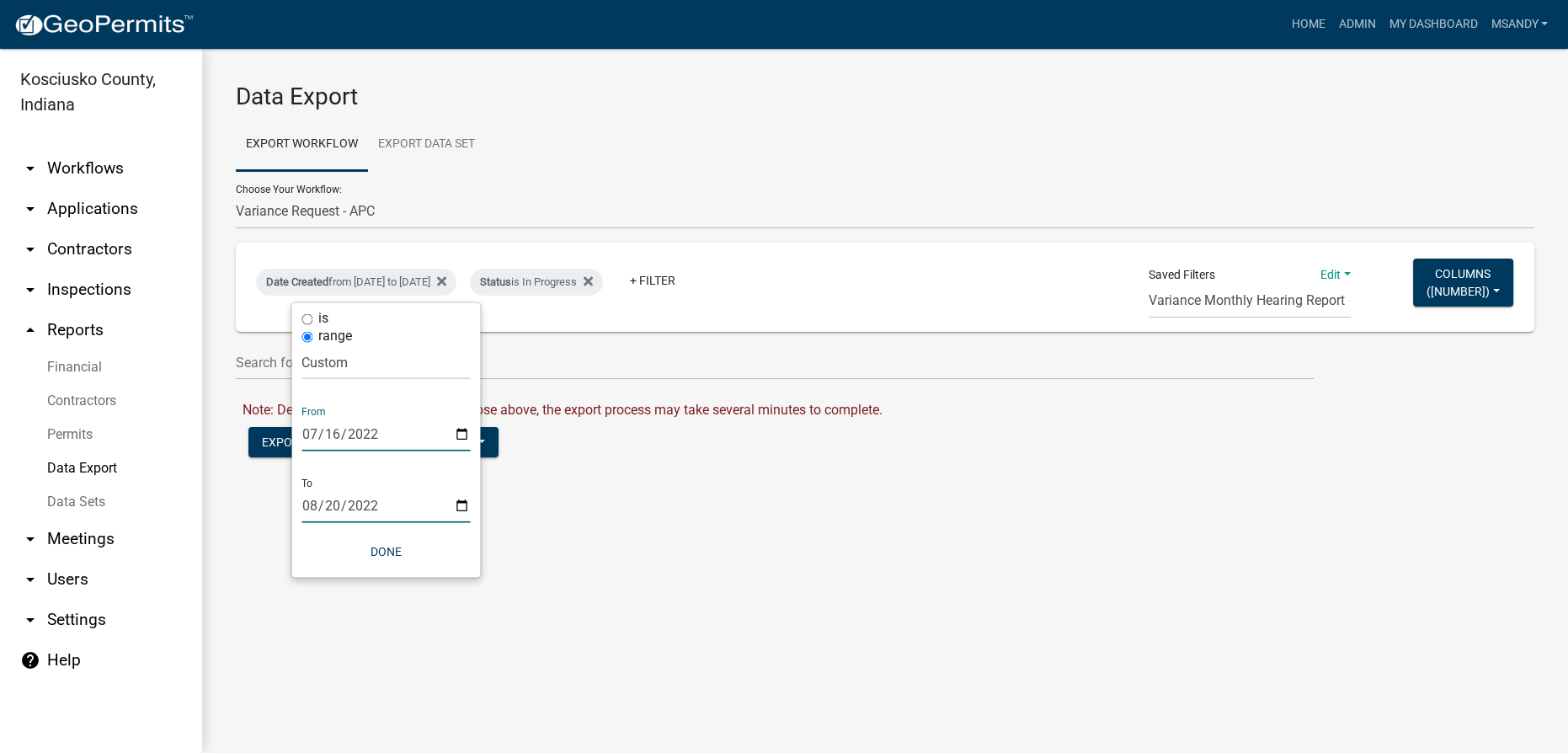 click on "2022-08-20" at bounding box center (386, 505) 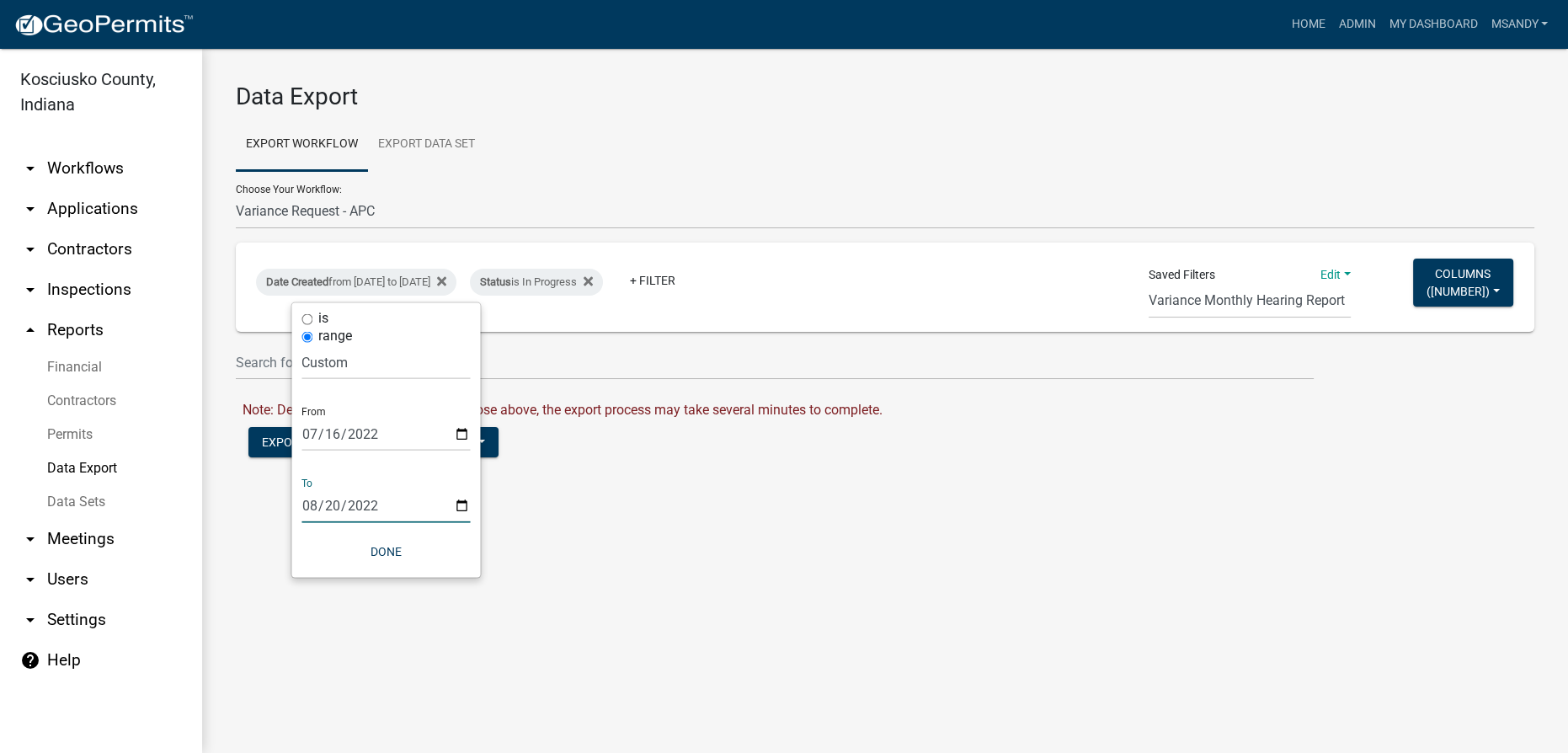 click on "[YEAR]-[MONTH]-[DAY]" at bounding box center [386, 505] 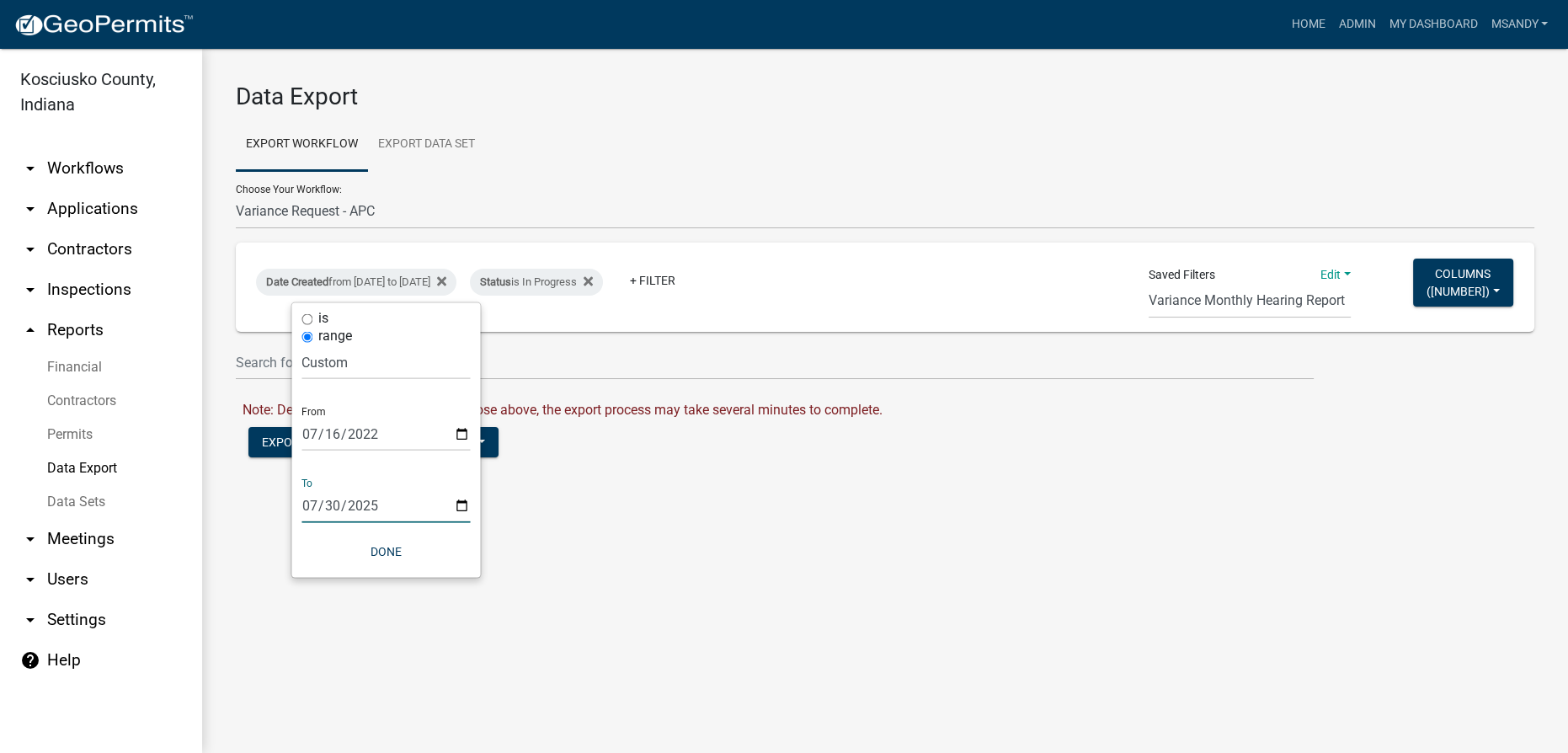 type on "2025-07-30" 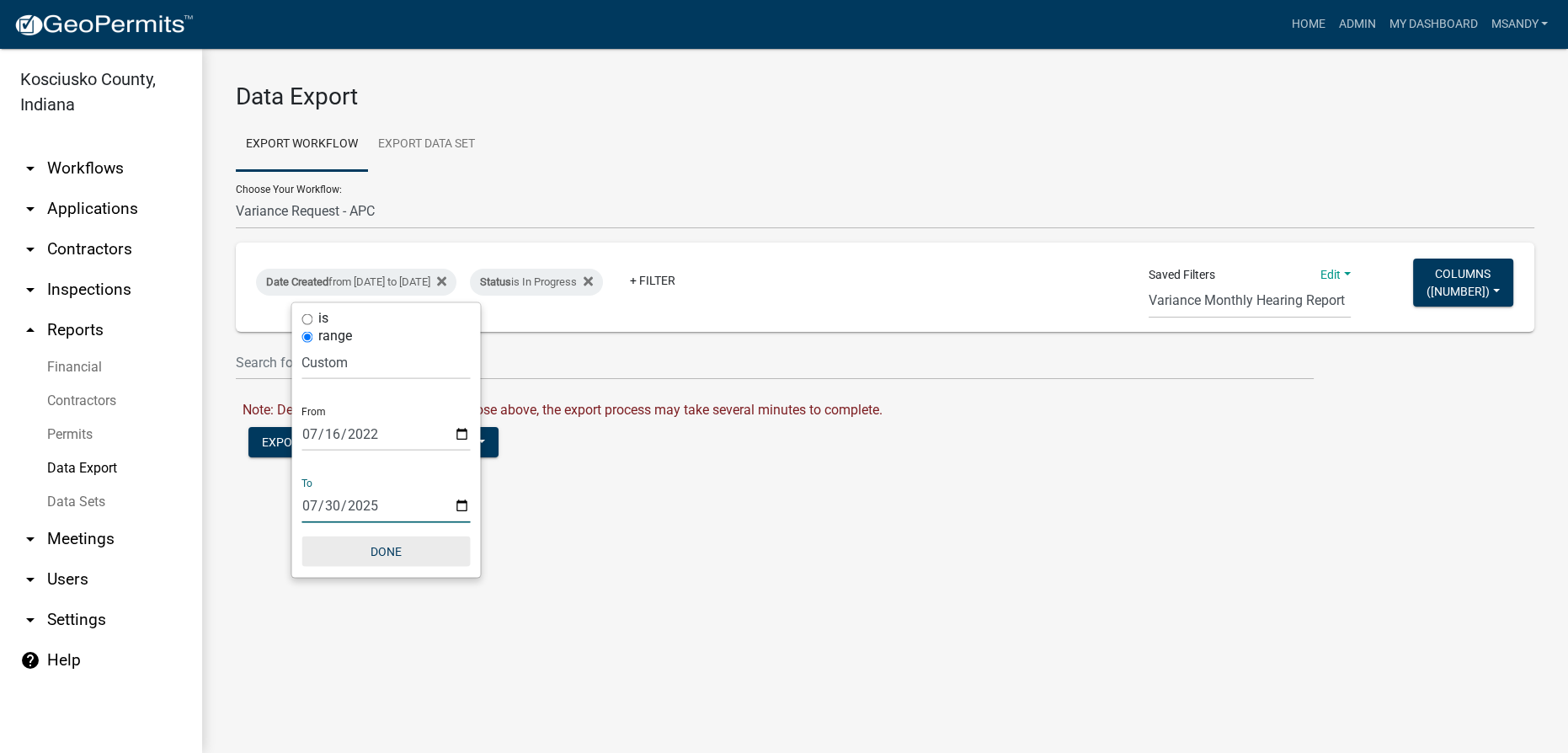 click on "Done" at bounding box center (386, 552) 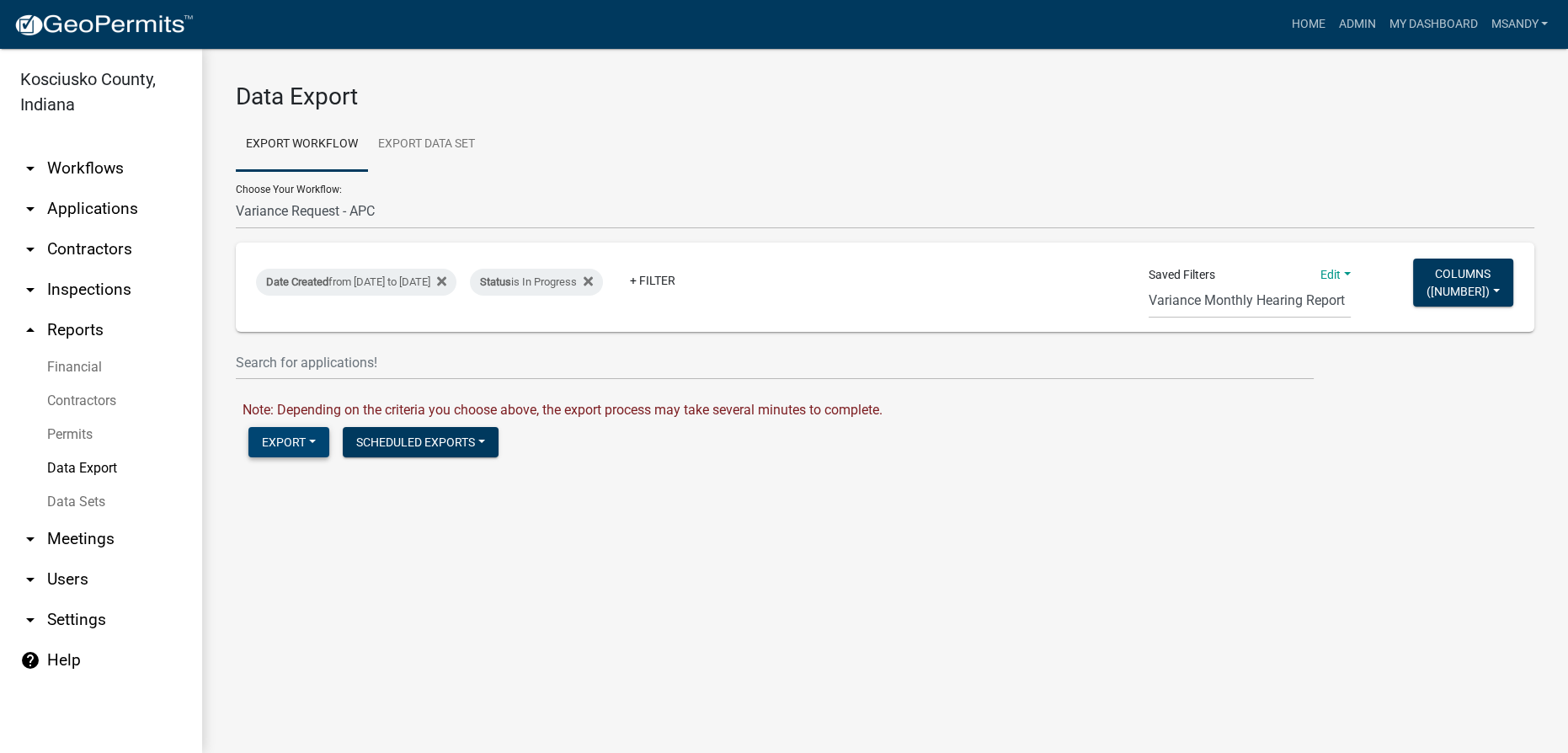 click on "Export" at bounding box center [289, 442] 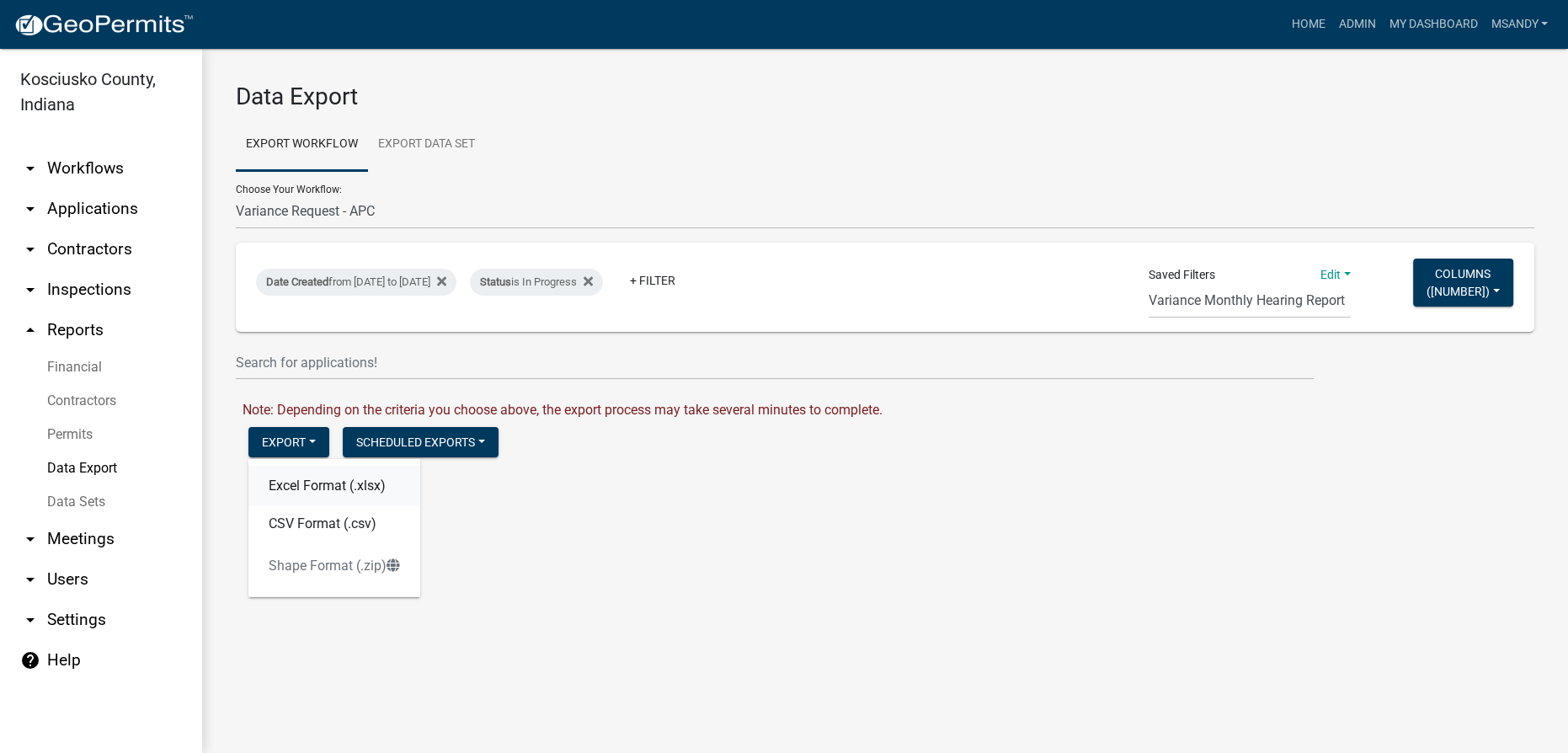 click on "Excel Format (.xlsx)" 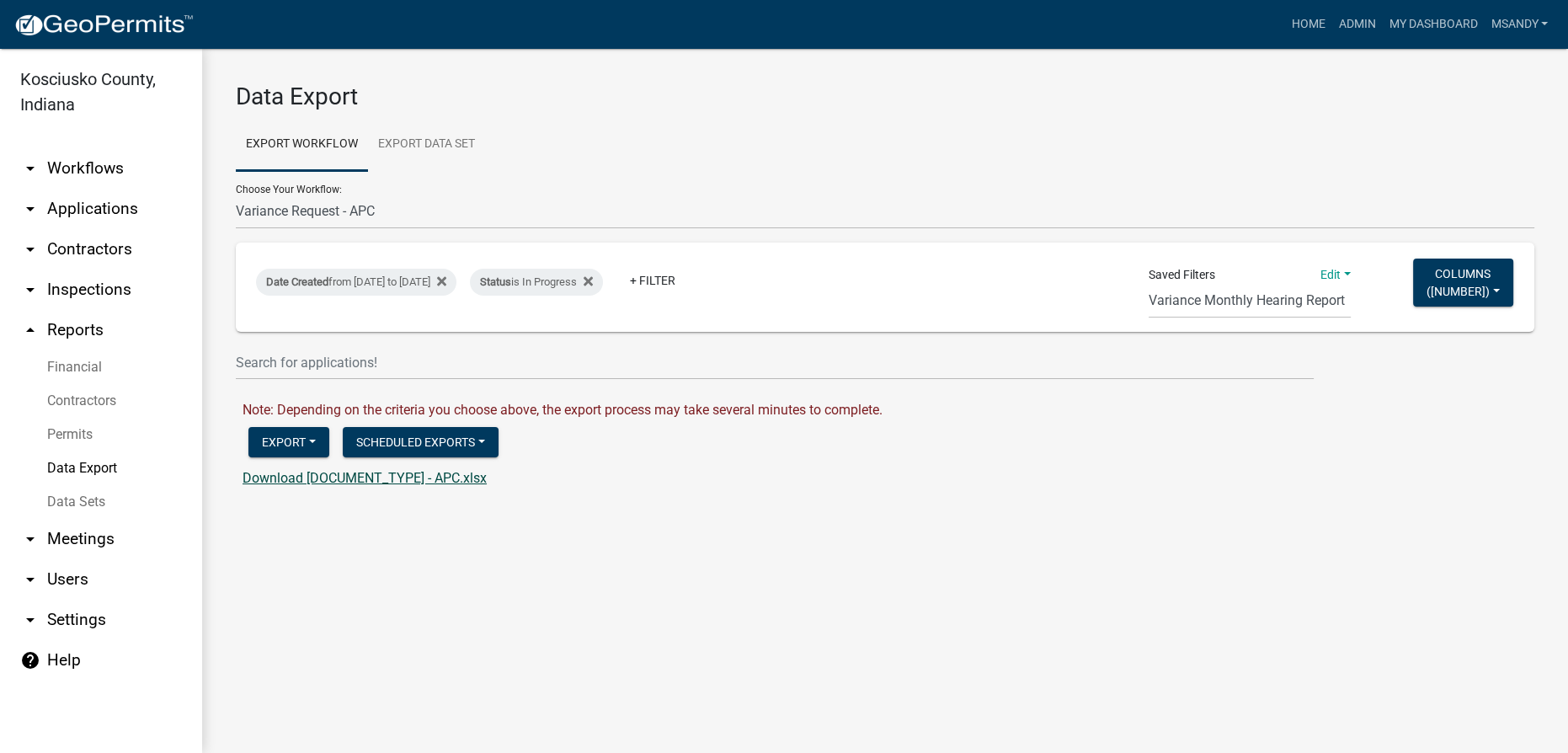 click on "Download [DOCUMENT_TYPE] - APC.xlsx" 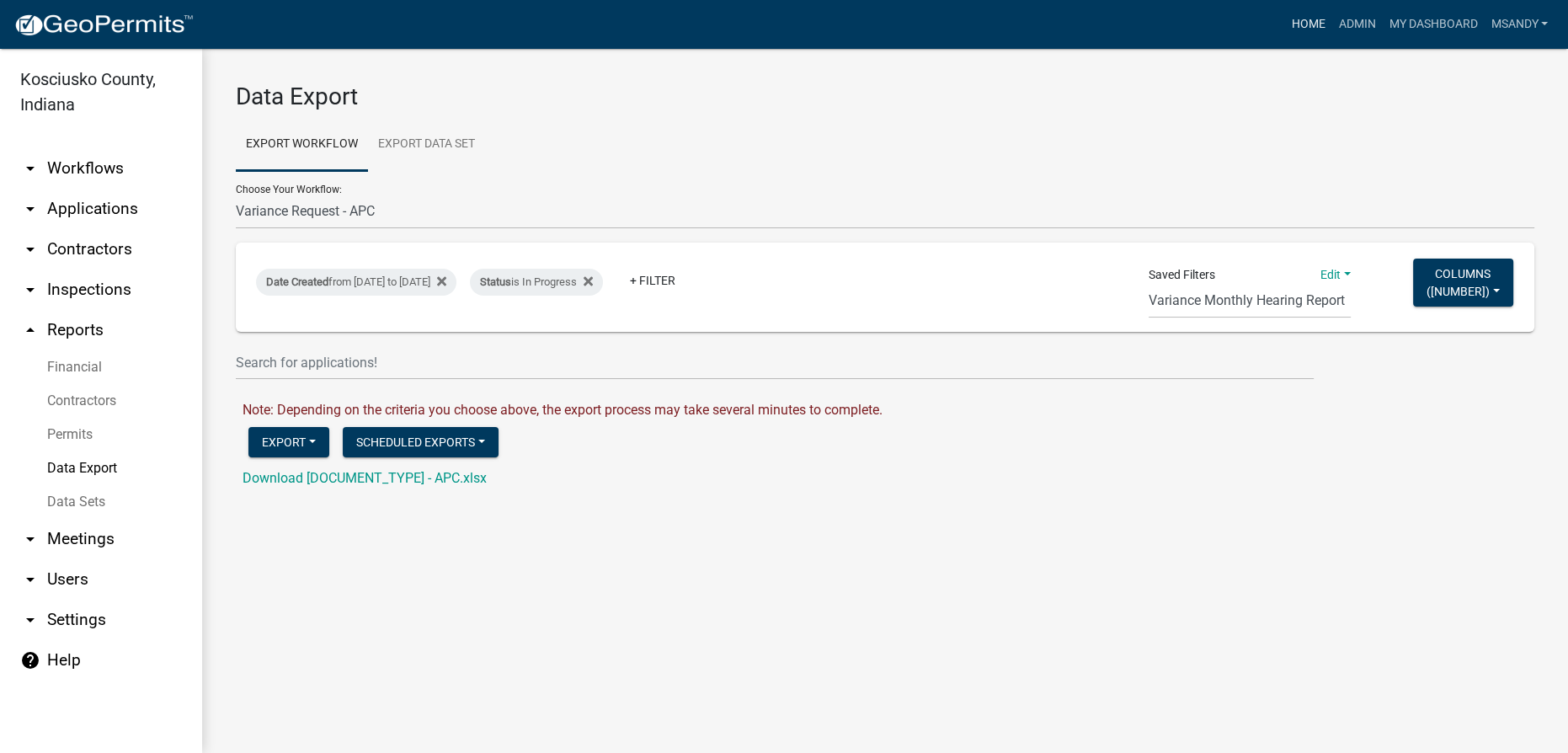 click on "Home" at bounding box center [1308, 24] 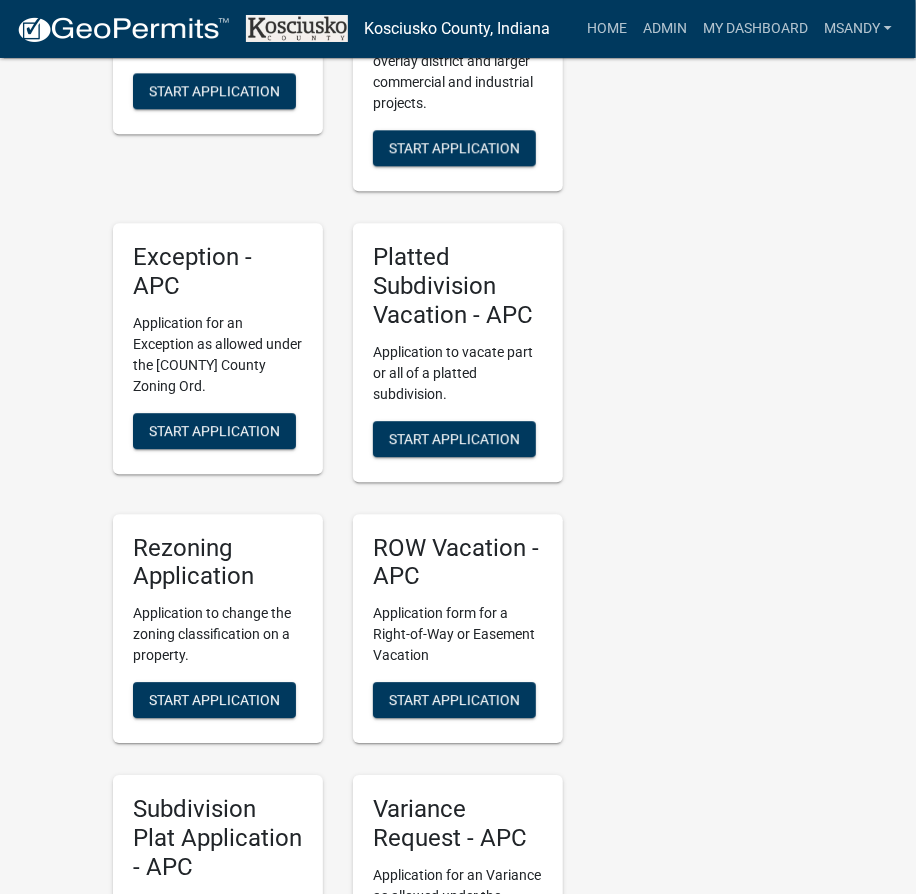 scroll, scrollTop: 4272, scrollLeft: 0, axis: vertical 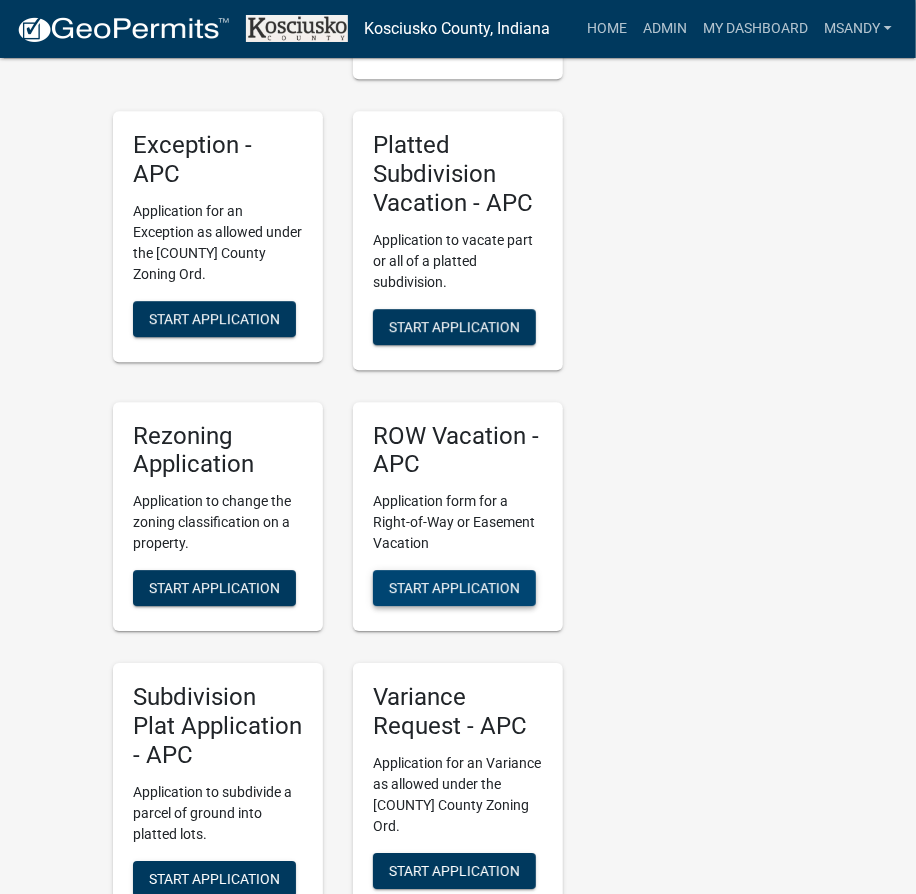 click on "Start Application" at bounding box center [454, 588] 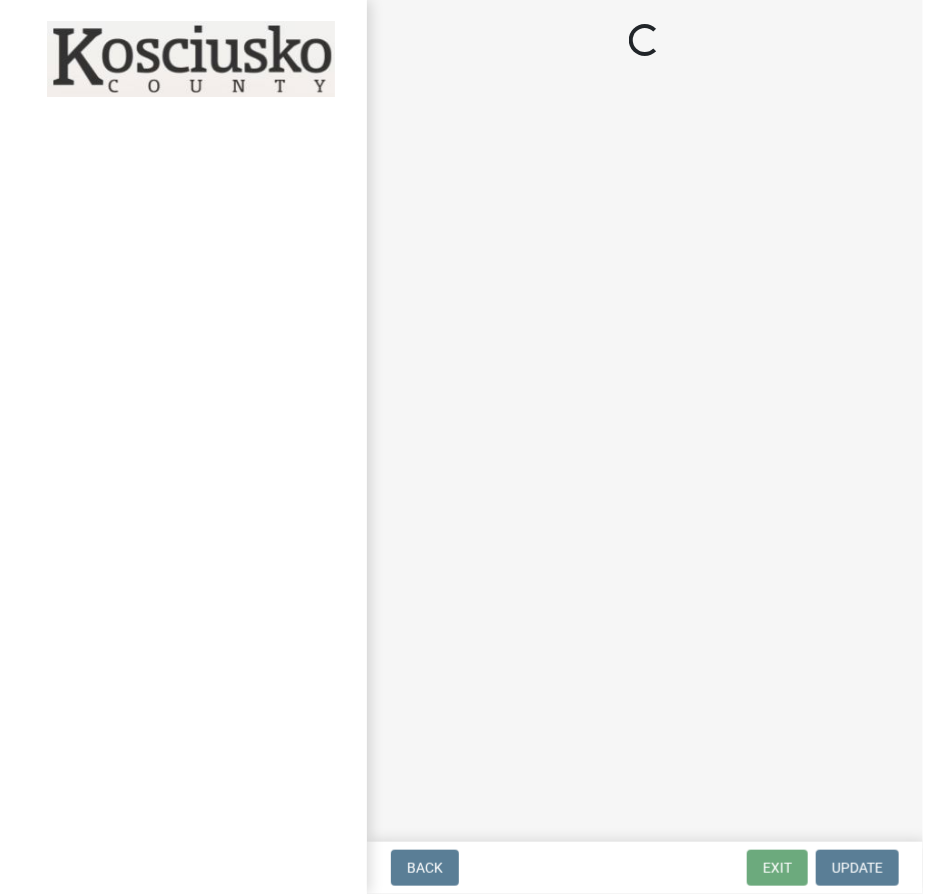 scroll, scrollTop: 0, scrollLeft: 0, axis: both 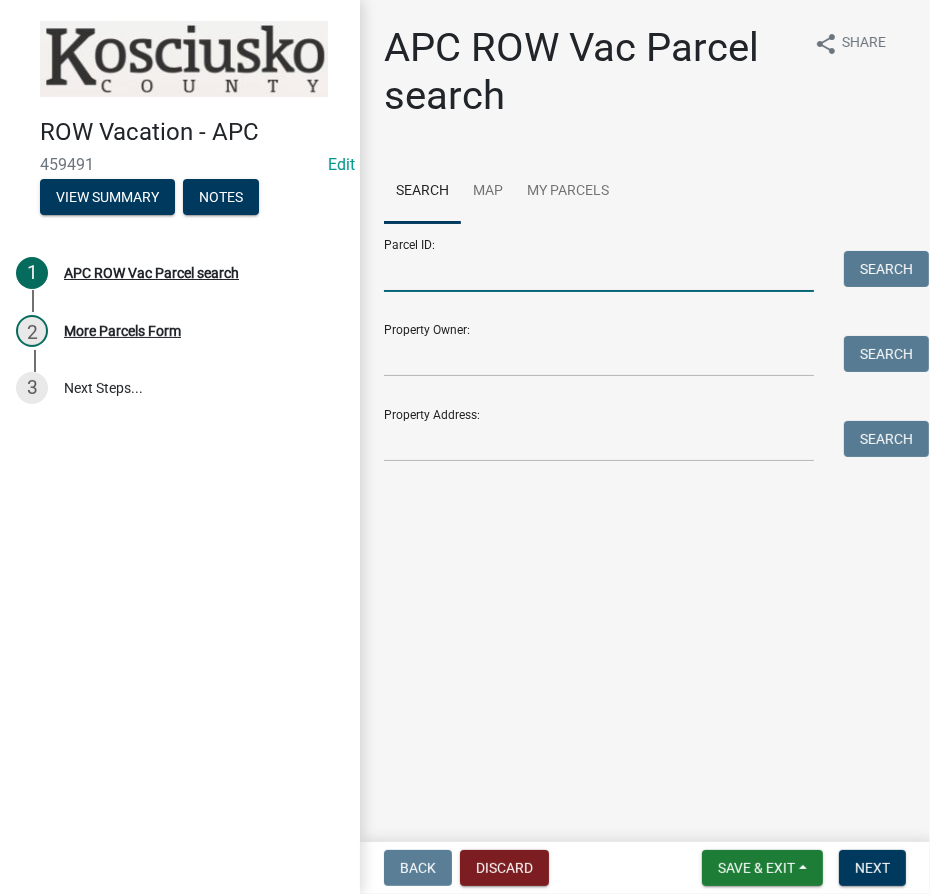 click on "Parcel ID:" at bounding box center (599, 271) 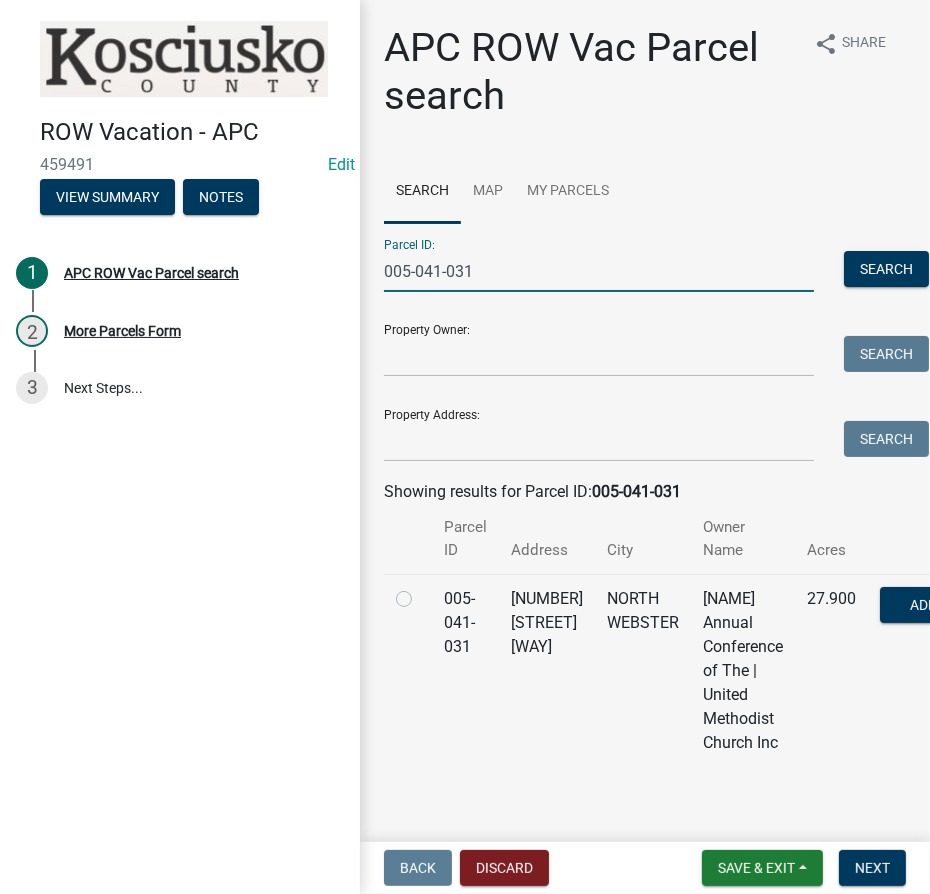 type on "005-041-031" 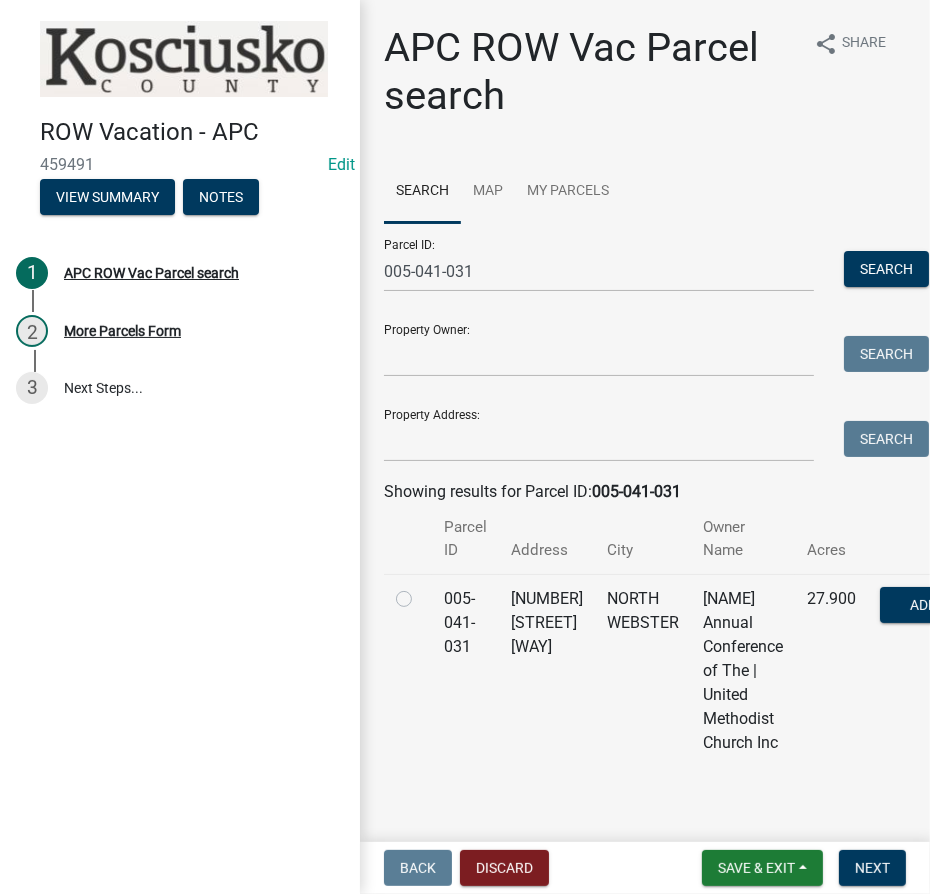 click 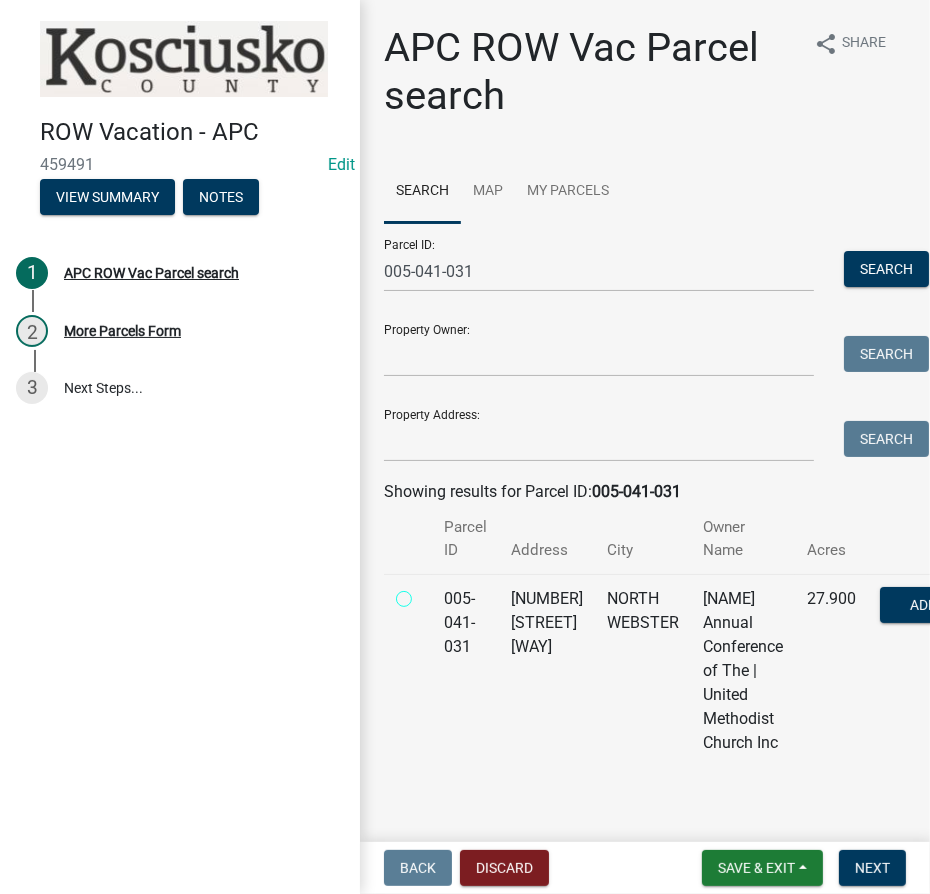 click at bounding box center (426, 593) 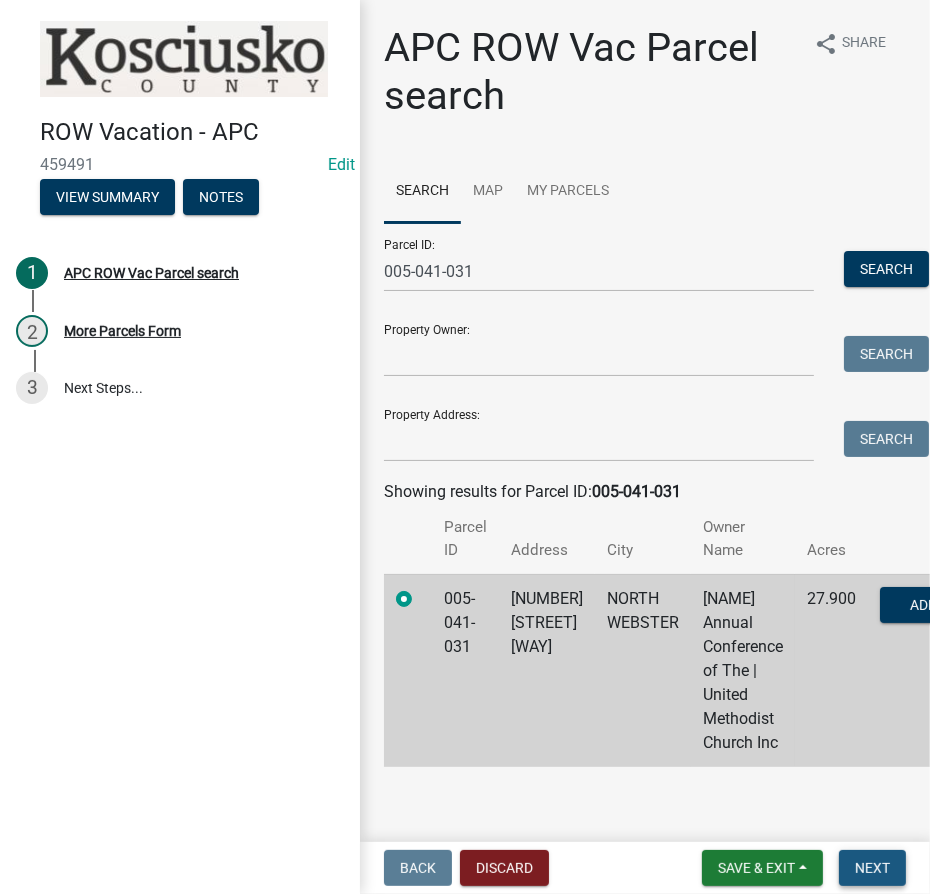 click on "Next" at bounding box center [872, 868] 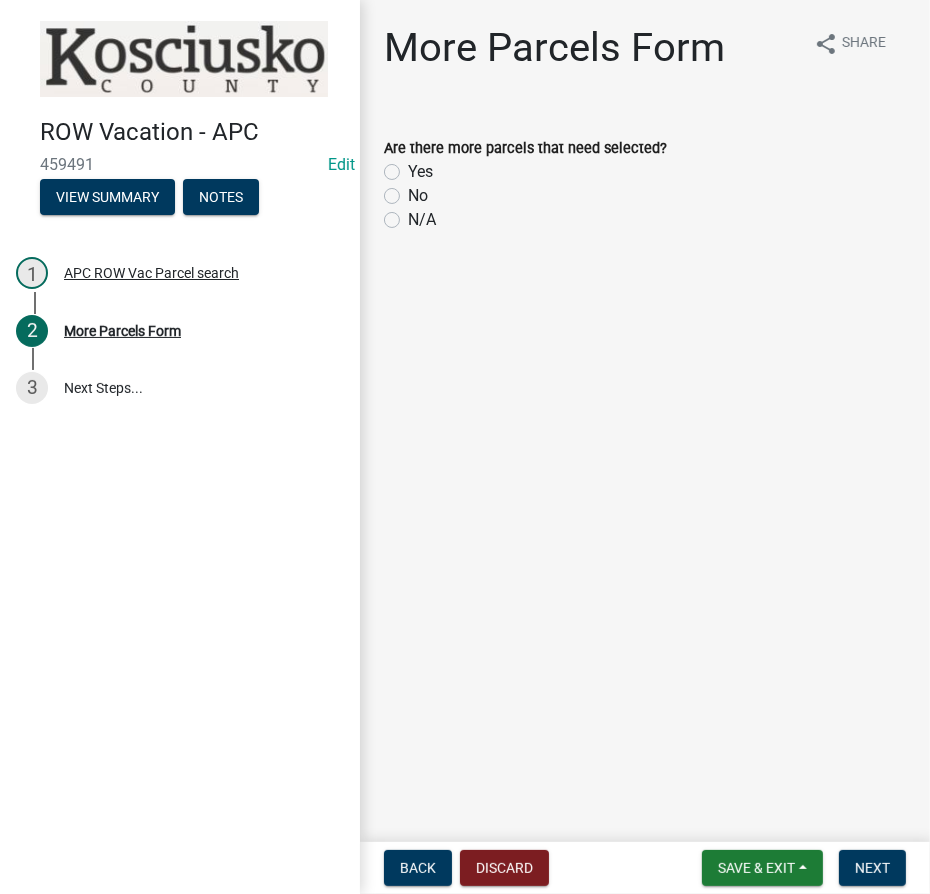 click on "No" 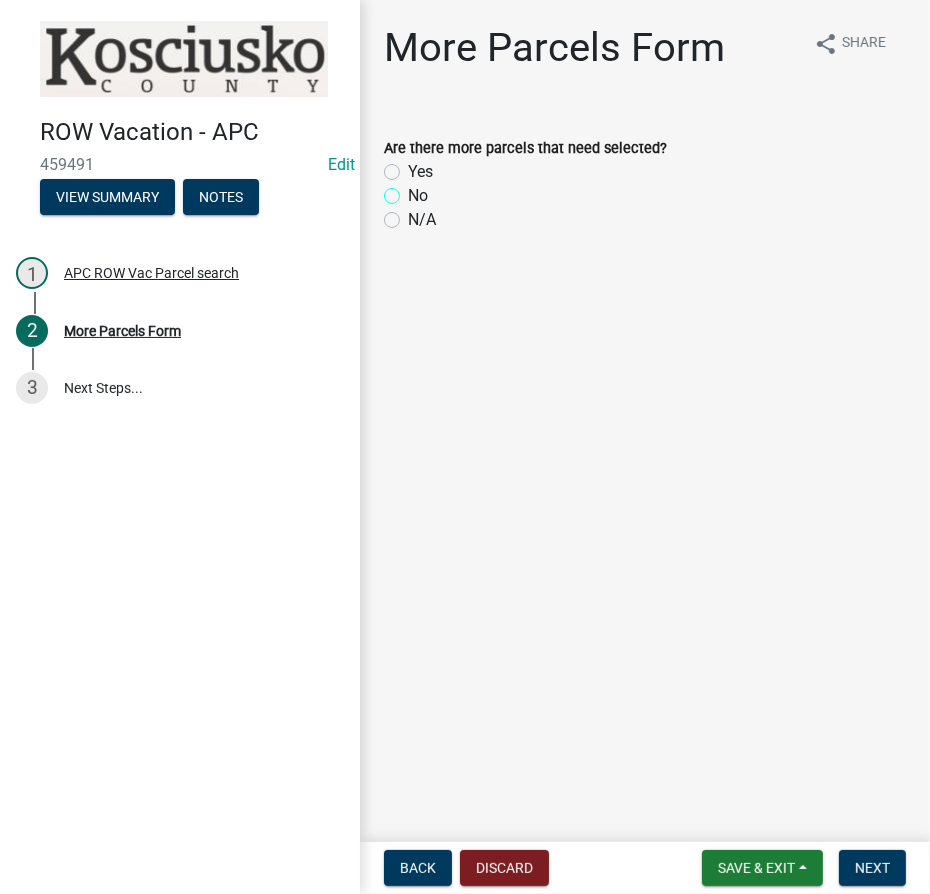 click on "No" at bounding box center [414, 190] 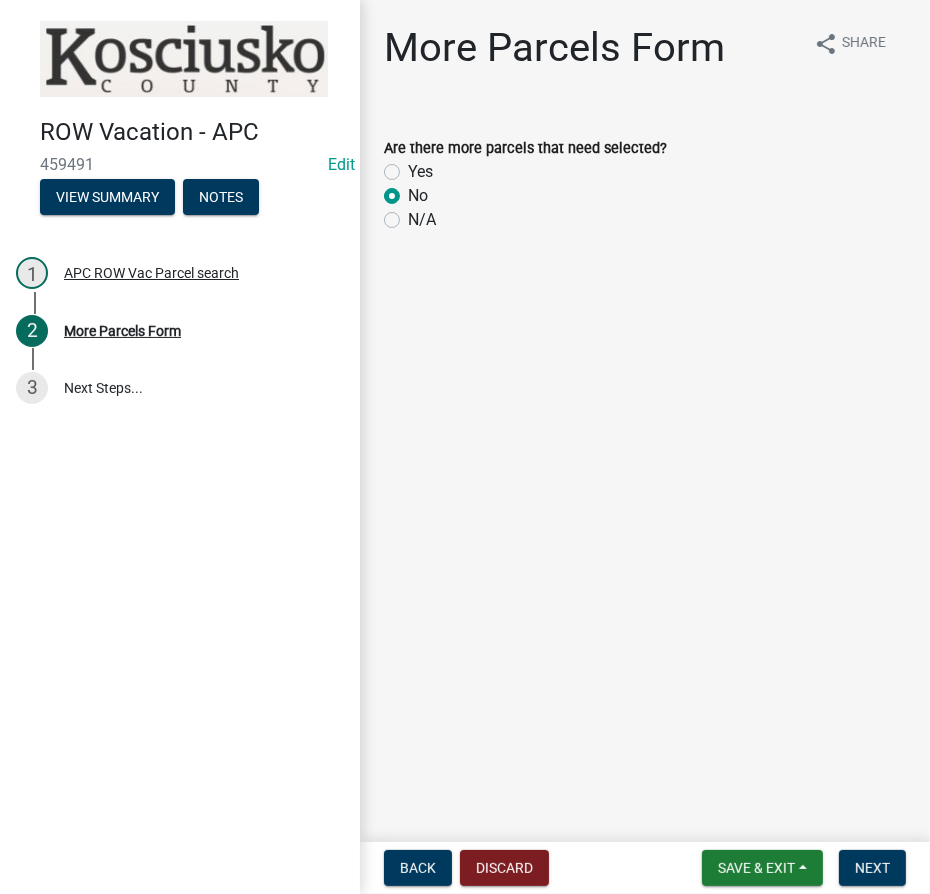 radio on "true" 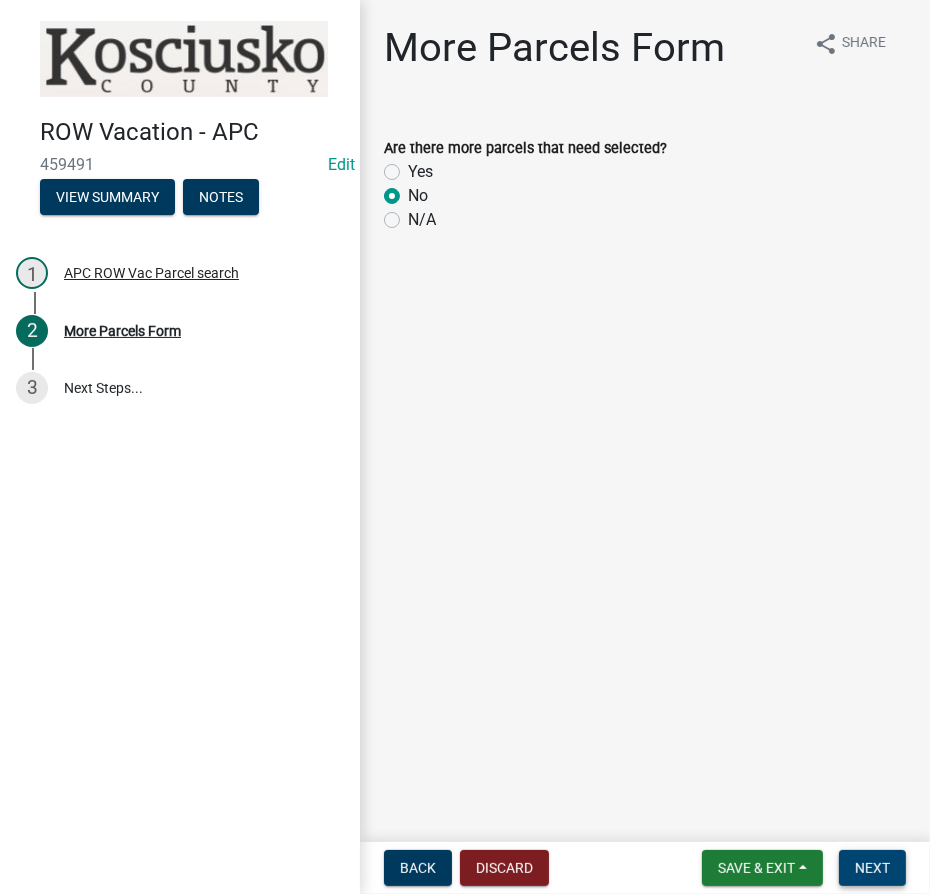 click on "Next" at bounding box center [872, 868] 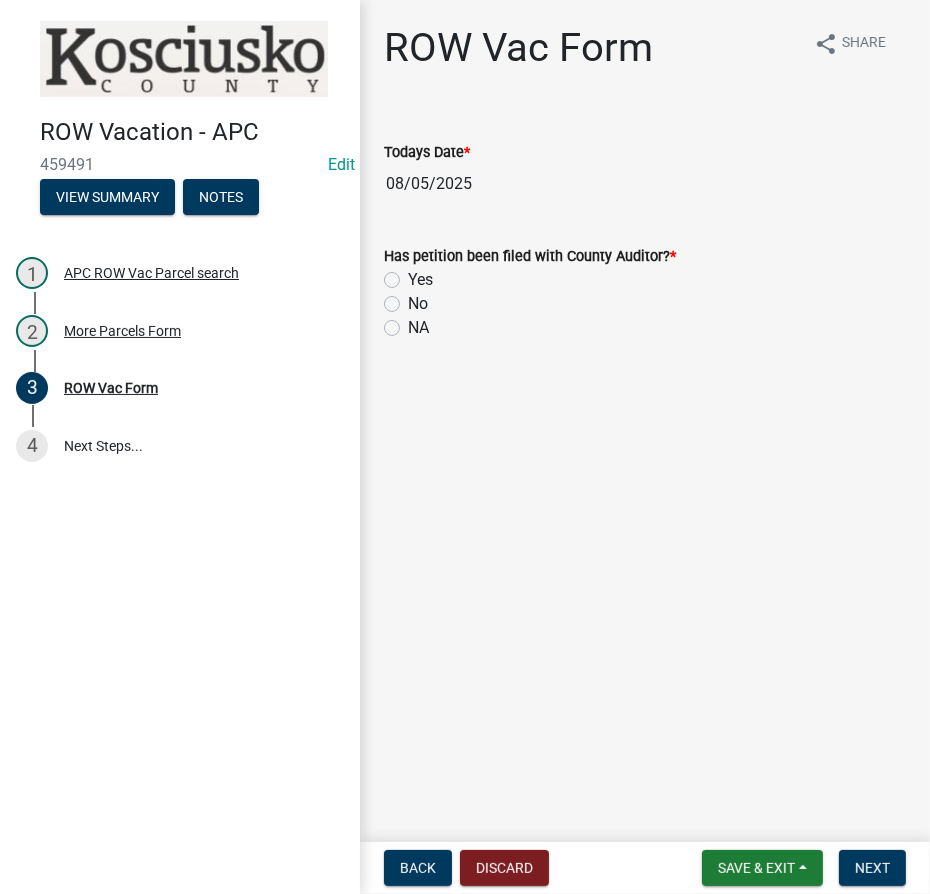 click on "NA" 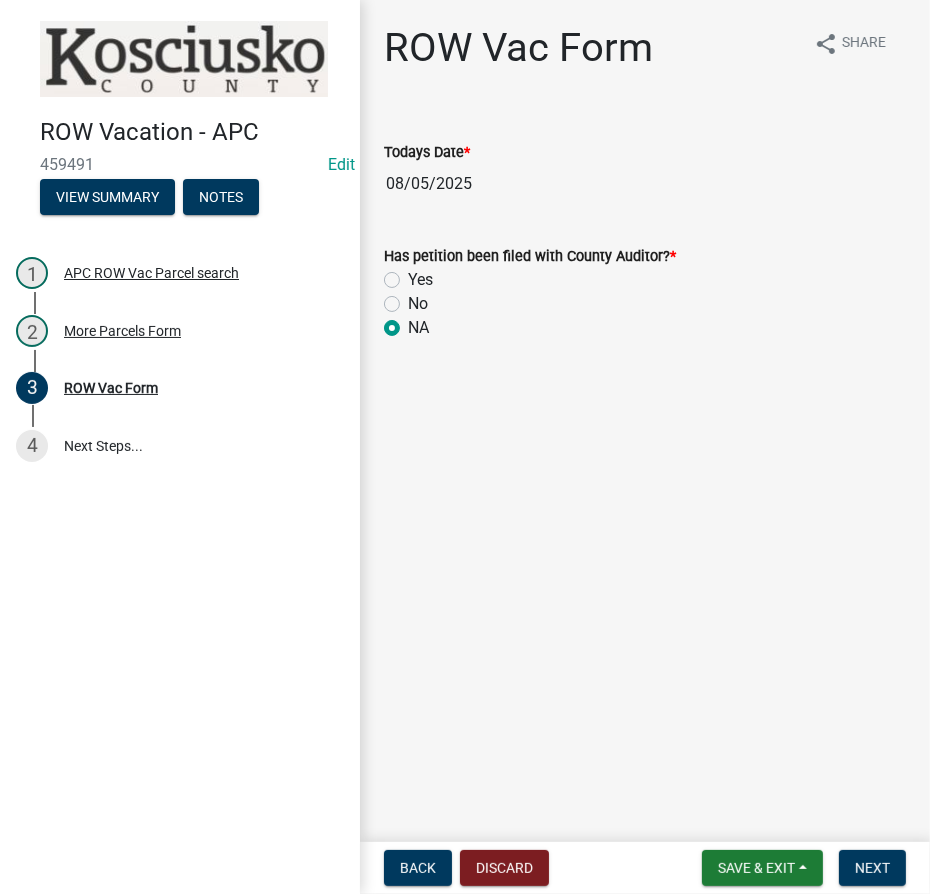 radio on "true" 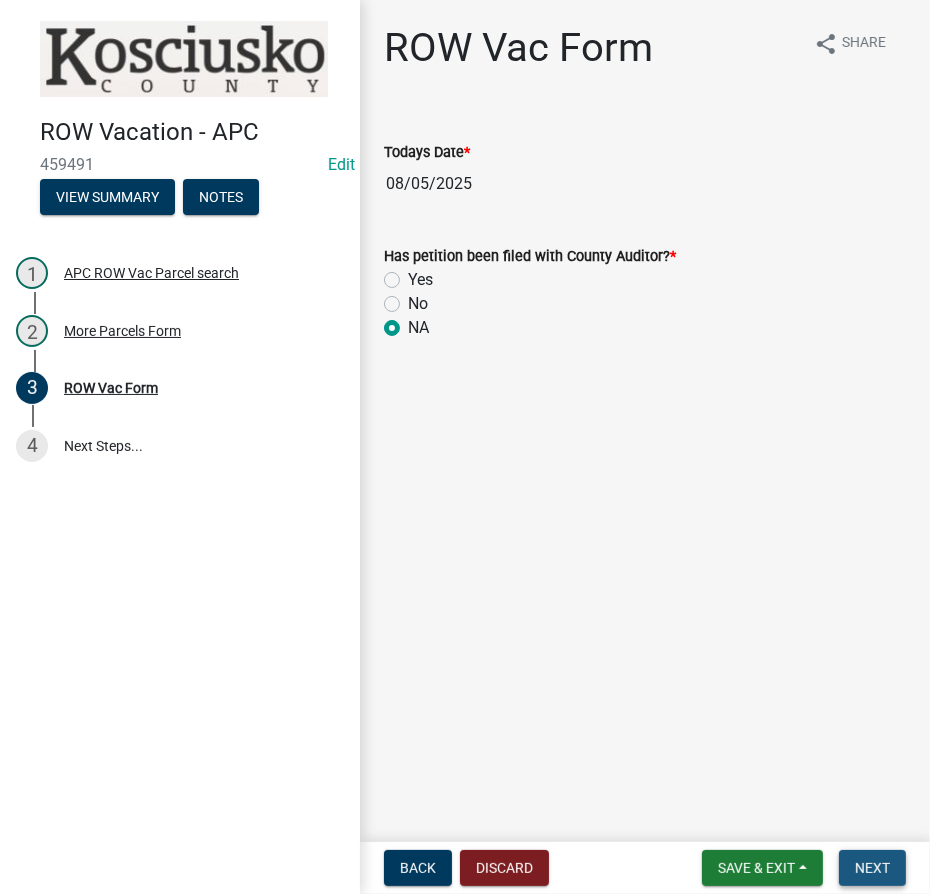 click on "Next" at bounding box center (872, 868) 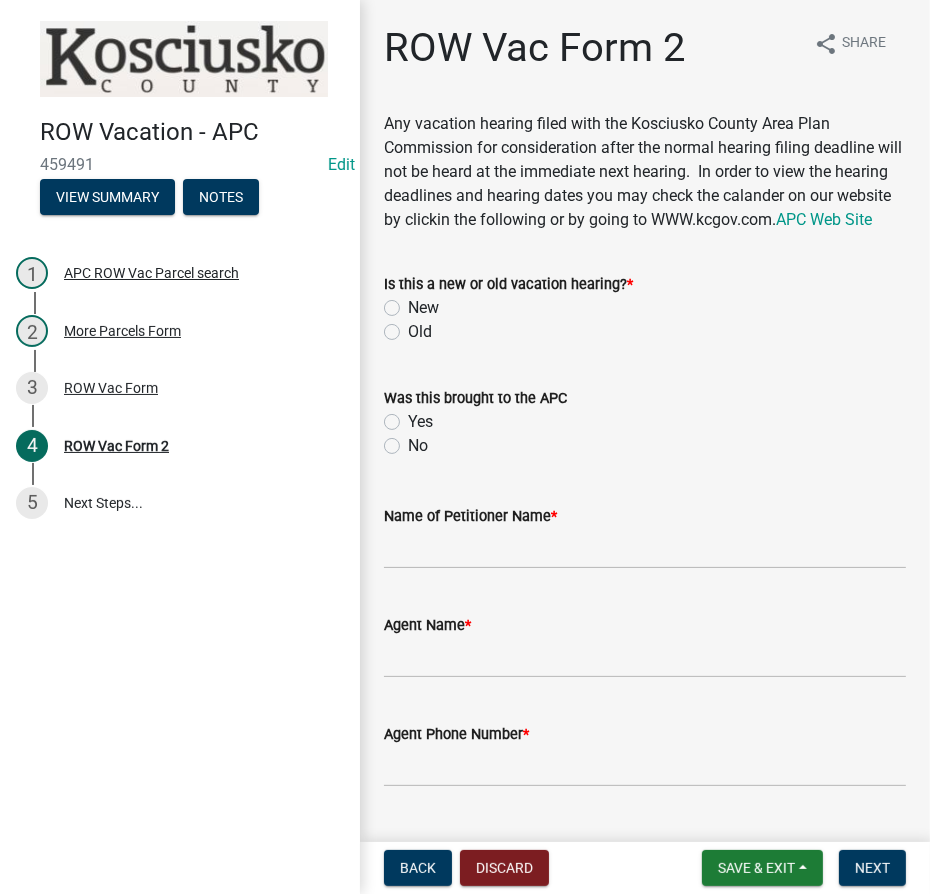 click on "Old" 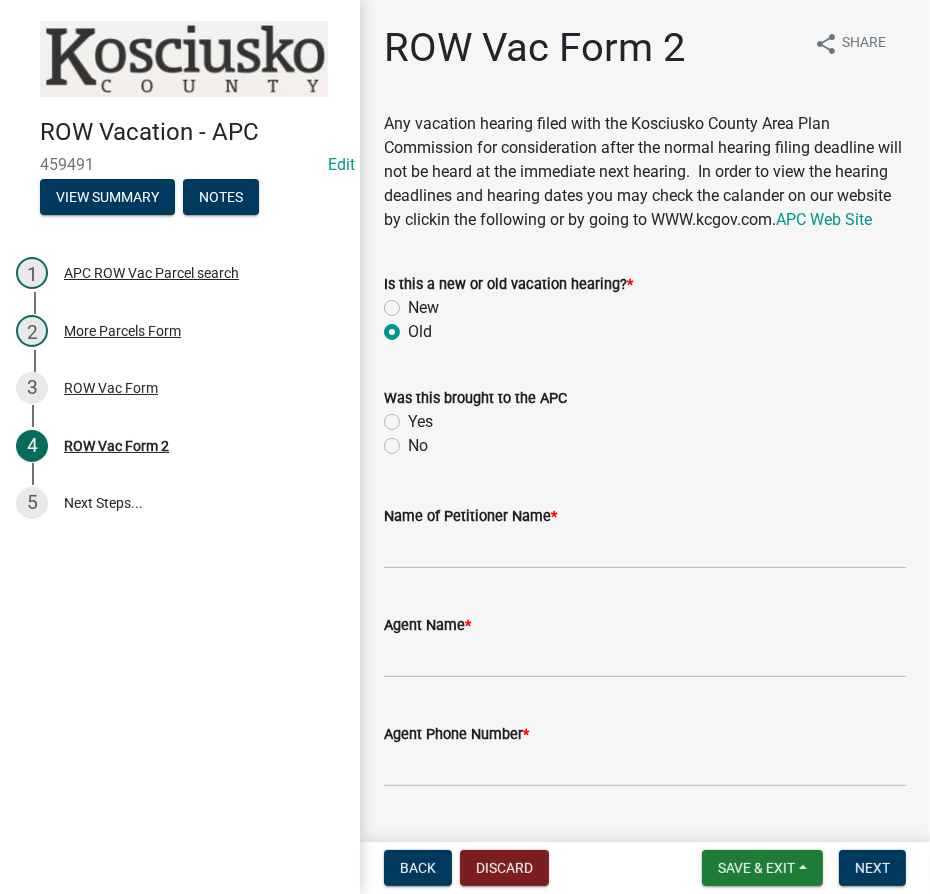 radio on "true" 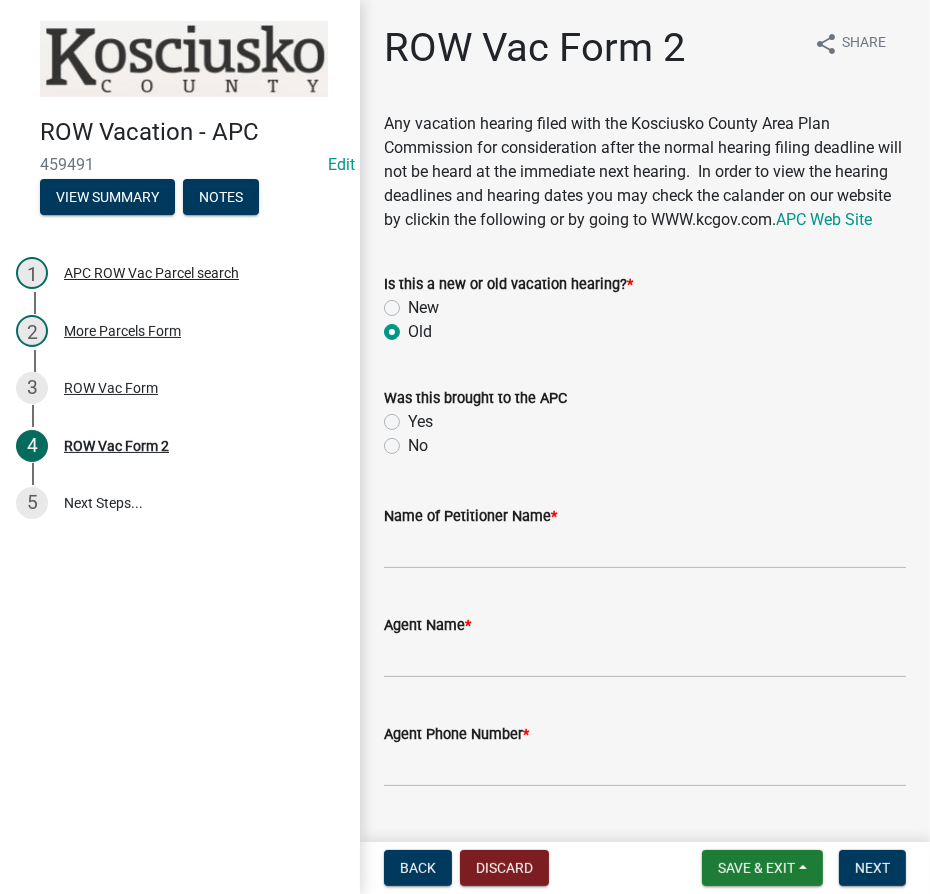 click on "Yes" 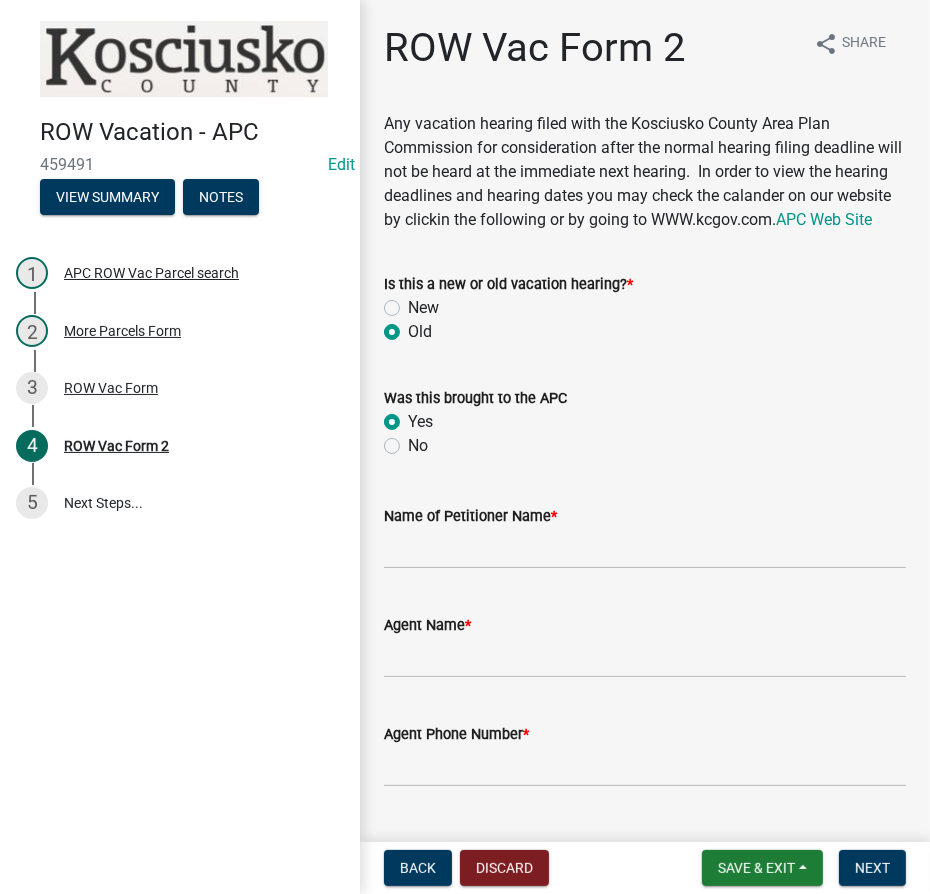 radio on "true" 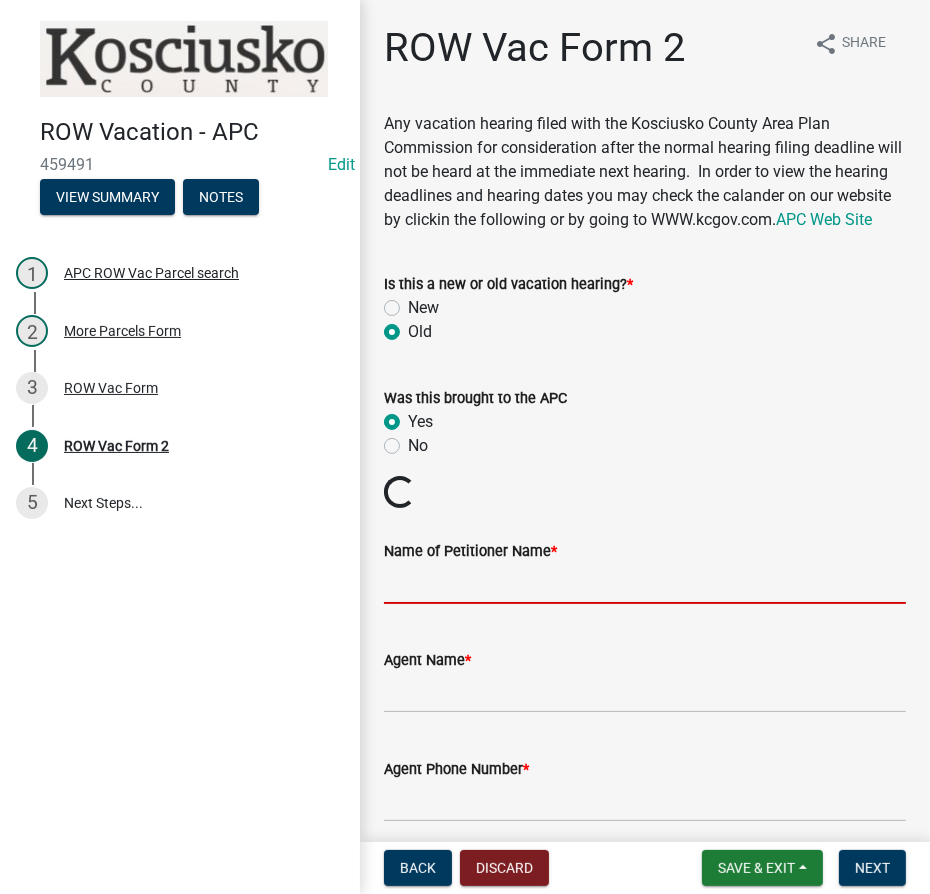 click on "Any vacation hearing filed with the [CITY] County Area Plan Commission for consideration after the normal hearing filing deadline will not be heard at the immediate next hearing. In order to view the hearing deadlines and hearing dates you may check the calander on our website by clickin the following or by going to WWW.kcgov.com. APC Web Site Is this a new or old vacation hearing? * New Old Was this brought to the APC Yes No Date of APC Hearing Request to be Heard At: * info
Loading... Name of Petitioner Name * Agent Name * Agent Phone Number * Agent Email: Property Information APC ROW Vac Parcel search - OwnerName Indiana Annual Conference of The | United Methodist Church Inc APC ROW Vac Parcel search - Address [NUMBER] [STREET] APC ROW Vac Parcel search - ParcelID [NUMBER]-[NUMBER]-[NUMBER] Description of Area to Be Vacated * How is the area currently used: * What was the original purpose of the area to be vacated: * Is the property in question in a Subdivision * Yes No *" 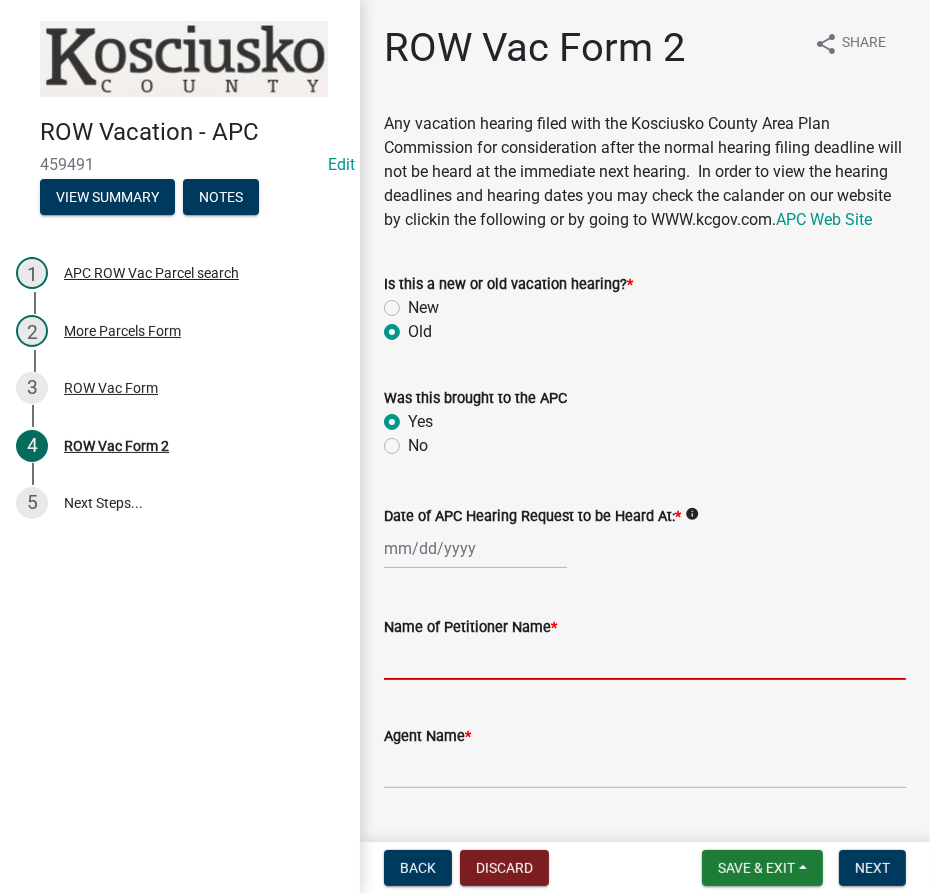 select on "8" 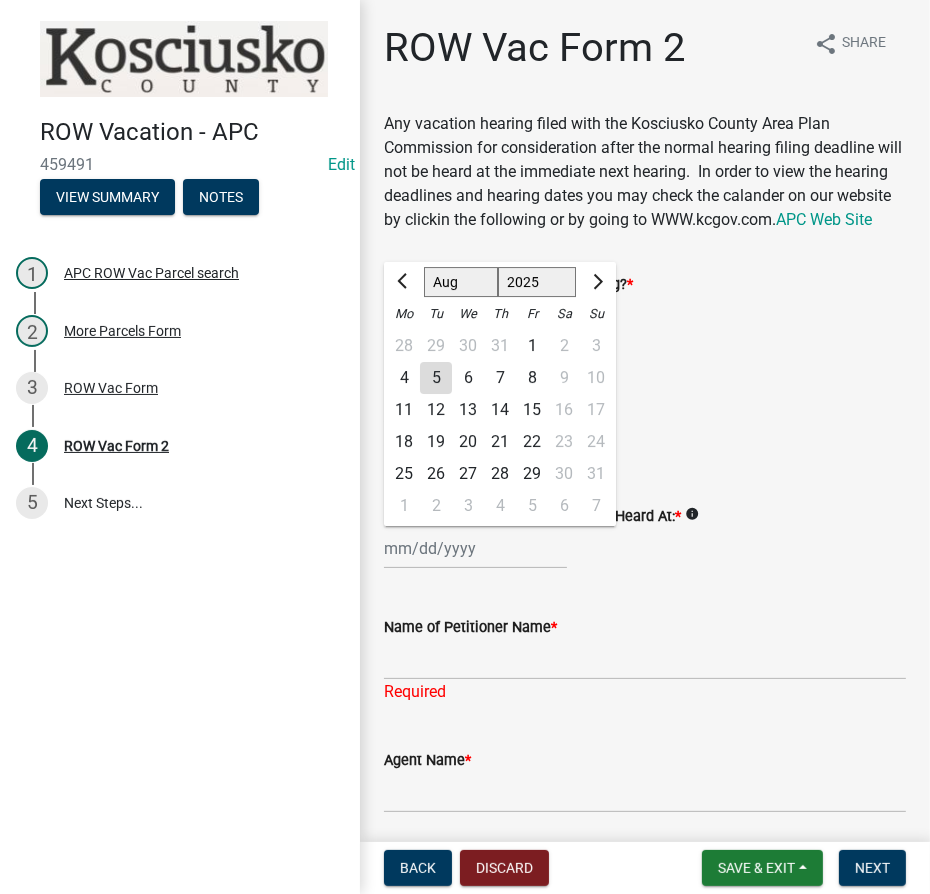 click on "Jan Feb Mar Apr May Jun Jul Aug Sep Oct Nov Dec 1525 1526 1527 1528 1529 1530 1531 1532 1533 1534 1535 1536 1537 1538 1539 1540 1541 1542 1543 1544 1545 1546 1547 1548 1549 1550 1551 1552 1553 1554 1555 1556 1557 1558 1559 1560 1561 1562 1563 1564 1565 1566 1567 1568 1569 1570 1571 1572 1573 1574 1575 1576 1577 1578 1579 1580 1581 1582 1583 1584 1585 1586 1587 1588 1589 1590 1591 1592 1593 1594 1595 1596 1597 1598 1599 1600 1601 1602 1603 1604 1605 1606 1607 1608 1609 1610 1611 1612 1613 1614 1615 1616 1617 1618 1619 1620 1621 1622 1623 1624 1625 1626 1627 1628 1629 1630 1631 1632 1633 1634 1635 1636 1637 1638 1639 1640 1641 1642 1643 1644 1645 1646 1647 1648 1649 1650 1651 1652 1653 1654 1655 1656 1657 1658 1659 1660 1661 1662 1663 1664 1665 1666 1667 1668 1669 1670 1671 1672 1673 1674 1675 1676 1677 1678 1679 1680 1681 1682 1683 1684 1685 1686 1687 1688 1689 1690 1691 1692 1693 1694 1695 1696 1697 1698 1699 1700 1701 1702 1703 1704 1705 1706 1707 1708 1709 1710 1711 1712 1713 1714 1715 1716 1717 1718 1719 1" 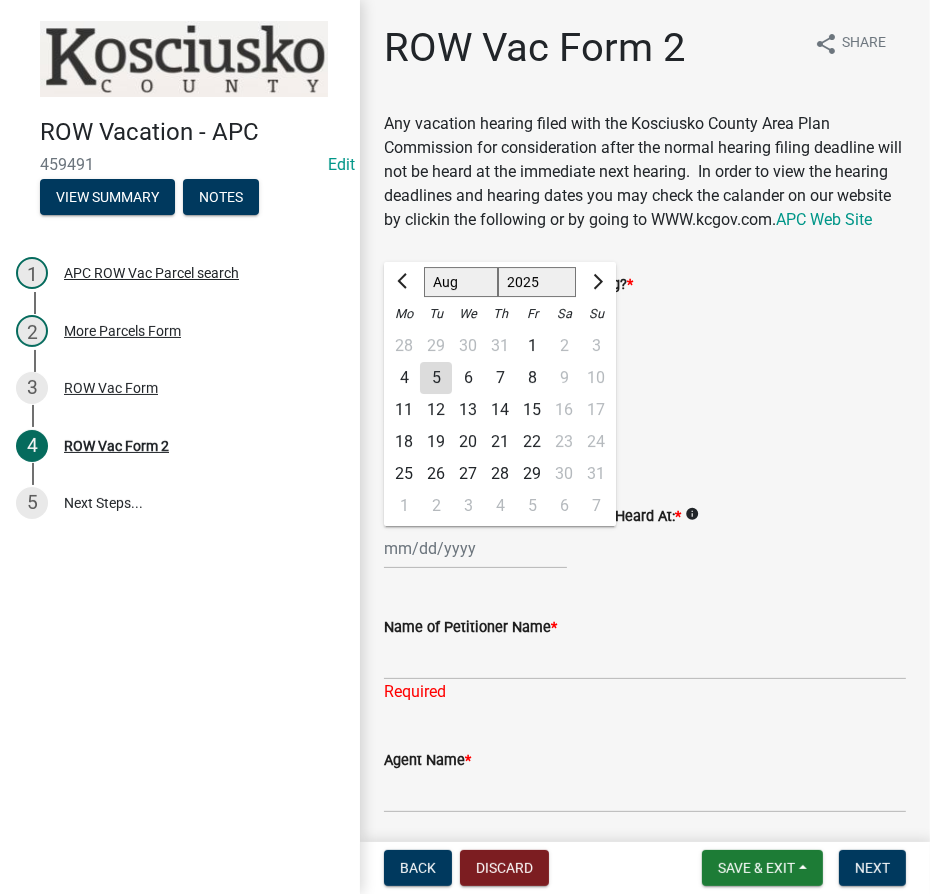 click on "1525 1526 1527 1528 1529 1530 1531 1532 1533 1534 1535 1536 1537 1538 1539 1540 1541 1542 1543 1544 1545 1546 1547 1548 1549 1550 1551 1552 1553 1554 1555 1556 1557 1558 1559 1560 1561 1562 1563 1564 1565 1566 1567 1568 1569 1570 1571 1572 1573 1574 1575 1576 1577 1578 1579 1580 1581 1582 1583 1584 1585 1586 1587 1588 1589 1590 1591 1592 1593 1594 1595 1596 1597 1598 1599 1600 1601 1602 1603 1604 1605 1606 1607 1608 1609 1610 1611 1612 1613 1614 1615 1616 1617 1618 1619 1620 1621 1622 1623 1624 1625 1626 1627 1628 1629 1630 1631 1632 1633 1634 1635 1636 1637 1638 1639 1640 1641 1642 1643 1644 1645 1646 1647 1648 1649 1650 1651 1652 1653 1654 1655 1656 1657 1658 1659 1660 1661 1662 1663 1664 1665 1666 1667 1668 1669 1670 1671 1672 1673 1674 1675 1676 1677 1678 1679 1680 1681 1682 1683 1684 1685 1686 1687 1688 1689 1690 1691 1692 1693 1694 1695 1696 1697 1698 1699 1700 1701 1702 1703 1704 1705 1706 1707 1708 1709 1710 1711 1712 1713 1714 1715 1716 1717 1718 1719 1720 1721 1722 1723 1724 1725 1726 1727 1728 1729" 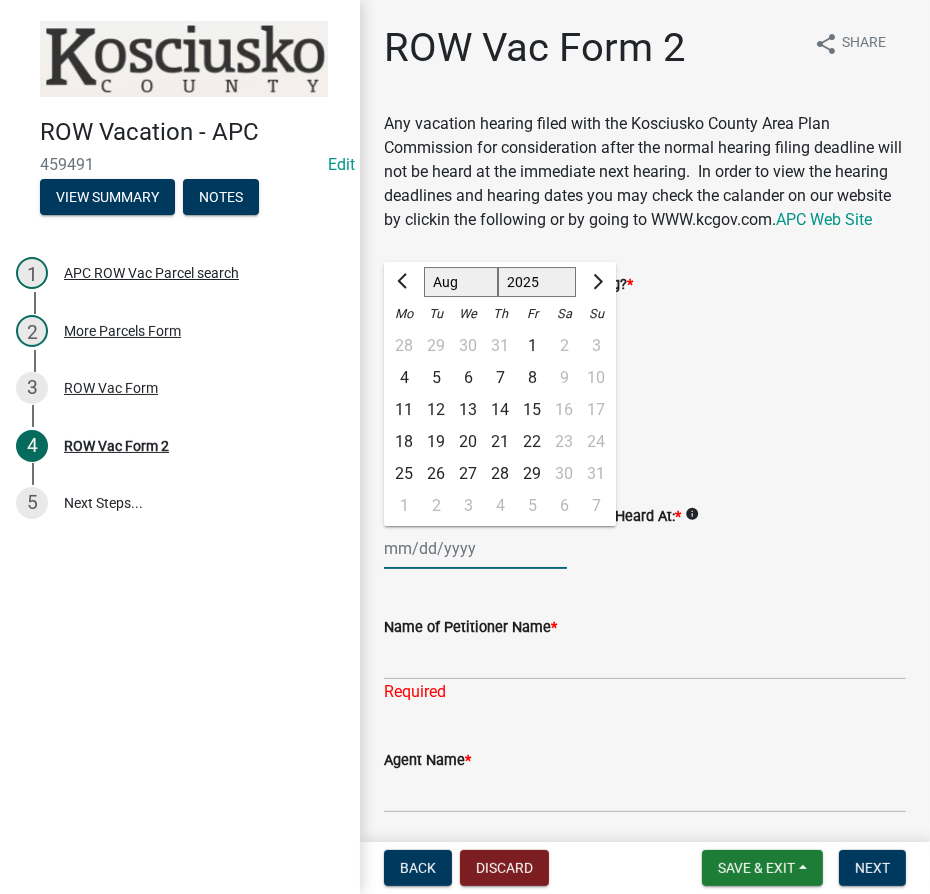 select on "2014" 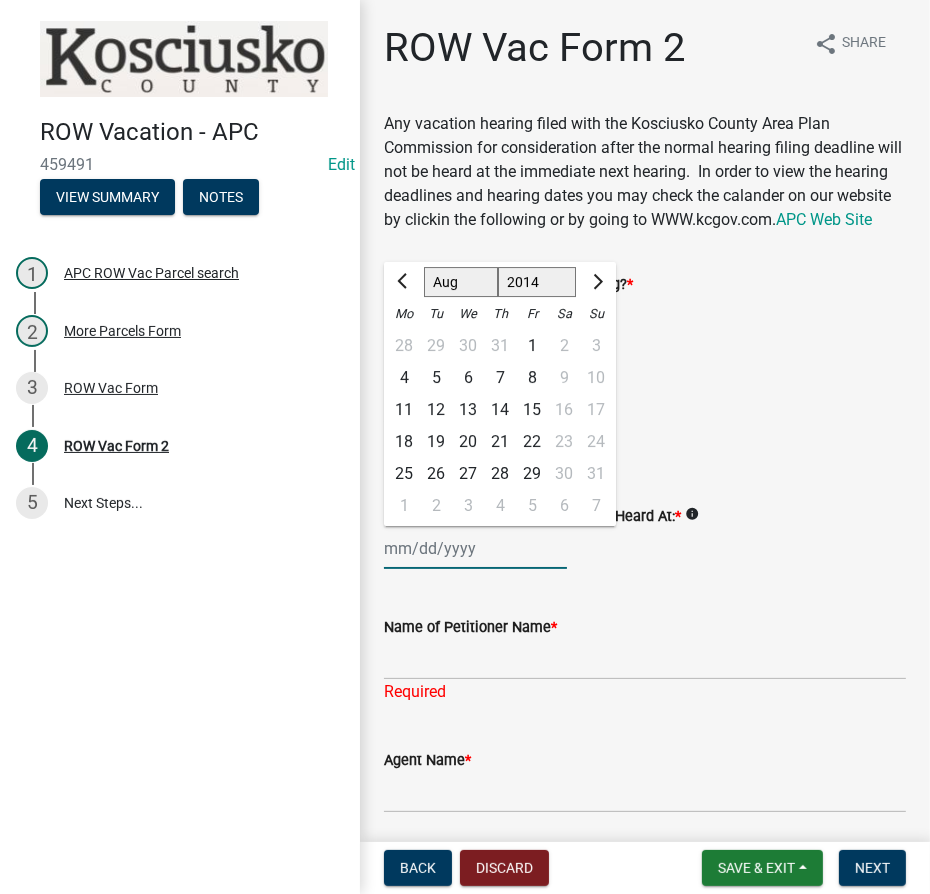 click on "1525 1526 1527 1528 1529 1530 1531 1532 1533 1534 1535 1536 1537 1538 1539 1540 1541 1542 1543 1544 1545 1546 1547 1548 1549 1550 1551 1552 1553 1554 1555 1556 1557 1558 1559 1560 1561 1562 1563 1564 1565 1566 1567 1568 1569 1570 1571 1572 1573 1574 1575 1576 1577 1578 1579 1580 1581 1582 1583 1584 1585 1586 1587 1588 1589 1590 1591 1592 1593 1594 1595 1596 1597 1598 1599 1600 1601 1602 1603 1604 1605 1606 1607 1608 1609 1610 1611 1612 1613 1614 1615 1616 1617 1618 1619 1620 1621 1622 1623 1624 1625 1626 1627 1628 1629 1630 1631 1632 1633 1634 1635 1636 1637 1638 1639 1640 1641 1642 1643 1644 1645 1646 1647 1648 1649 1650 1651 1652 1653 1654 1655 1656 1657 1658 1659 1660 1661 1662 1663 1664 1665 1666 1667 1668 1669 1670 1671 1672 1673 1674 1675 1676 1677 1678 1679 1680 1681 1682 1683 1684 1685 1686 1687 1688 1689 1690 1691 1692 1693 1694 1695 1696 1697 1698 1699 1700 1701 1702 1703 1704 1705 1706 1707 1708 1709 1710 1711 1712 1713 1714 1715 1716 1717 1718 1719 1720 1721 1722 1723 1724 1725 1726 1727 1728 1729" 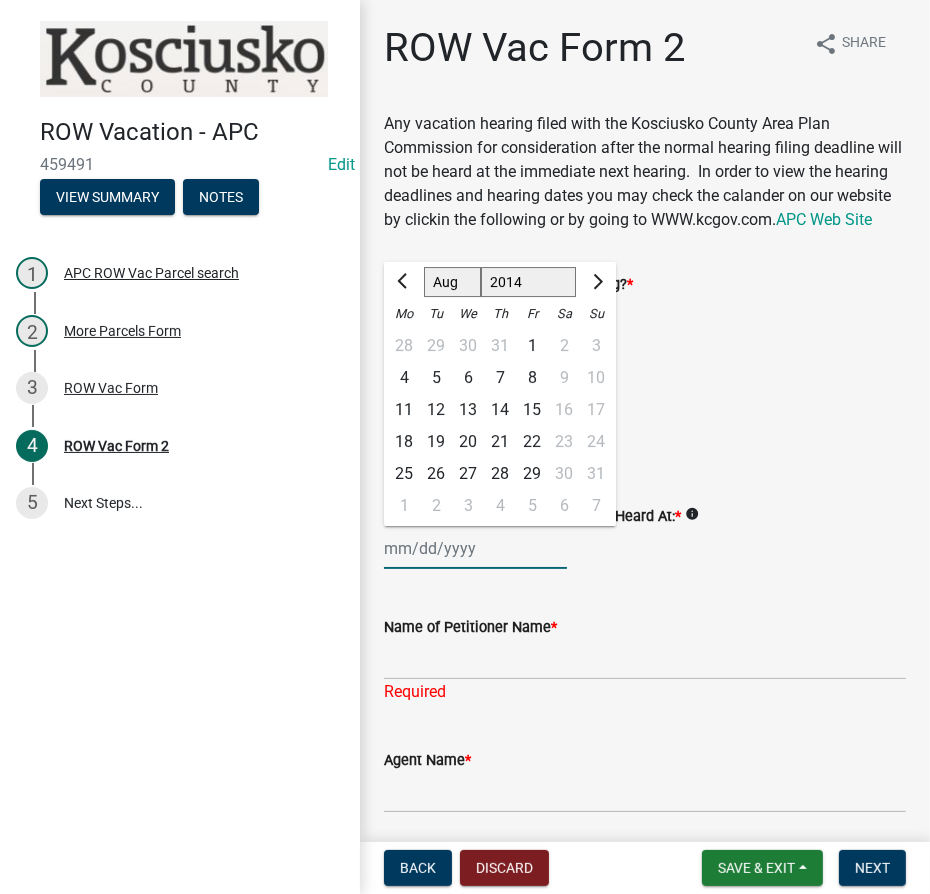 click on "6" 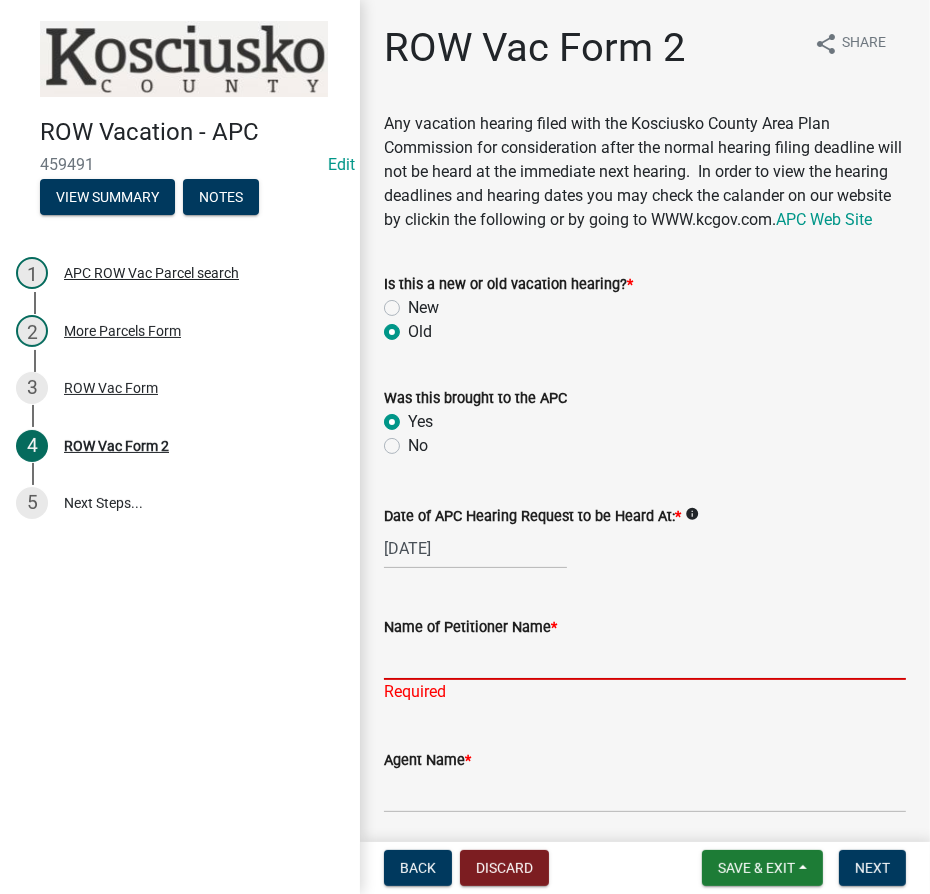 click on "Name of Petitioner Name  *" at bounding box center [645, 659] 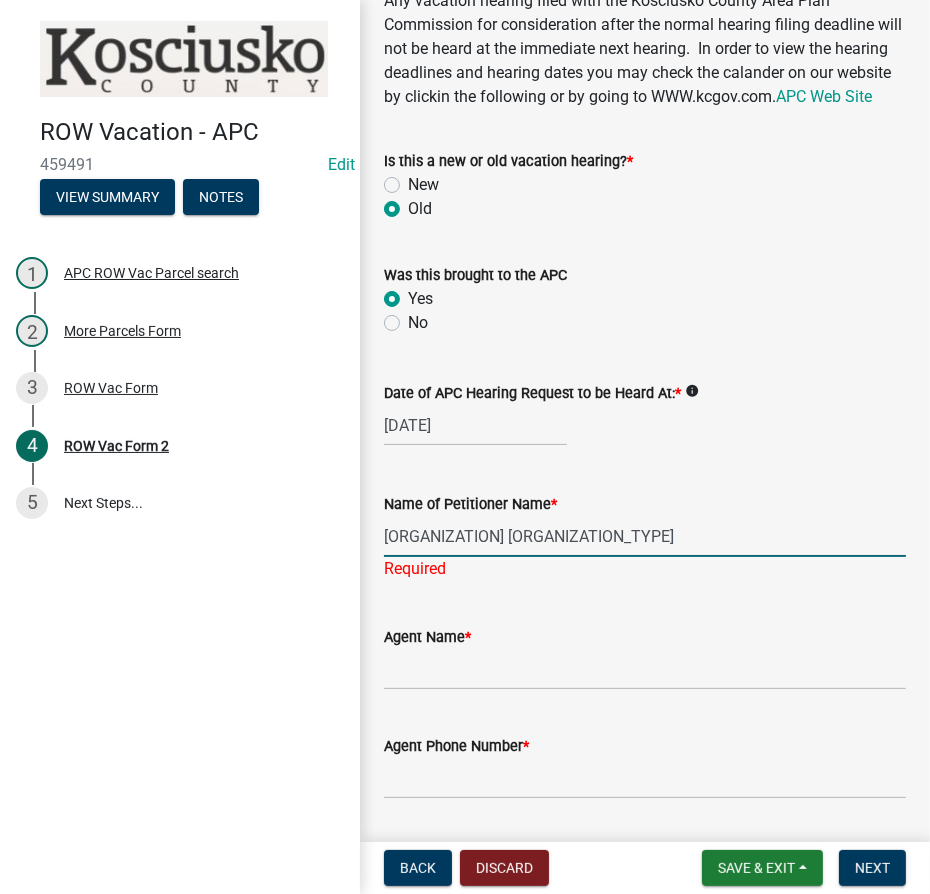 scroll, scrollTop: 363, scrollLeft: 0, axis: vertical 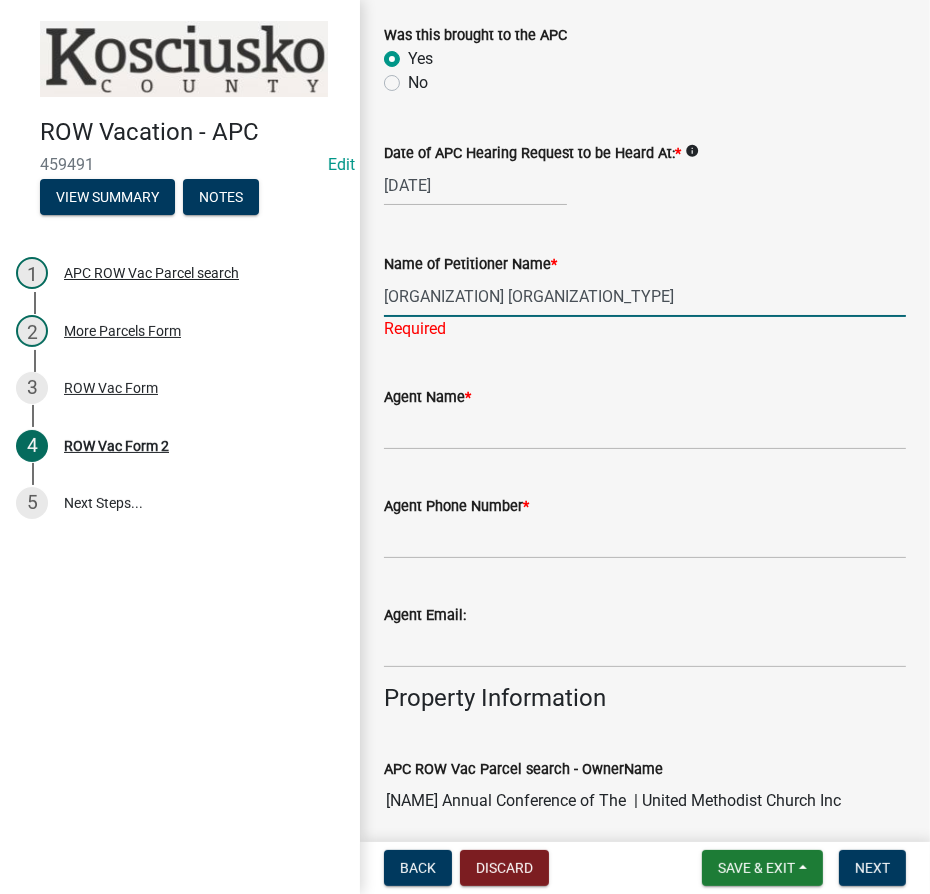 type on "[ORGANIZATION] [ORGANIZATION_TYPE]" 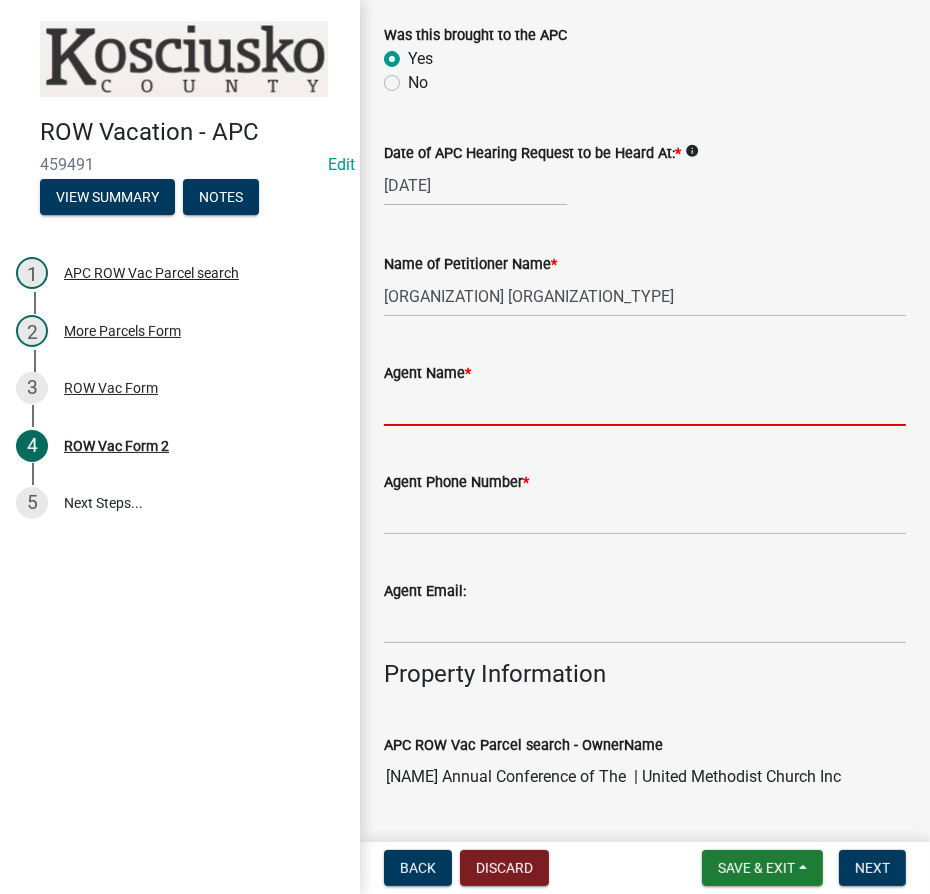 click on "Agent Name  *" 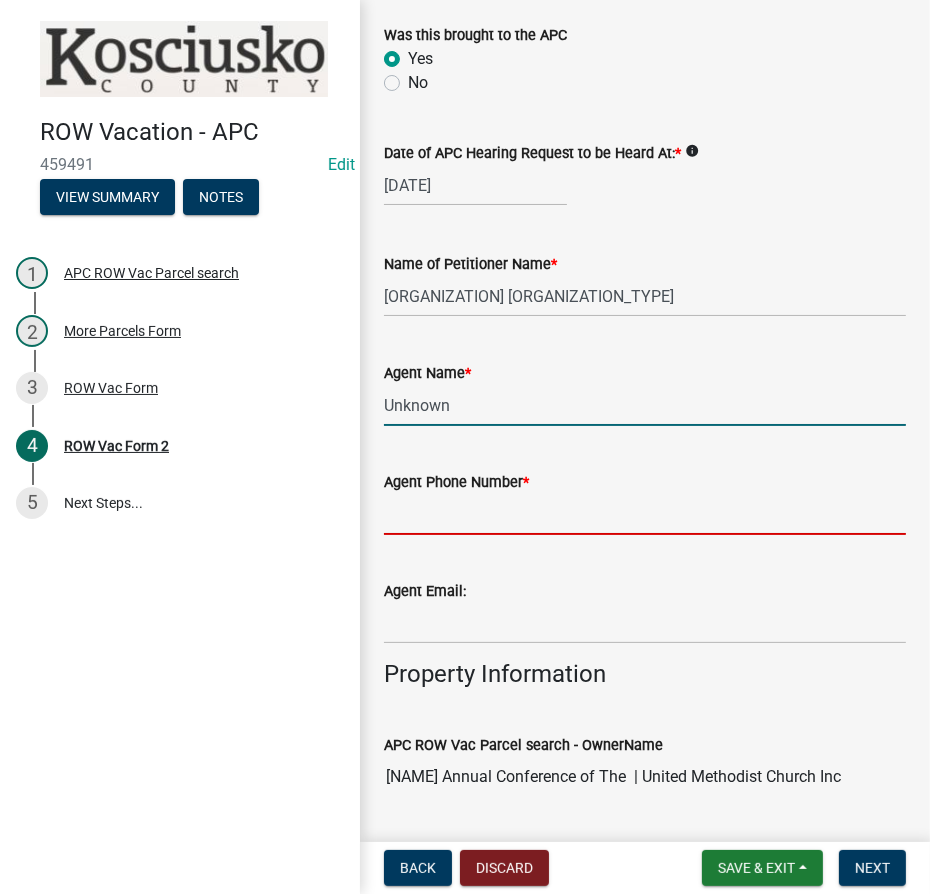 click on "Agent Phone Number  *" at bounding box center (645, 514) 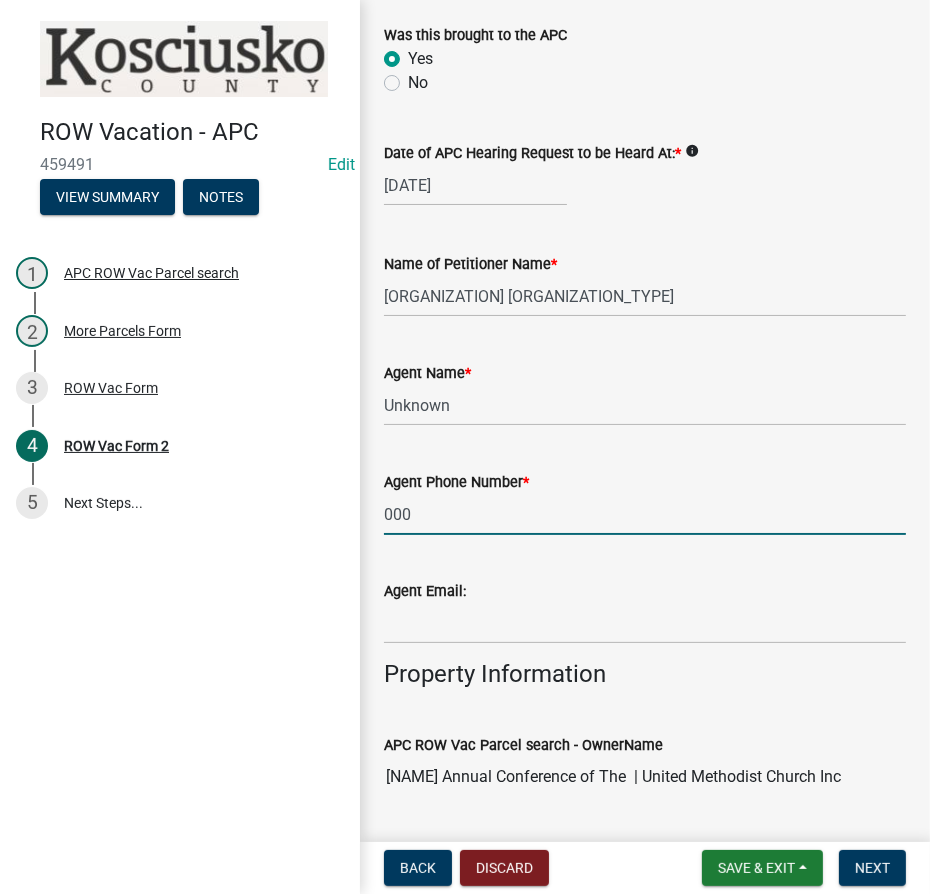 type on "000-000-0000" 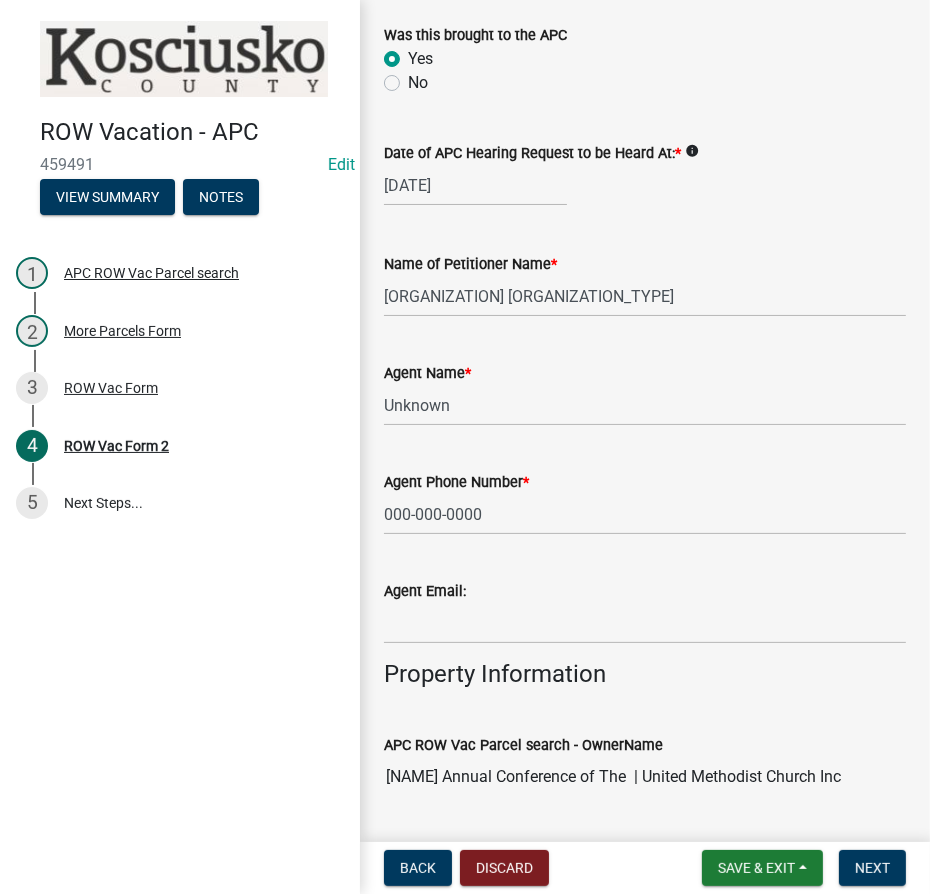 scroll, scrollTop: 853, scrollLeft: 0, axis: vertical 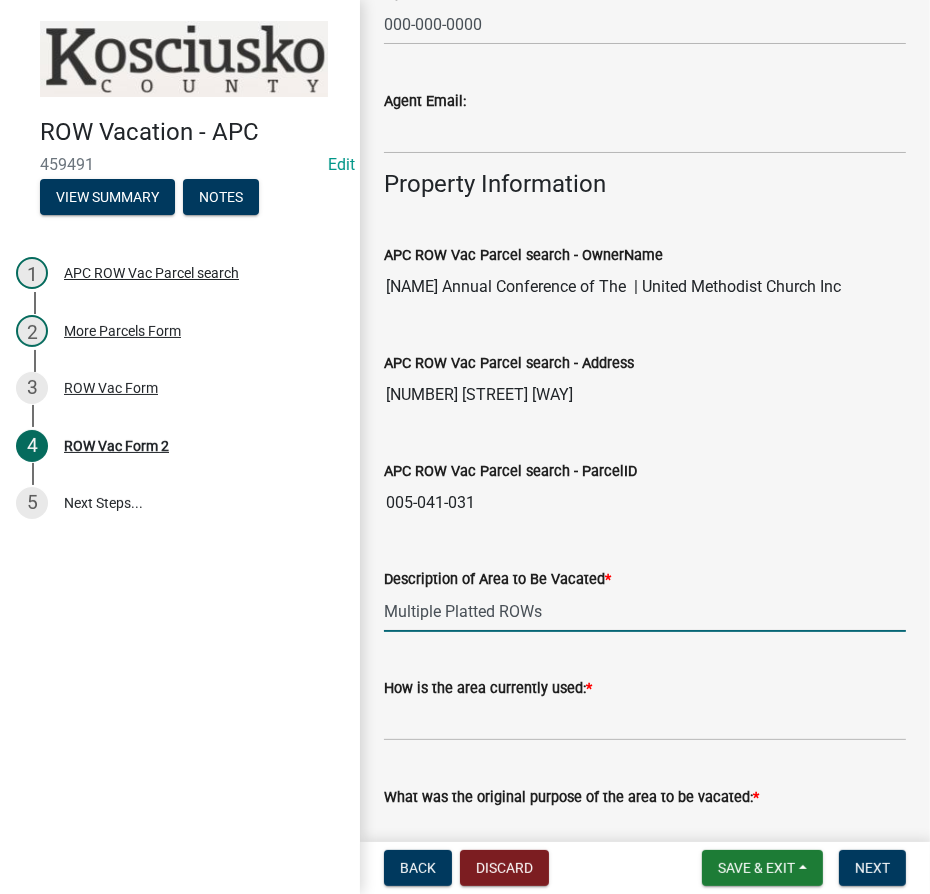 type on "Multiple Platted ROWs" 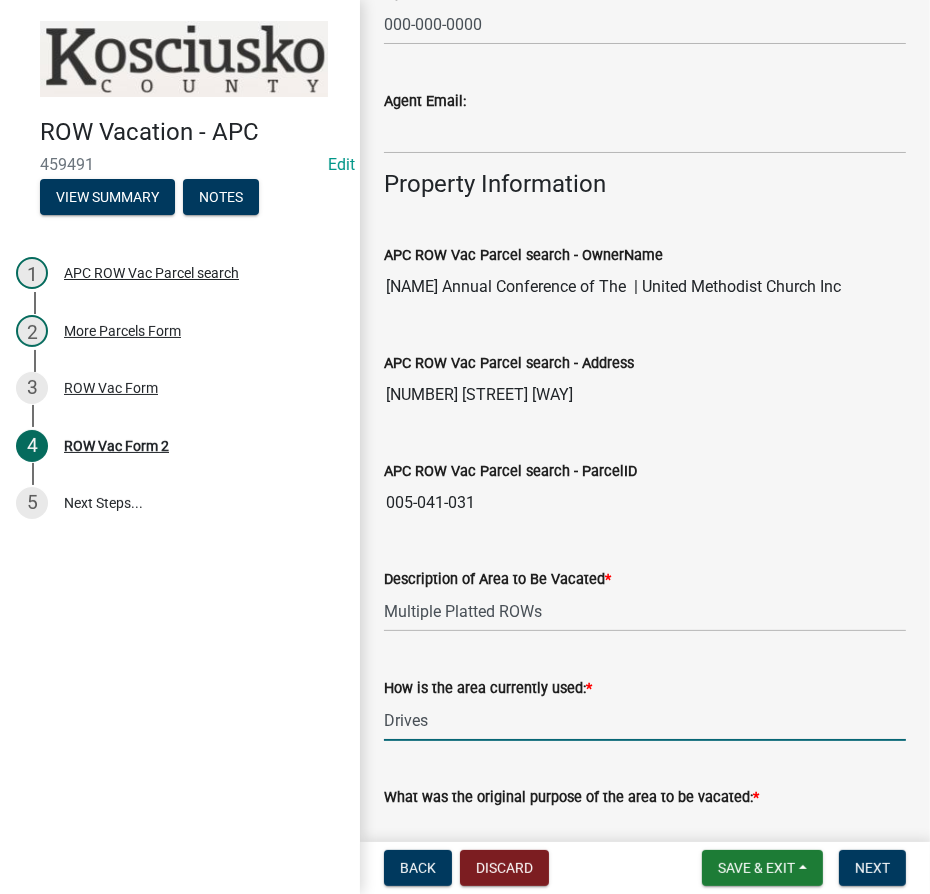 type on "Drives" 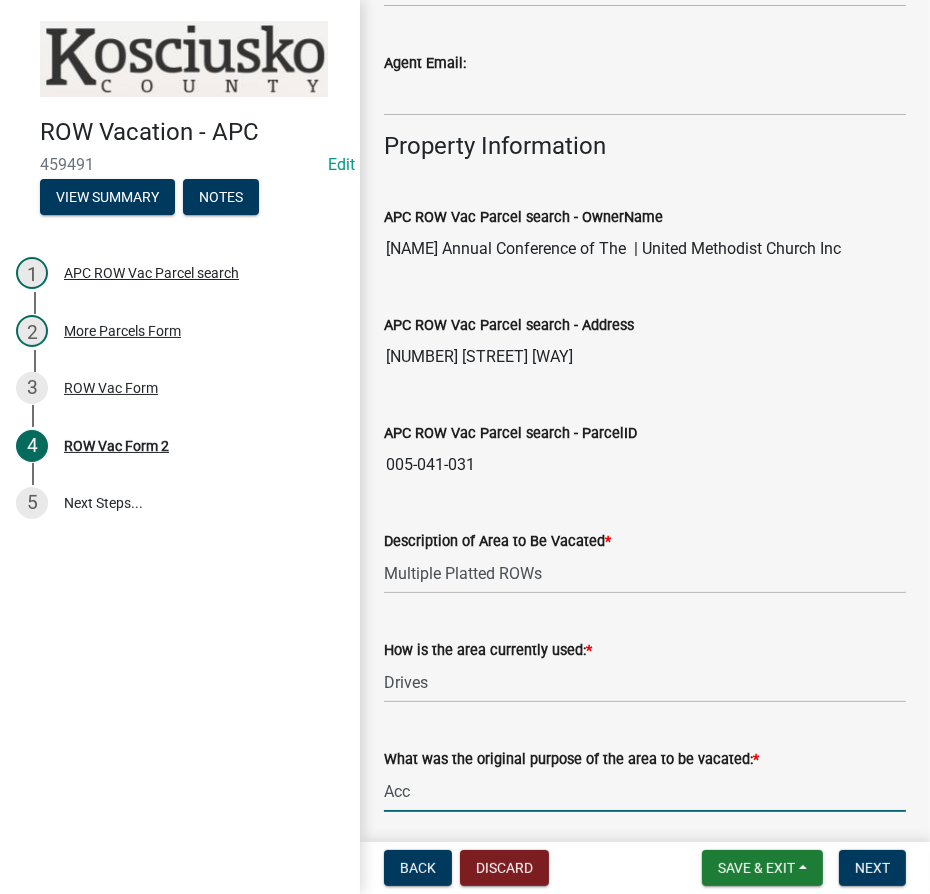 type on "Access to lots" 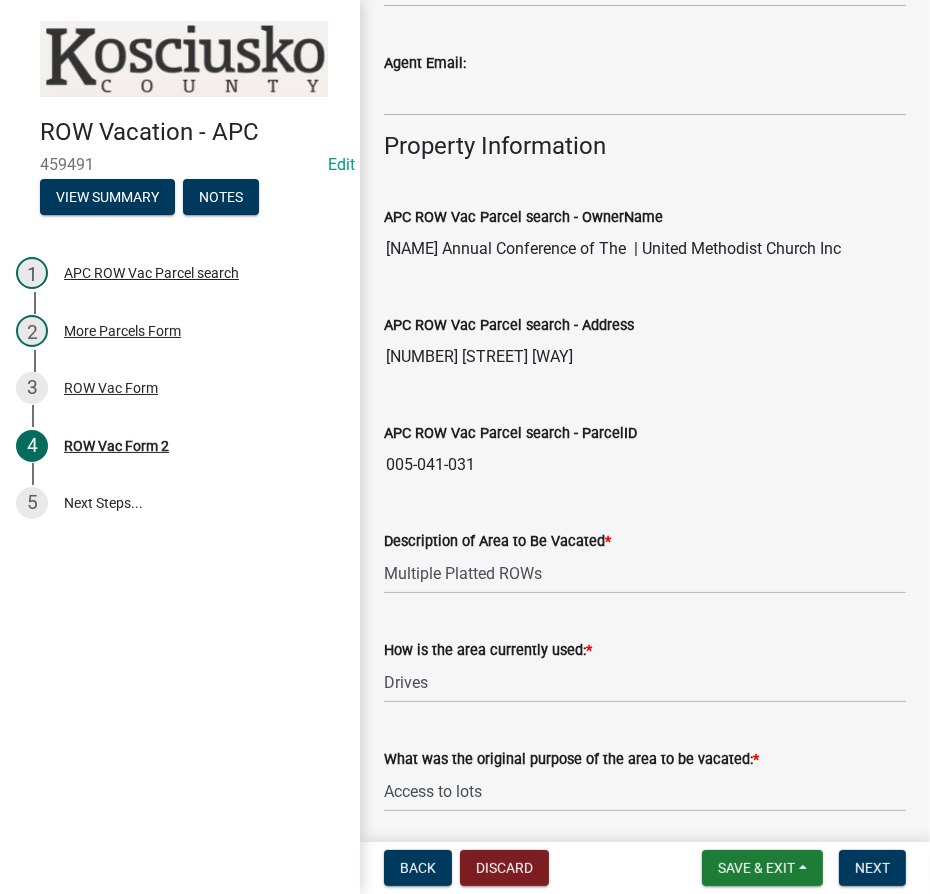 scroll, scrollTop: 1378, scrollLeft: 0, axis: vertical 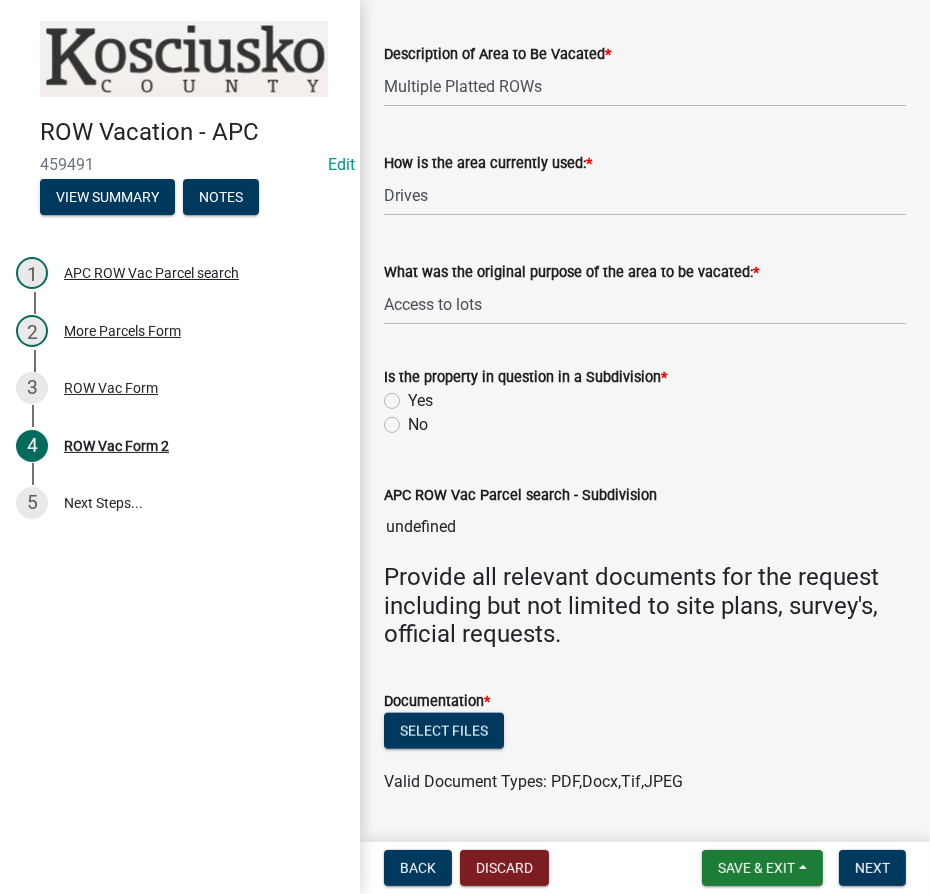 click on "Yes" 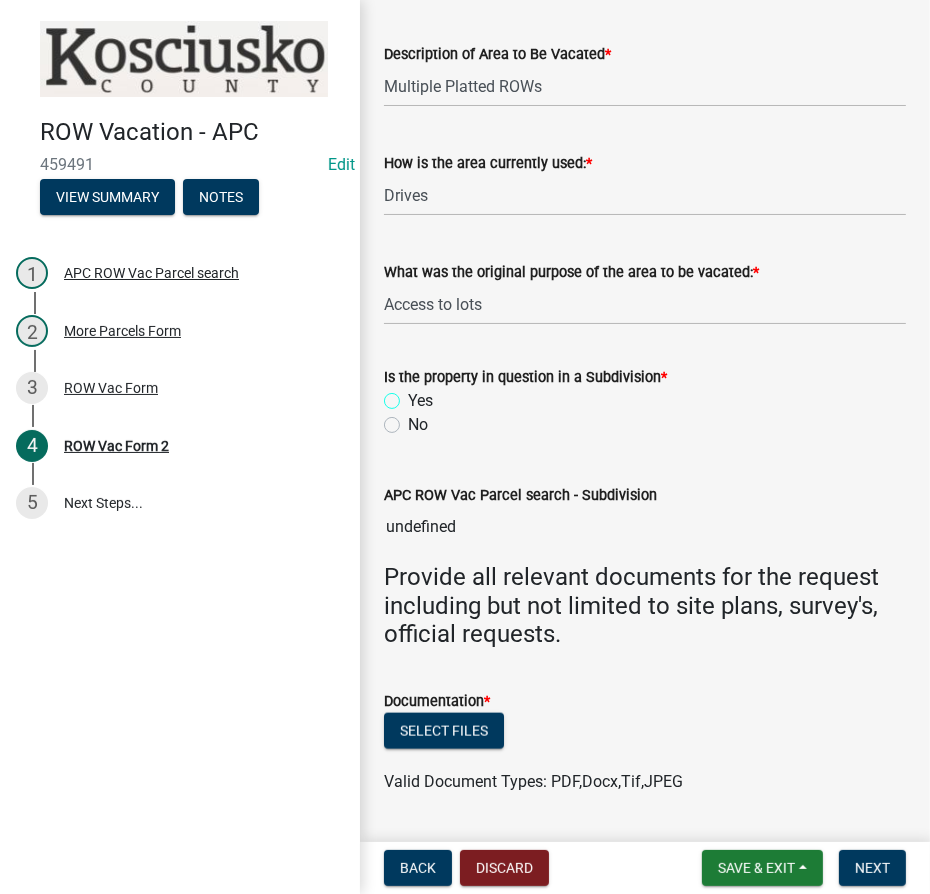 click on "Yes" at bounding box center [414, 395] 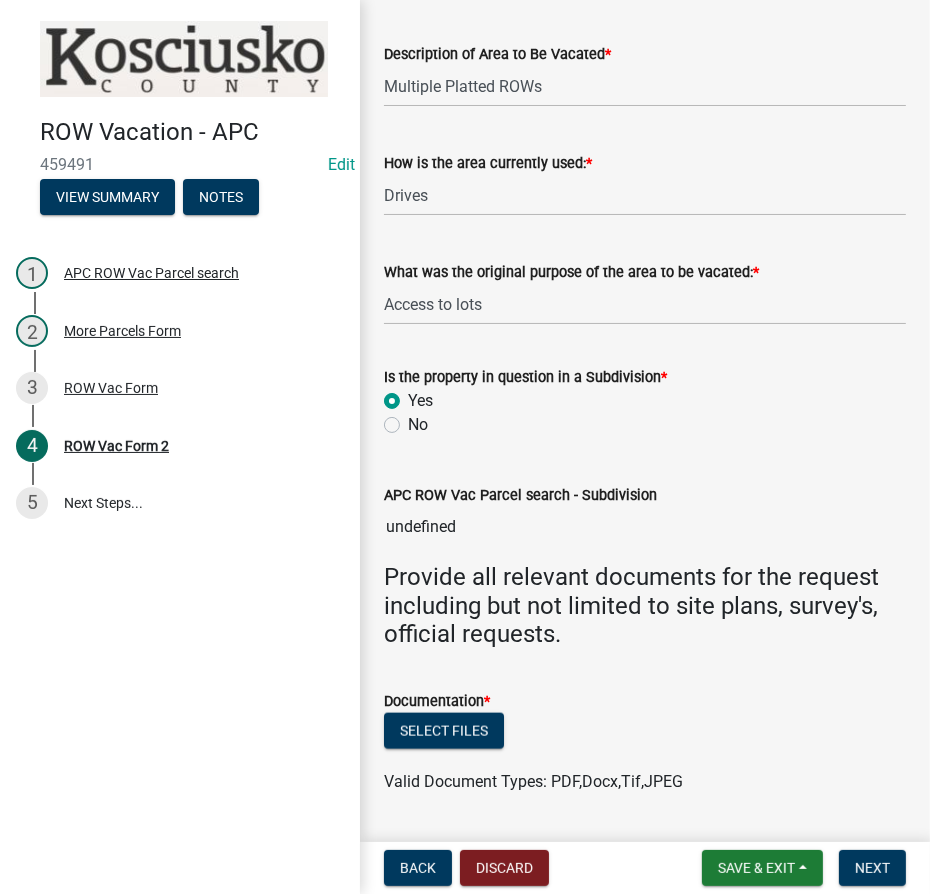 radio on "true" 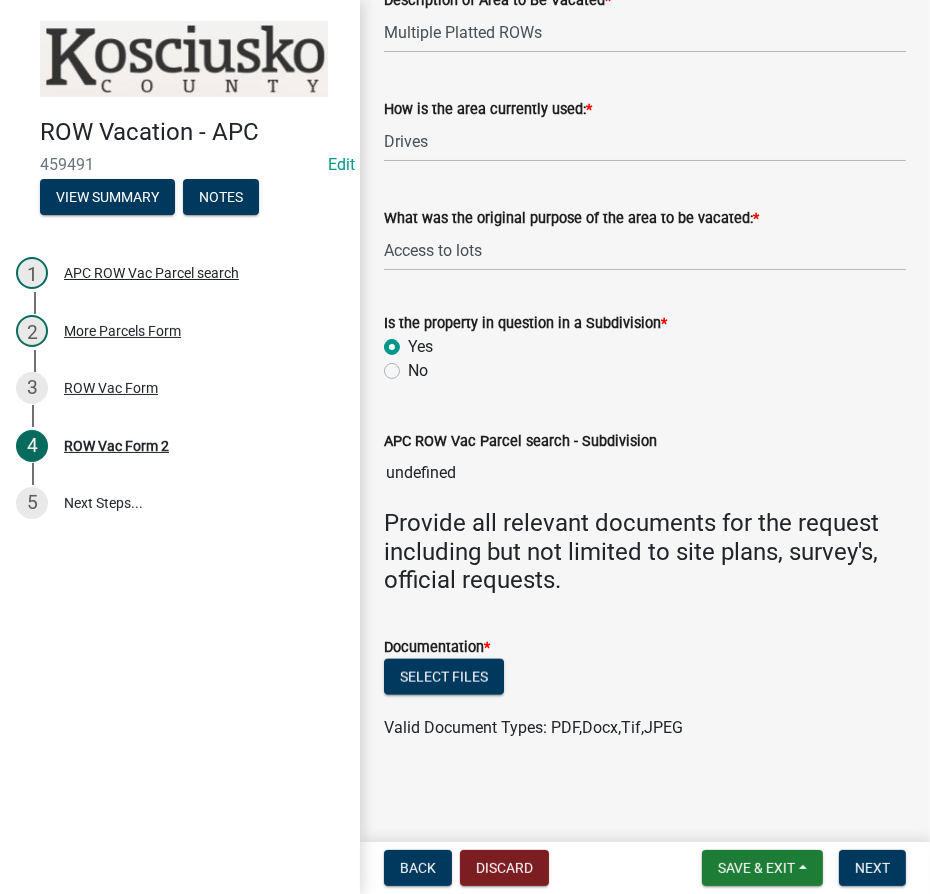 scroll, scrollTop: 1456, scrollLeft: 0, axis: vertical 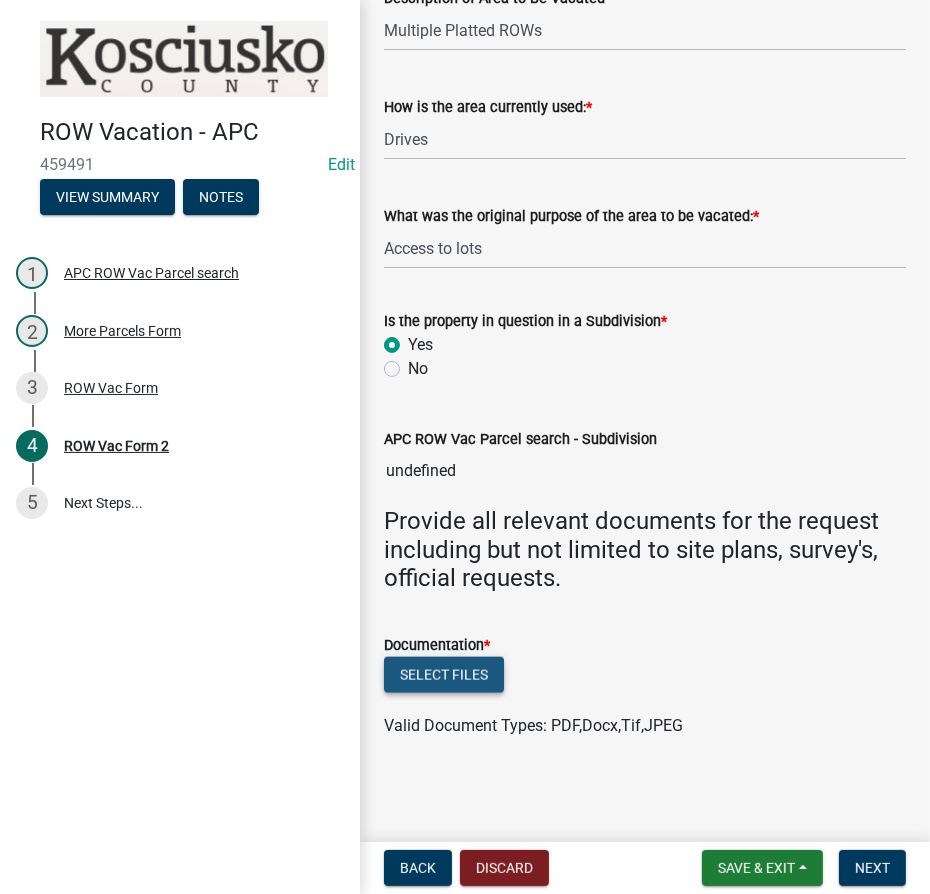 click on "Select files" 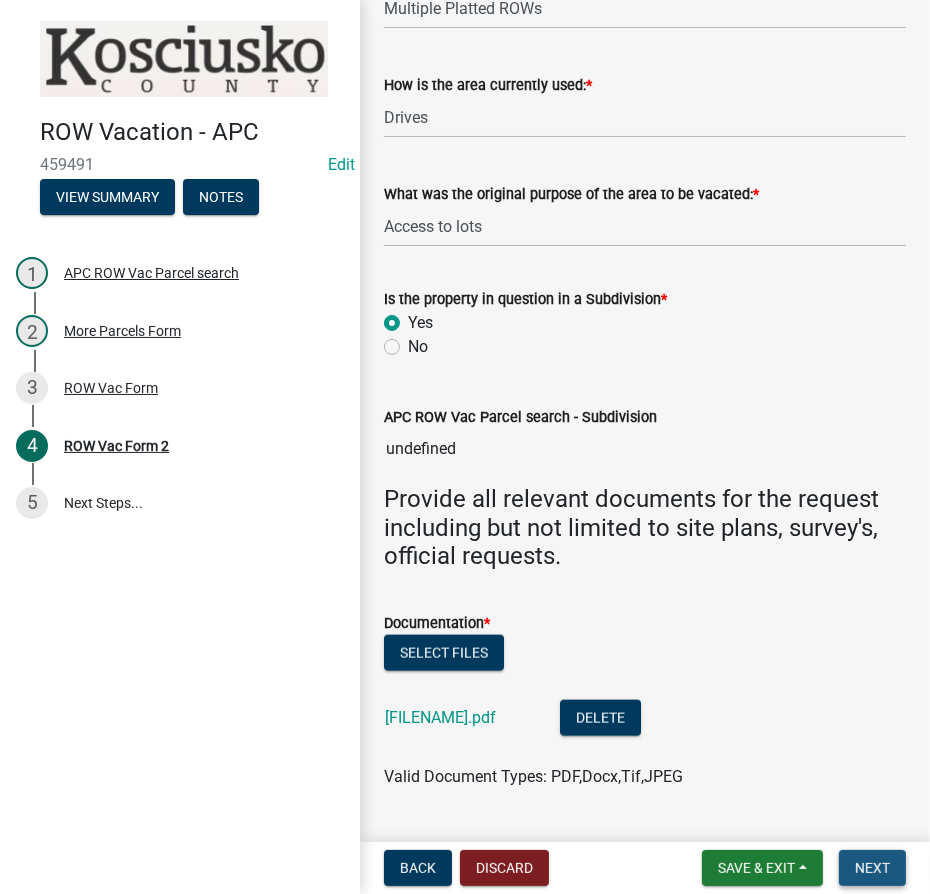 click on "Next" at bounding box center [872, 868] 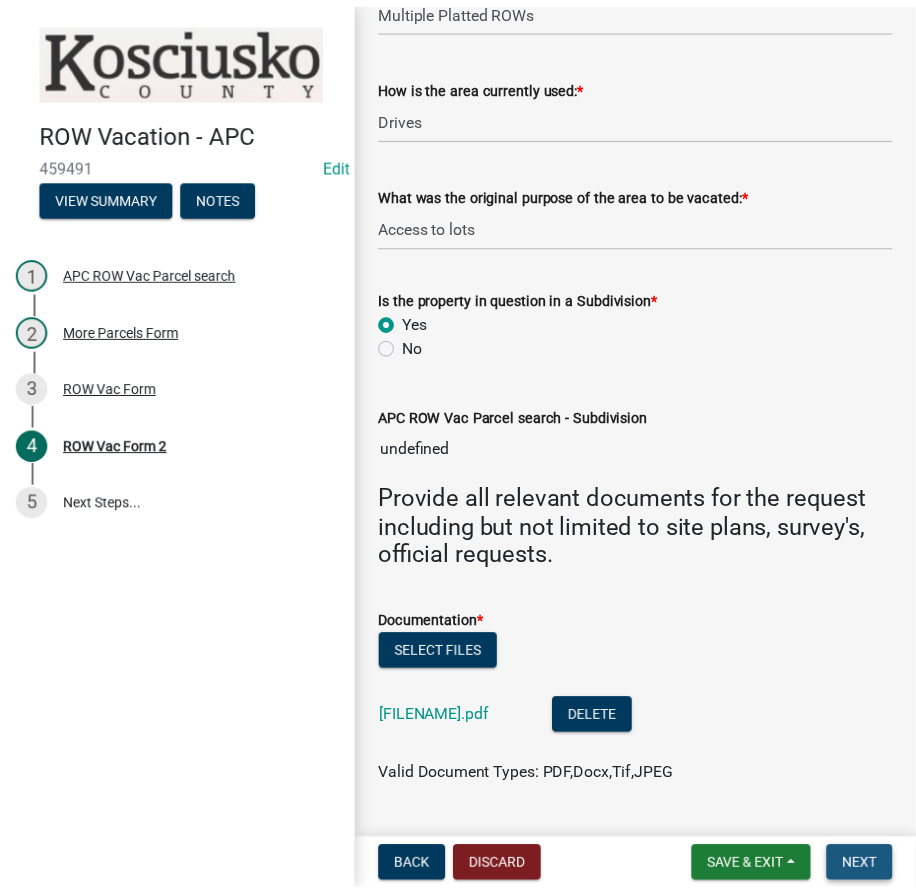 scroll, scrollTop: 0, scrollLeft: 0, axis: both 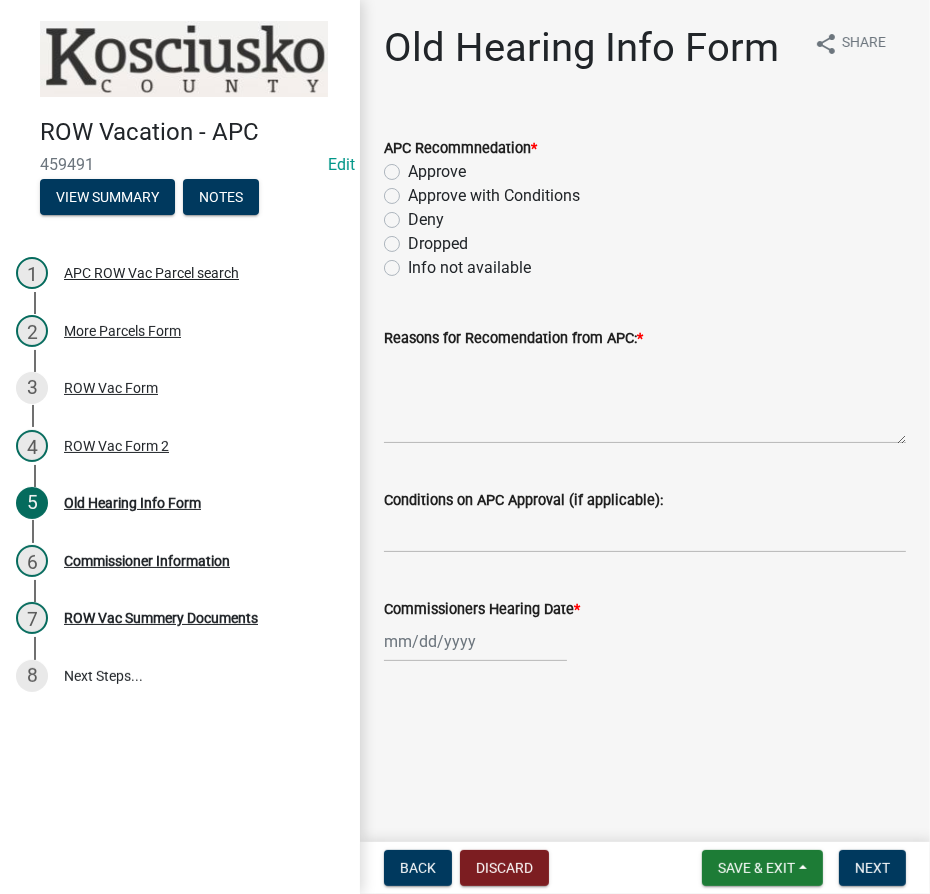 click on "Approve" 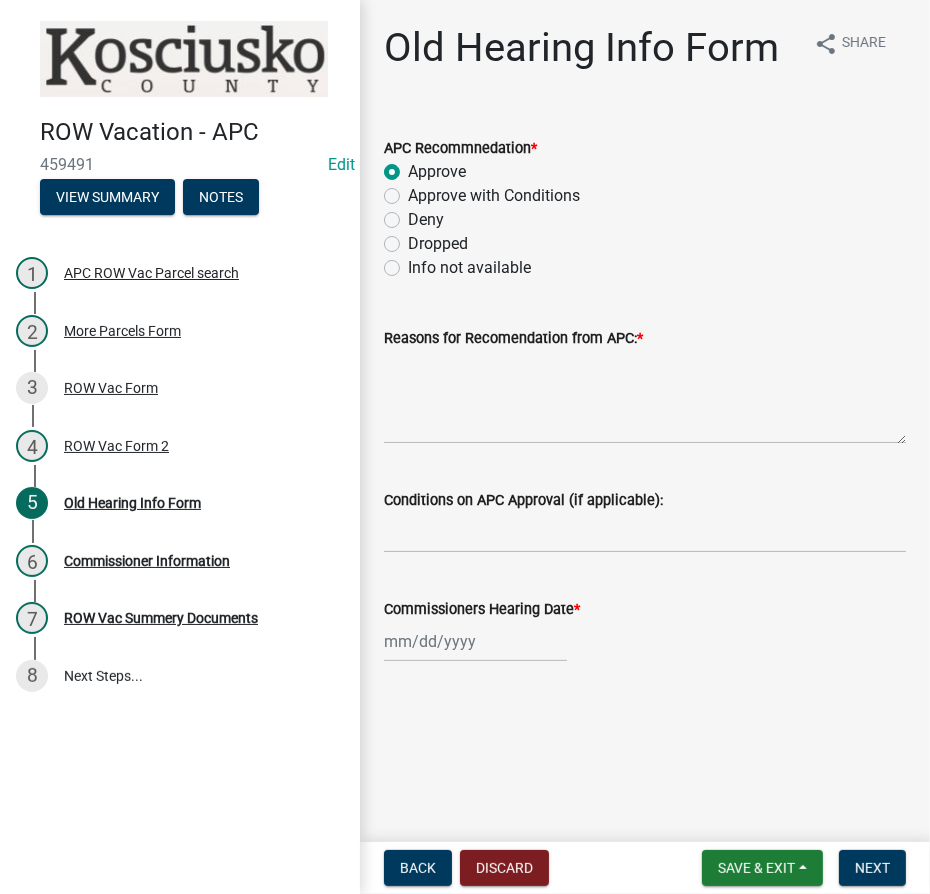 radio on "true" 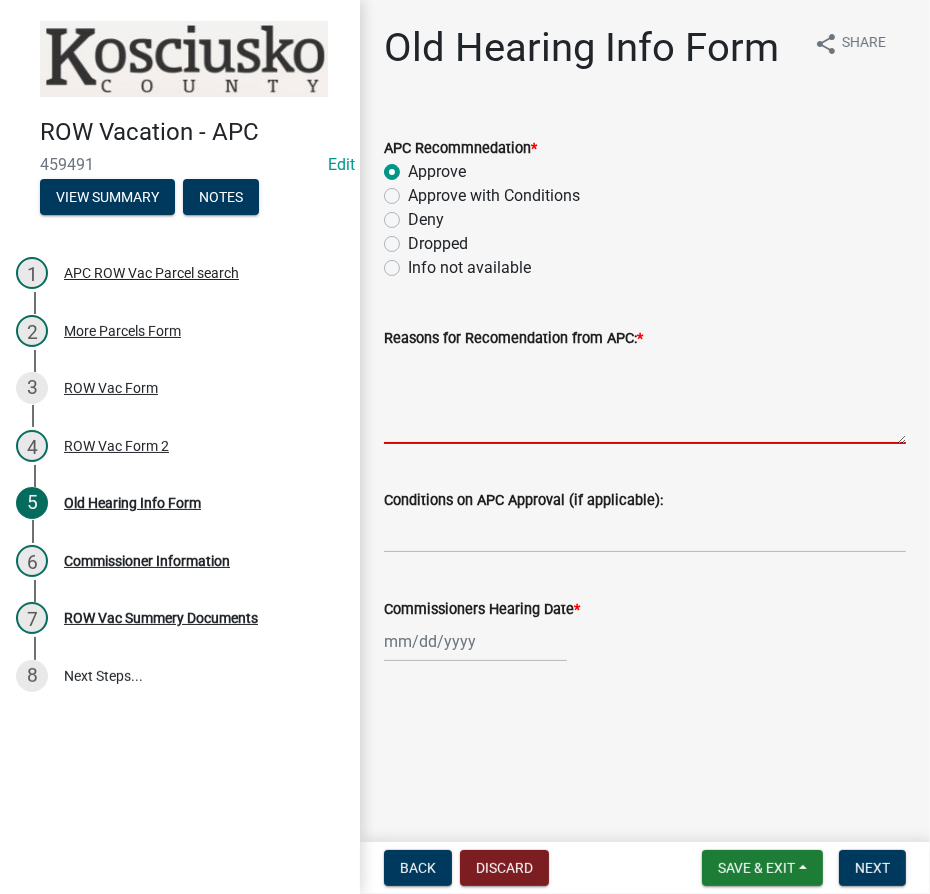 click on "Reasons for Recomendation from APC:  *" at bounding box center [645, 397] 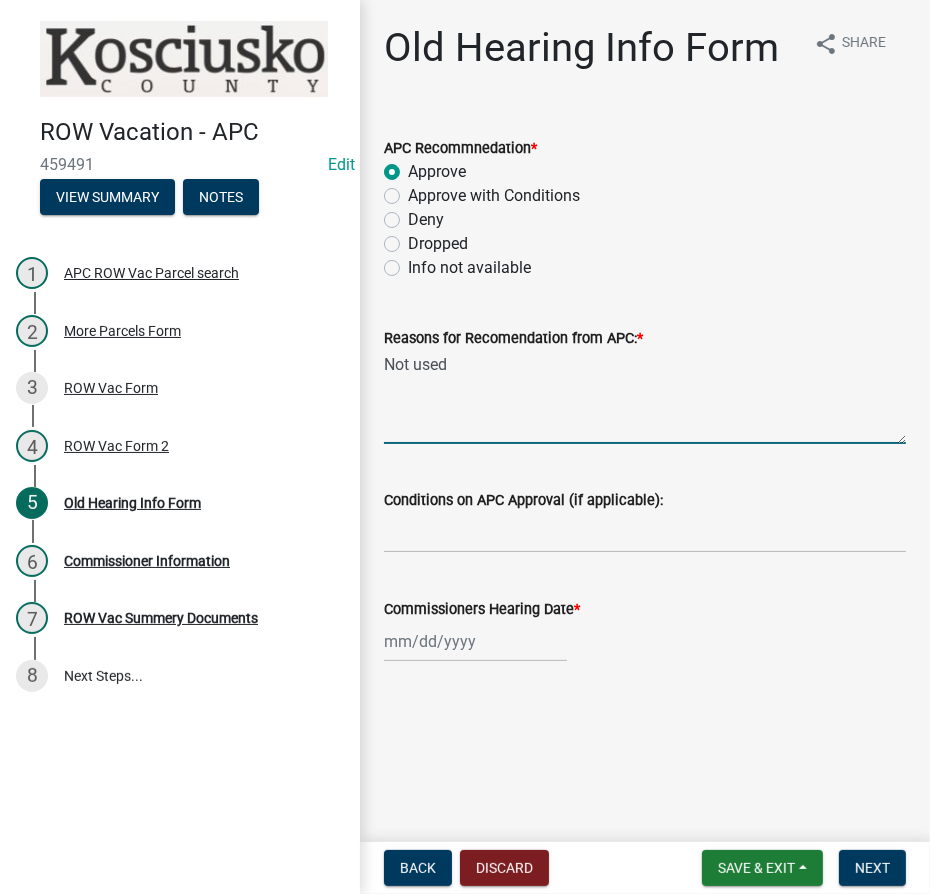 type on "Not used" 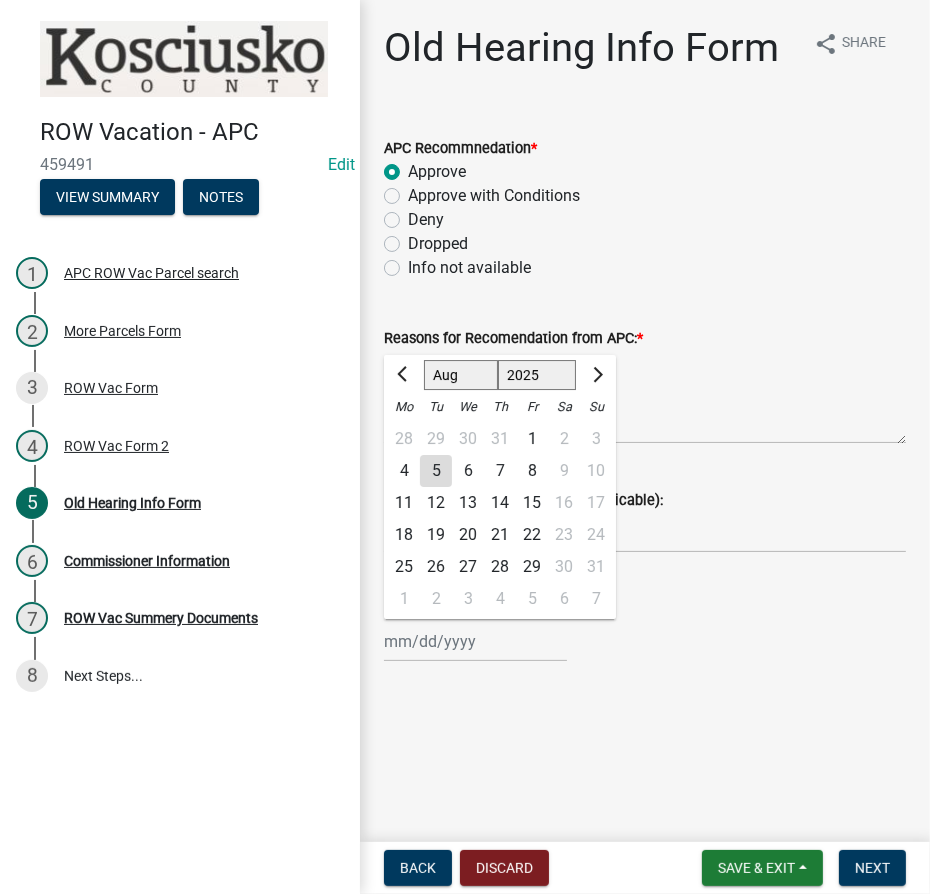 click on "1525 1526 1527 1528 1529 1530 1531 1532 1533 1534 1535 1536 1537 1538 1539 1540 1541 1542 1543 1544 1545 1546 1547 1548 1549 1550 1551 1552 1553 1554 1555 1556 1557 1558 1559 1560 1561 1562 1563 1564 1565 1566 1567 1568 1569 1570 1571 1572 1573 1574 1575 1576 1577 1578 1579 1580 1581 1582 1583 1584 1585 1586 1587 1588 1589 1590 1591 1592 1593 1594 1595 1596 1597 1598 1599 1600 1601 1602 1603 1604 1605 1606 1607 1608 1609 1610 1611 1612 1613 1614 1615 1616 1617 1618 1619 1620 1621 1622 1623 1624 1625 1626 1627 1628 1629 1630 1631 1632 1633 1634 1635 1636 1637 1638 1639 1640 1641 1642 1643 1644 1645 1646 1647 1648 1649 1650 1651 1652 1653 1654 1655 1656 1657 1658 1659 1660 1661 1662 1663 1664 1665 1666 1667 1668 1669 1670 1671 1672 1673 1674 1675 1676 1677 1678 1679 1680 1681 1682 1683 1684 1685 1686 1687 1688 1689 1690 1691 1692 1693 1694 1695 1696 1697 1698 1699 1700 1701 1702 1703 1704 1705 1706 1707 1708 1709 1710 1711 1712 1713 1714 1715 1716 1717 1718 1719 1720 1721 1722 1723 1724 1725 1726 1727 1728 1729" 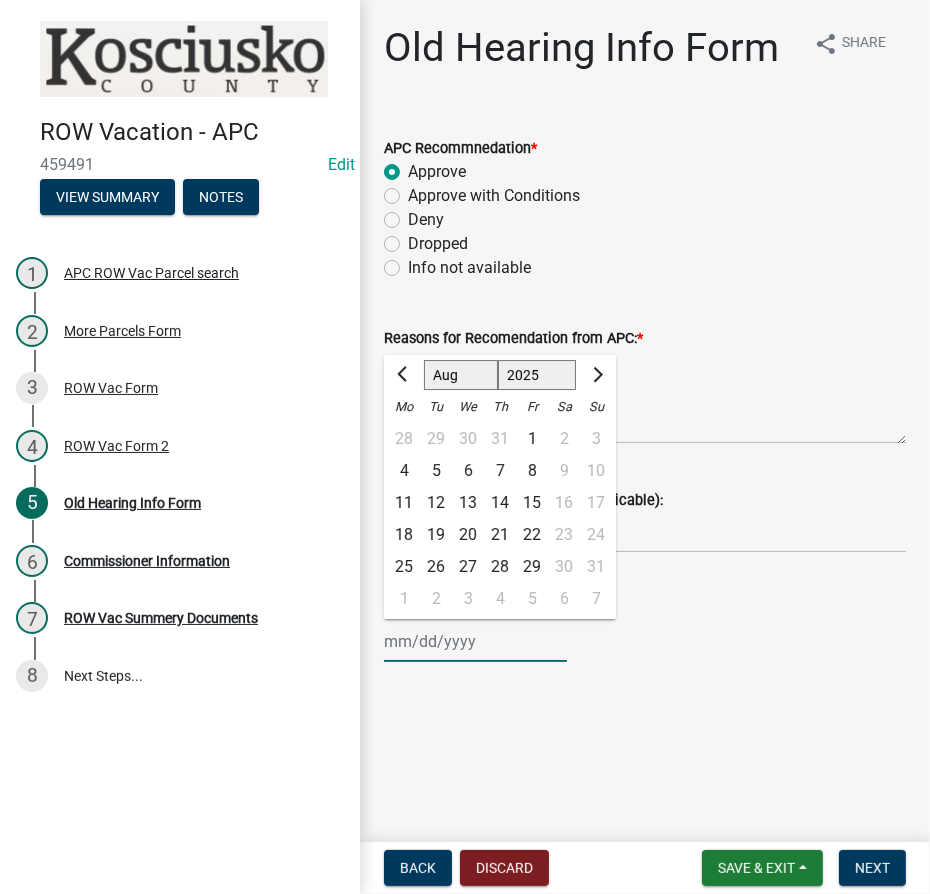 select on "2014" 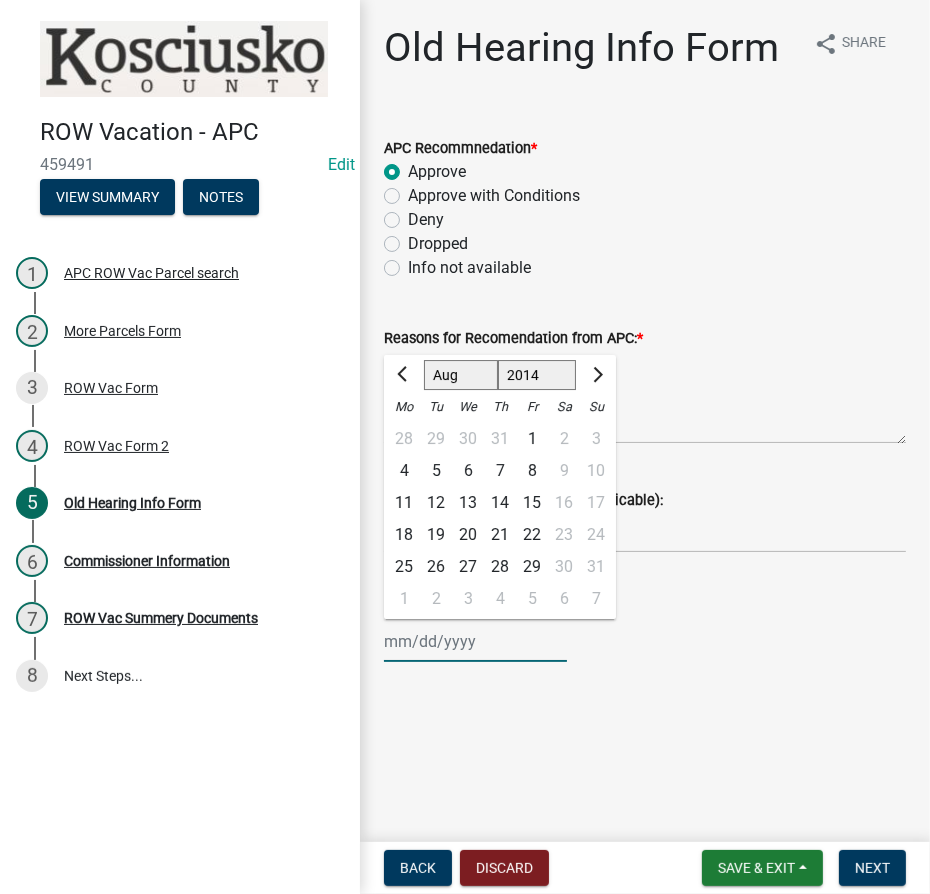 click on "1525 1526 1527 1528 1529 1530 1531 1532 1533 1534 1535 1536 1537 1538 1539 1540 1541 1542 1543 1544 1545 1546 1547 1548 1549 1550 1551 1552 1553 1554 1555 1556 1557 1558 1559 1560 1561 1562 1563 1564 1565 1566 1567 1568 1569 1570 1571 1572 1573 1574 1575 1576 1577 1578 1579 1580 1581 1582 1583 1584 1585 1586 1587 1588 1589 1590 1591 1592 1593 1594 1595 1596 1597 1598 1599 1600 1601 1602 1603 1604 1605 1606 1607 1608 1609 1610 1611 1612 1613 1614 1615 1616 1617 1618 1619 1620 1621 1622 1623 1624 1625 1626 1627 1628 1629 1630 1631 1632 1633 1634 1635 1636 1637 1638 1639 1640 1641 1642 1643 1644 1645 1646 1647 1648 1649 1650 1651 1652 1653 1654 1655 1656 1657 1658 1659 1660 1661 1662 1663 1664 1665 1666 1667 1668 1669 1670 1671 1672 1673 1674 1675 1676 1677 1678 1679 1680 1681 1682 1683 1684 1685 1686 1687 1688 1689 1690 1691 1692 1693 1694 1695 1696 1697 1698 1699 1700 1701 1702 1703 1704 1705 1706 1707 1708 1709 1710 1711 1712 1713 1714 1715 1716 1717 1718 1719 1720 1721 1722 1723 1724 1725 1726 1727 1728 1729" 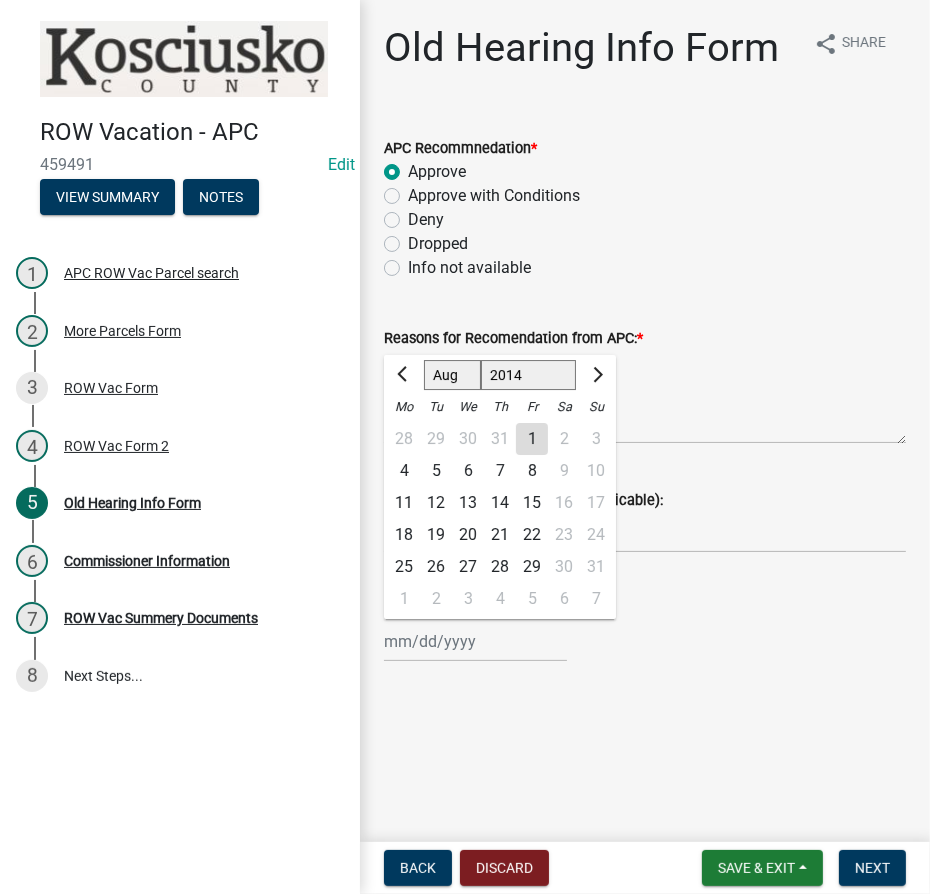 click on "26" 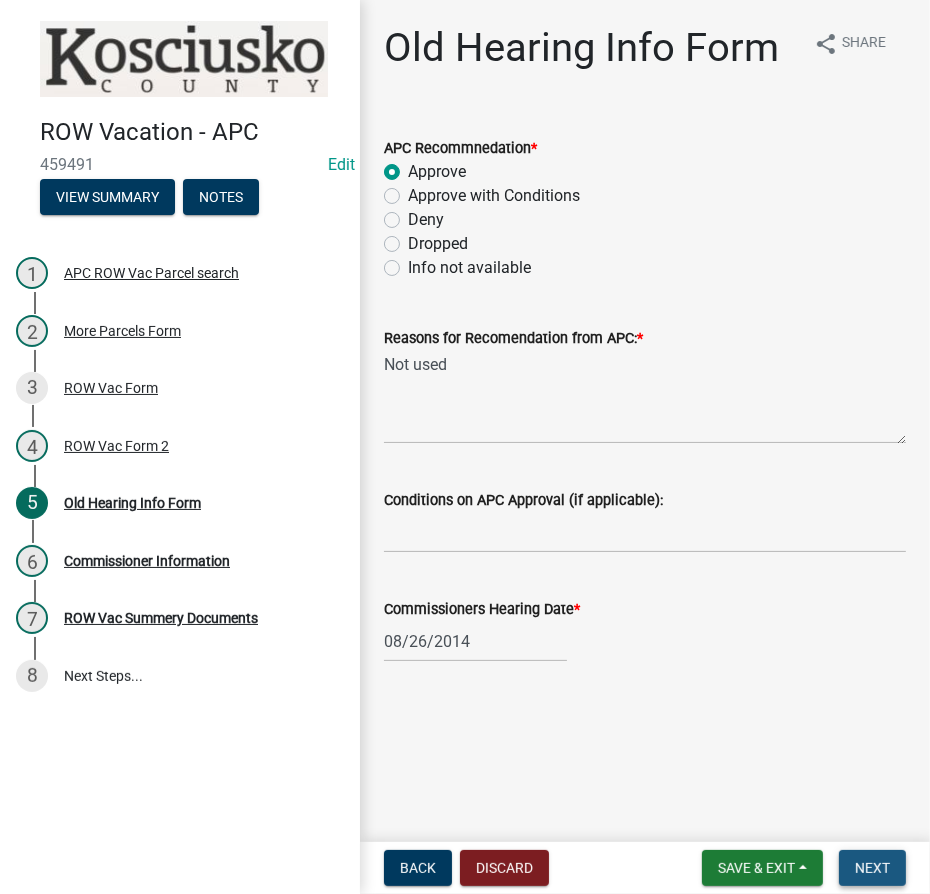 click on "Next" at bounding box center (872, 868) 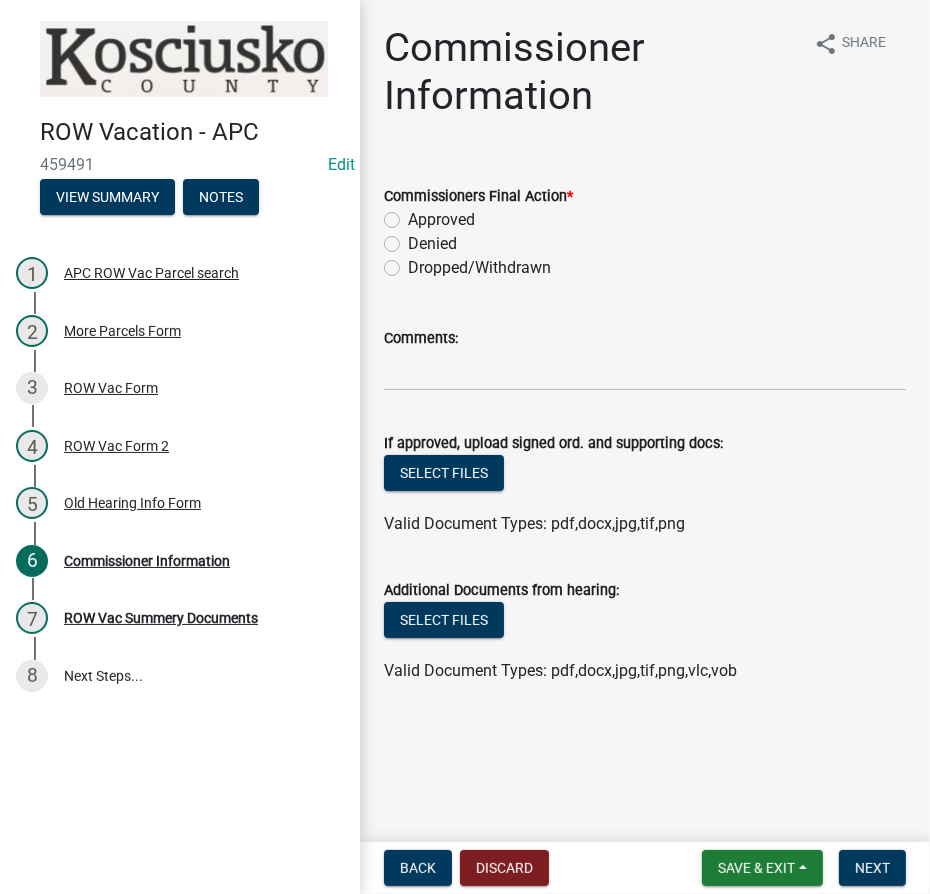 click on "Approved" 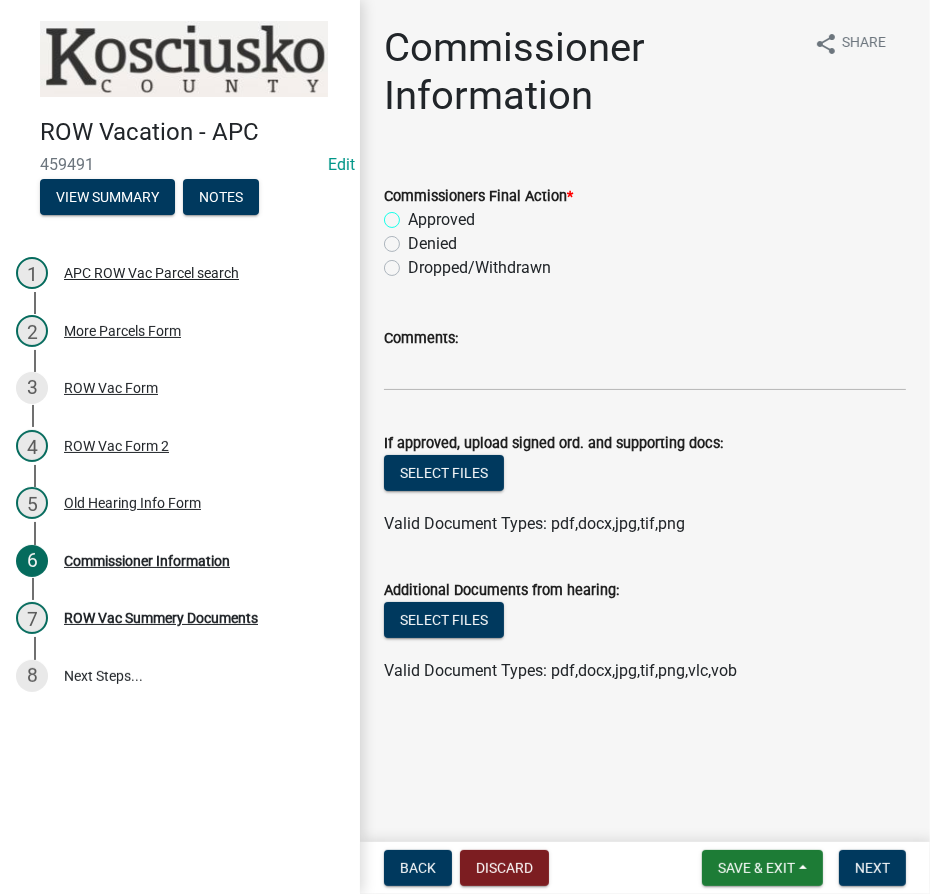 click on "Approved" at bounding box center [414, 214] 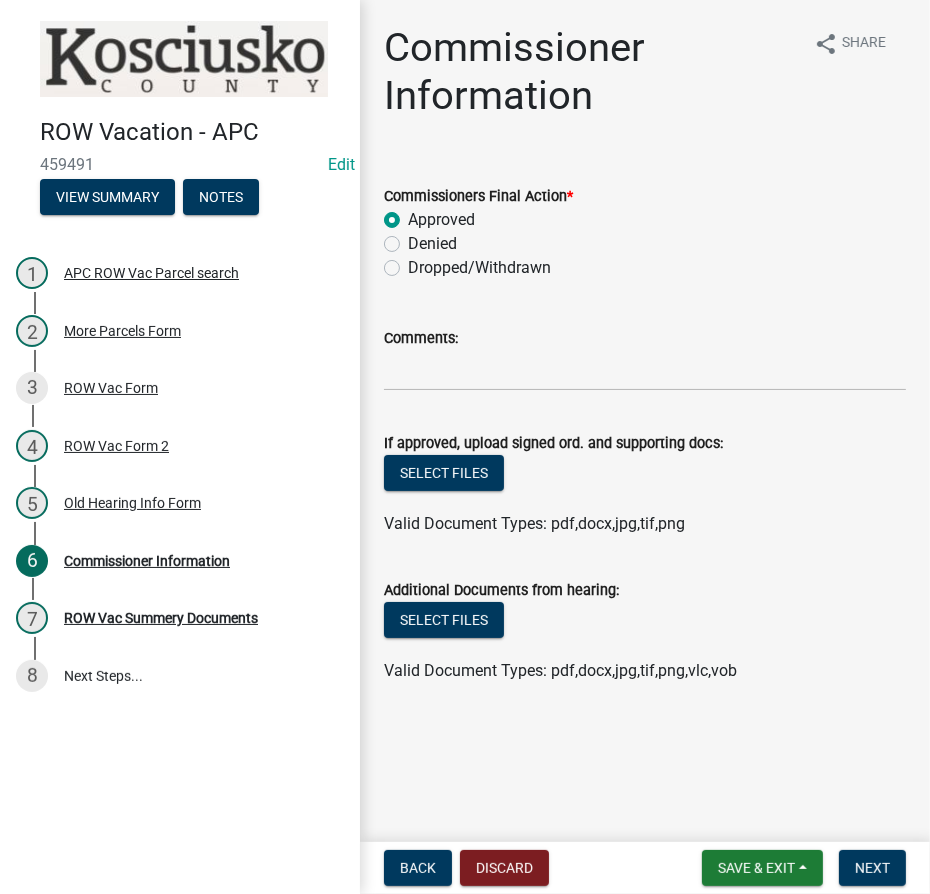 radio on "true" 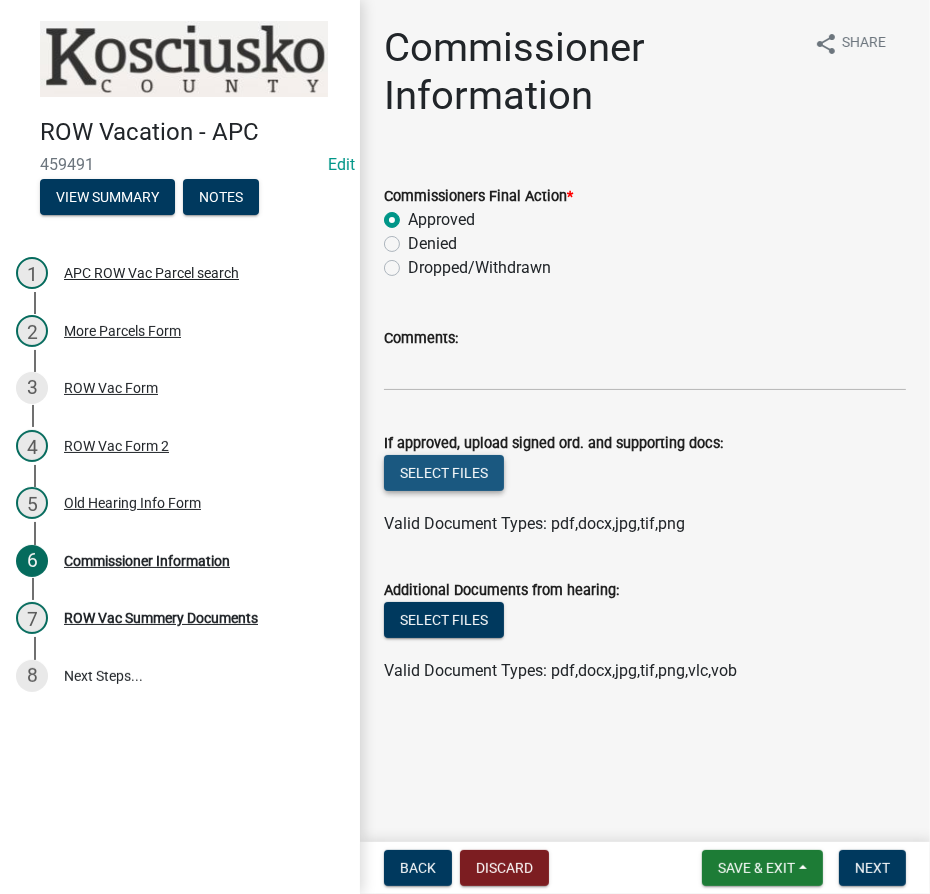 click on "Select files" 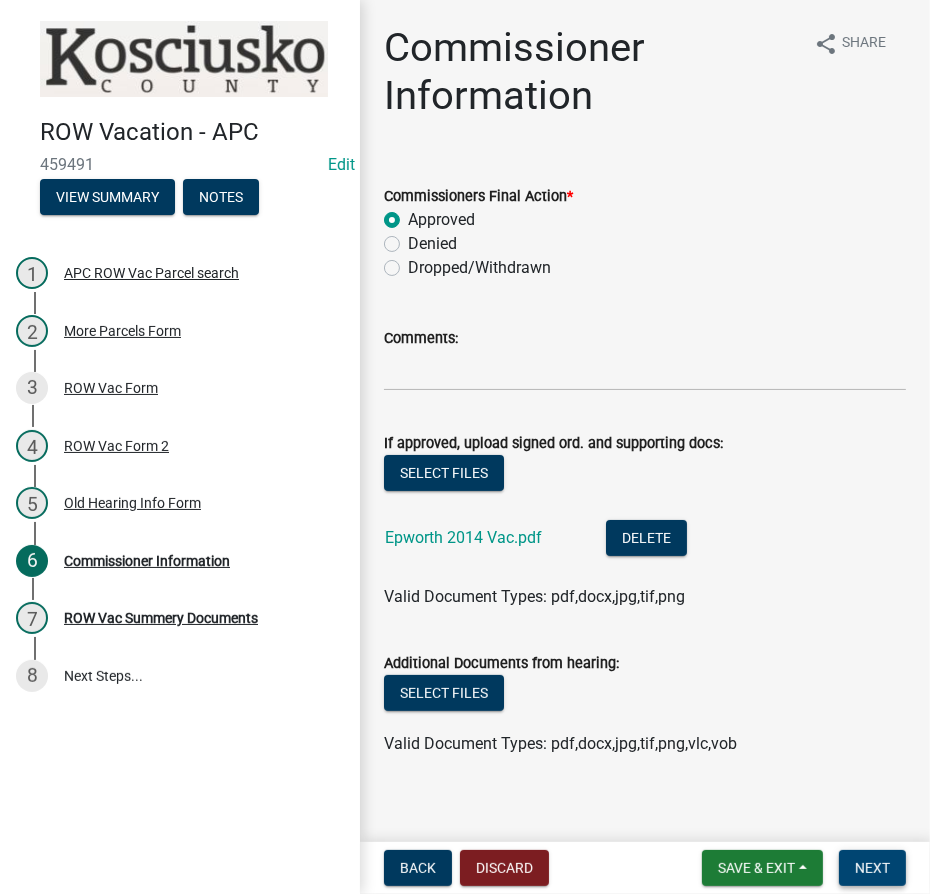 click on "Next" at bounding box center (872, 868) 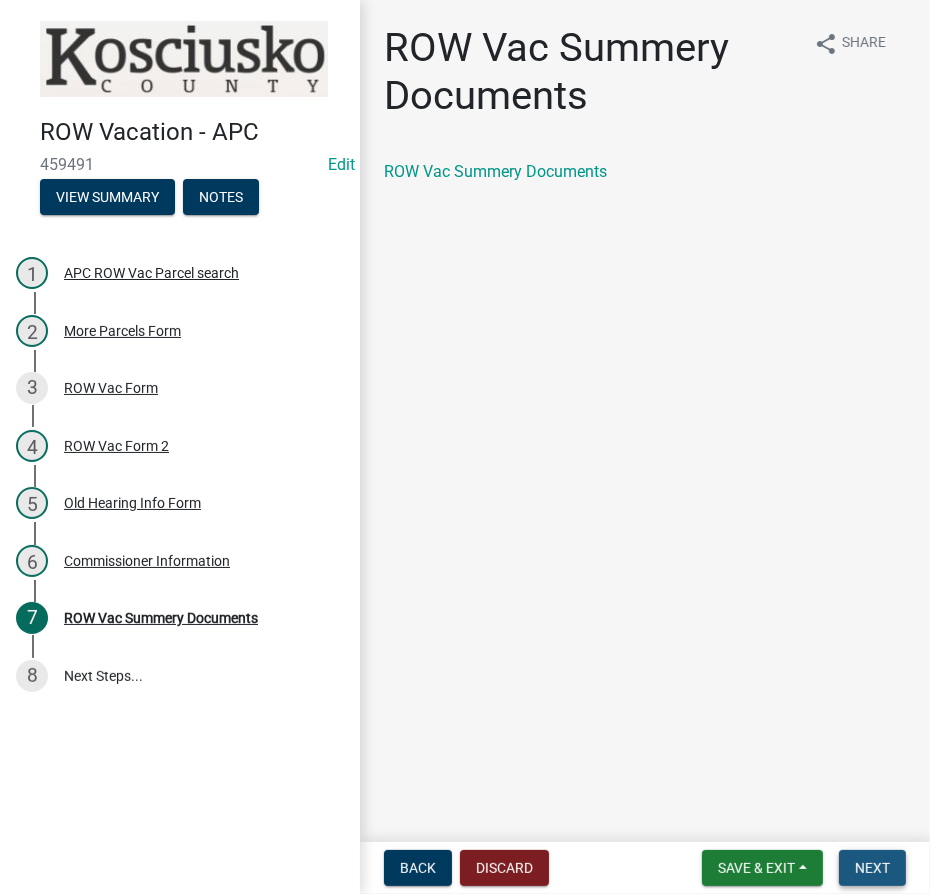click on "Next" at bounding box center (872, 868) 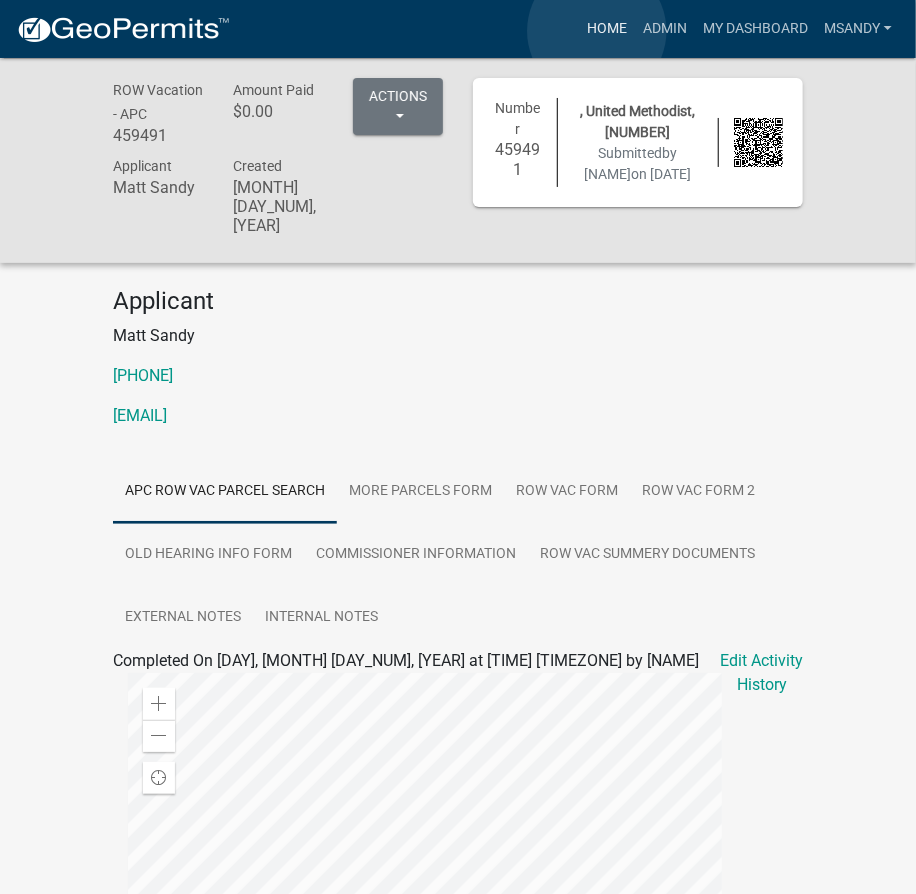 click on "Home" at bounding box center [607, 29] 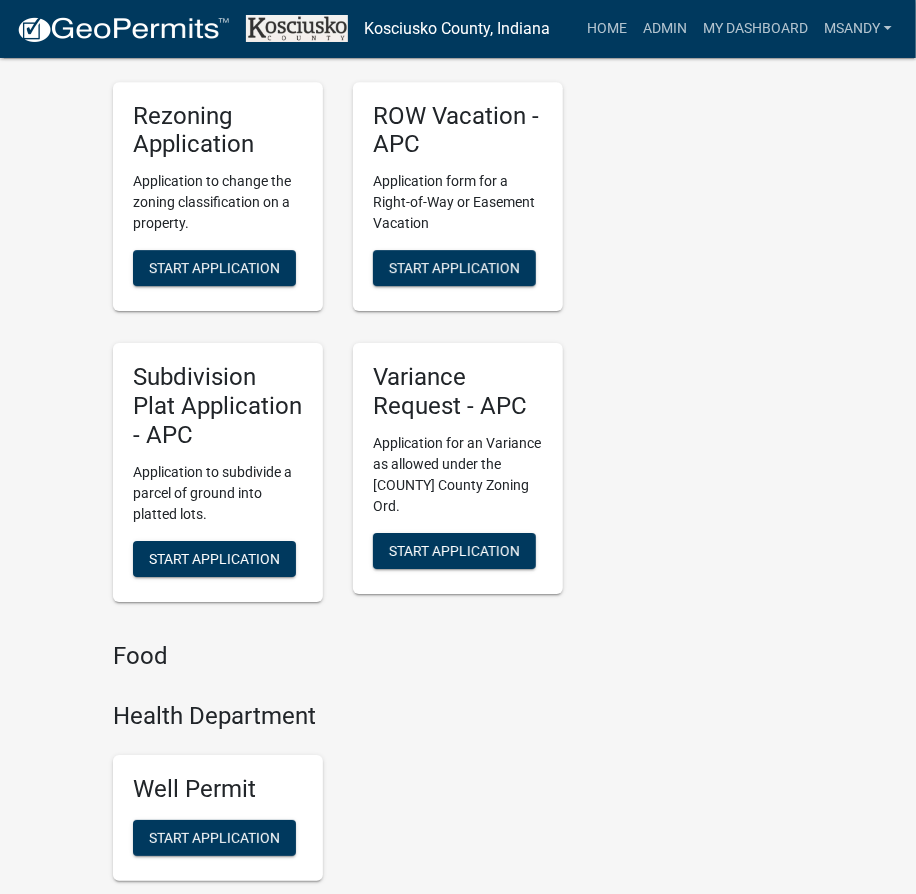 scroll, scrollTop: 4454, scrollLeft: 0, axis: vertical 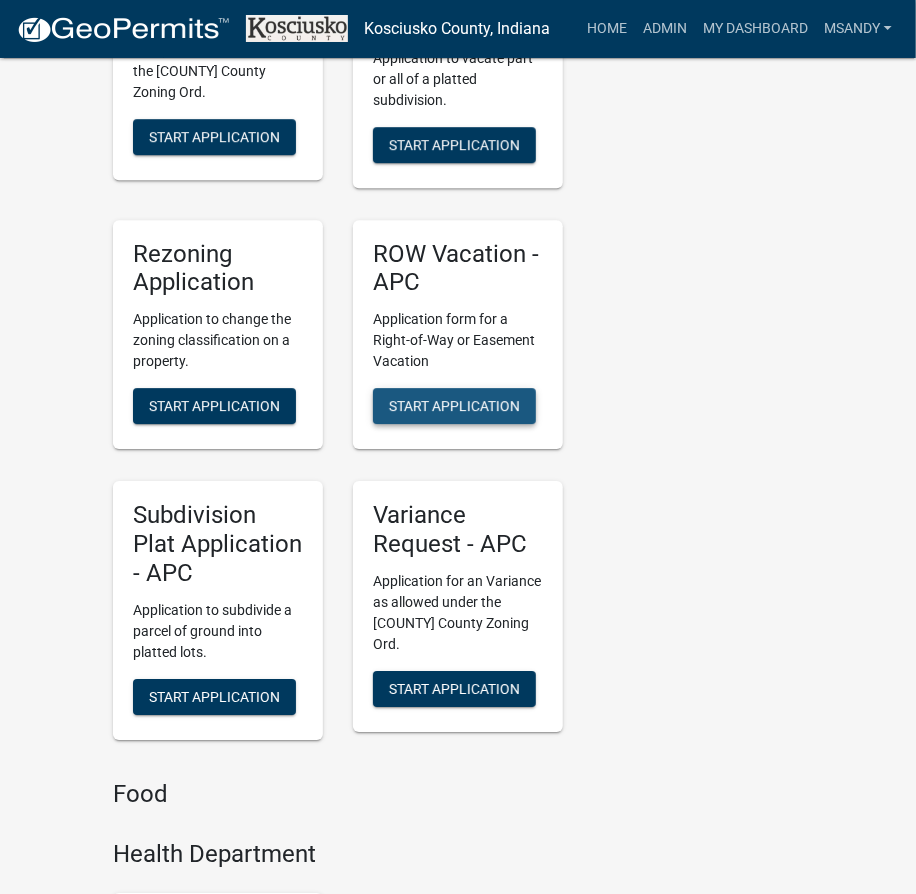 click on "Start Application" at bounding box center [454, 406] 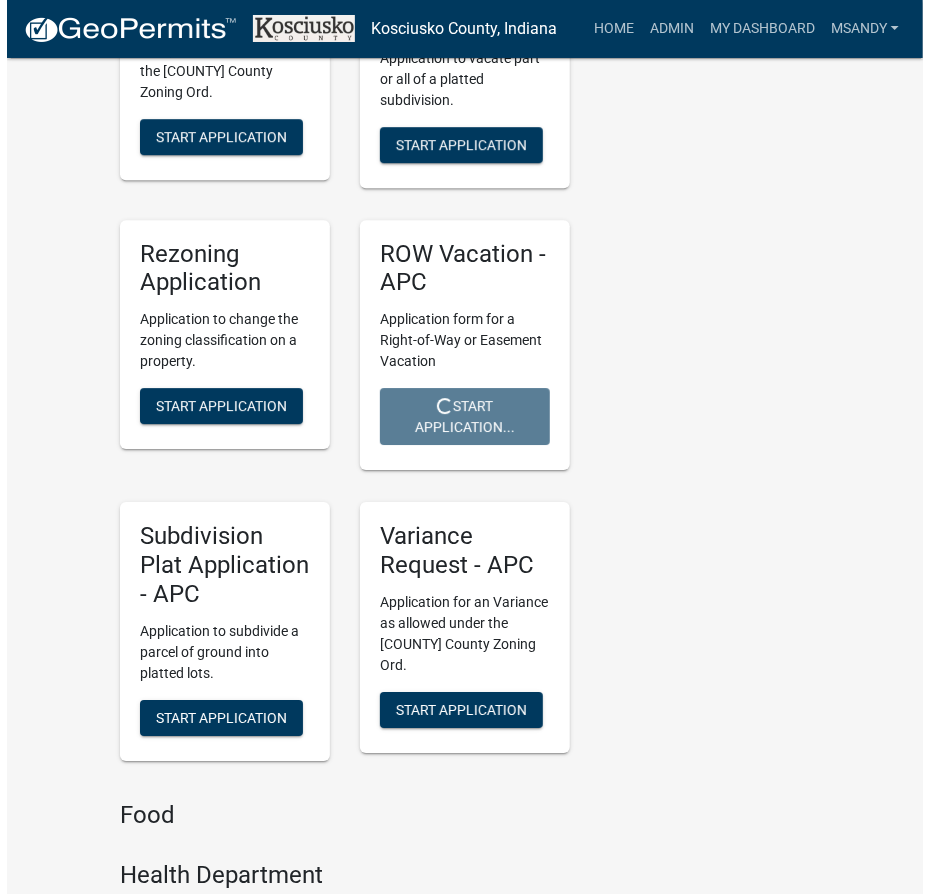 scroll, scrollTop: 0, scrollLeft: 0, axis: both 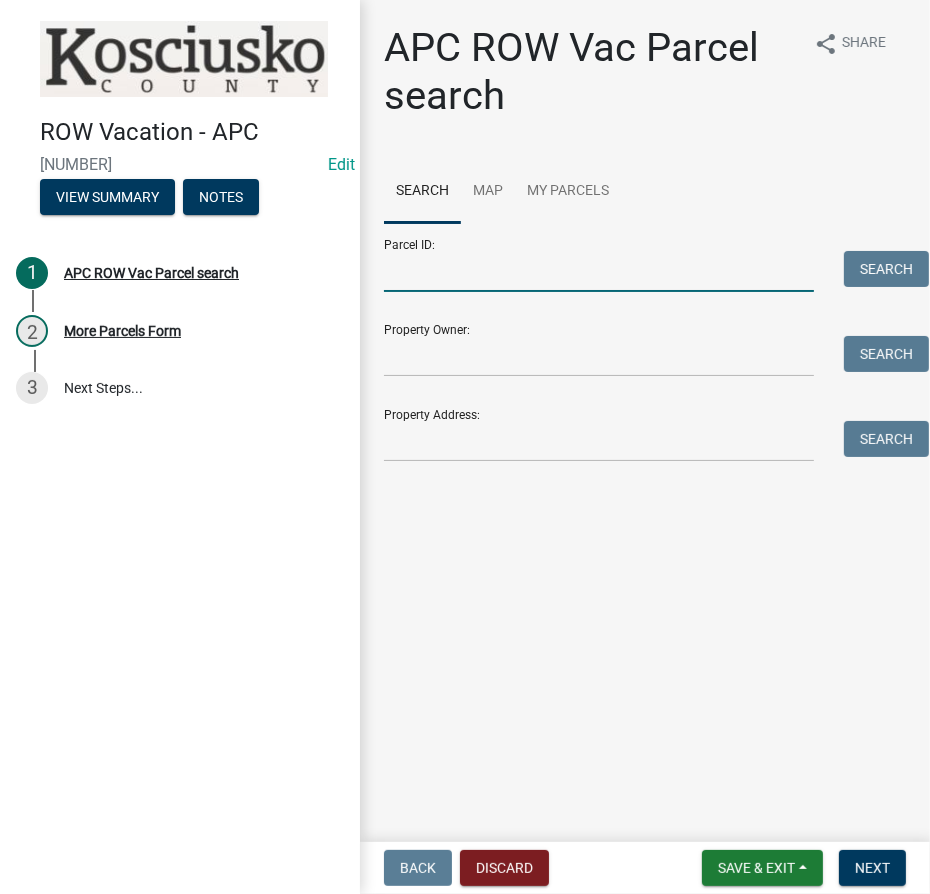 click on "Parcel ID:" at bounding box center [599, 271] 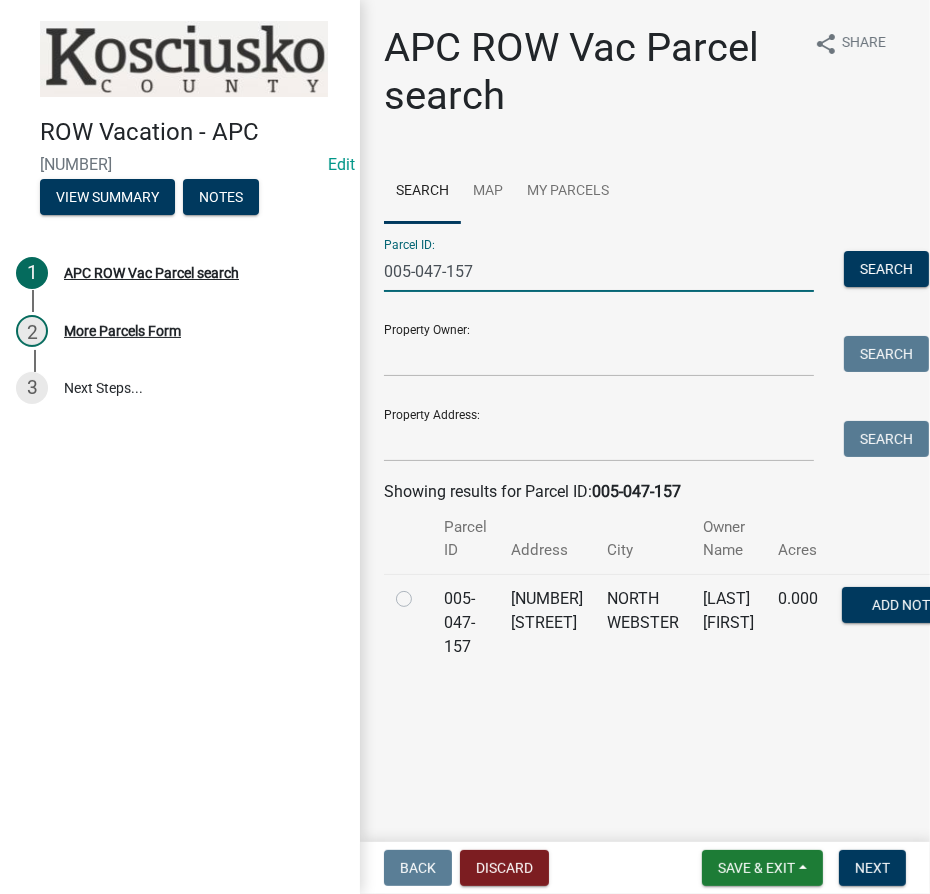 type on "005-047-157" 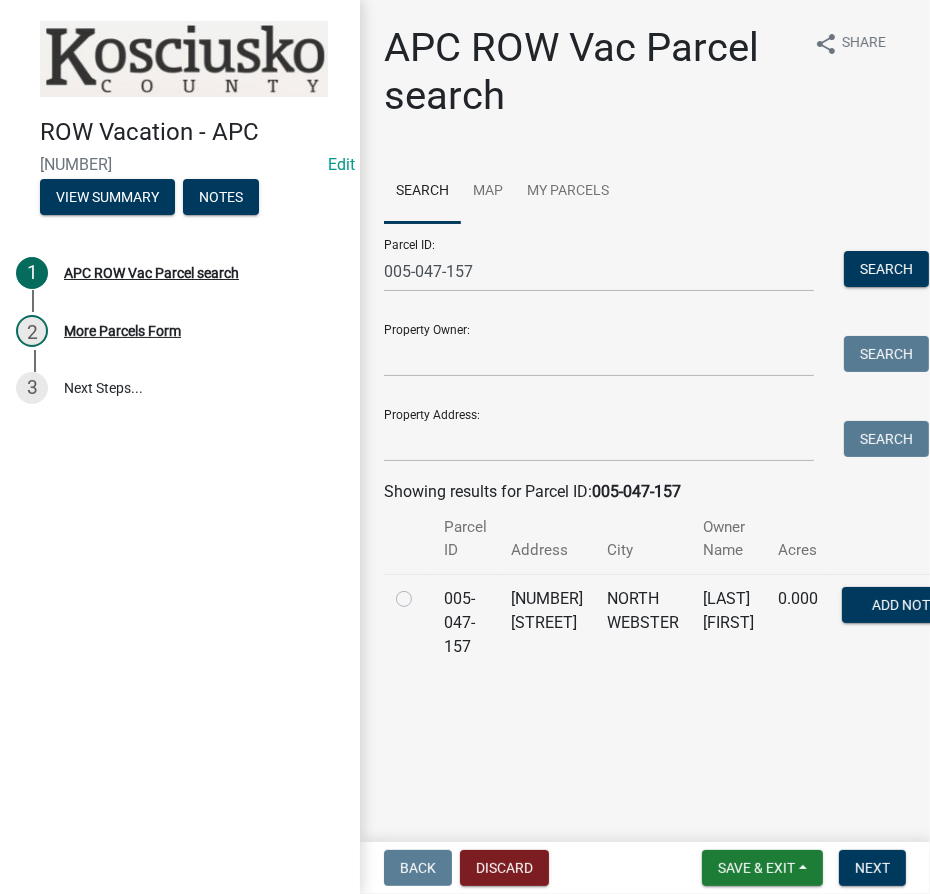 click 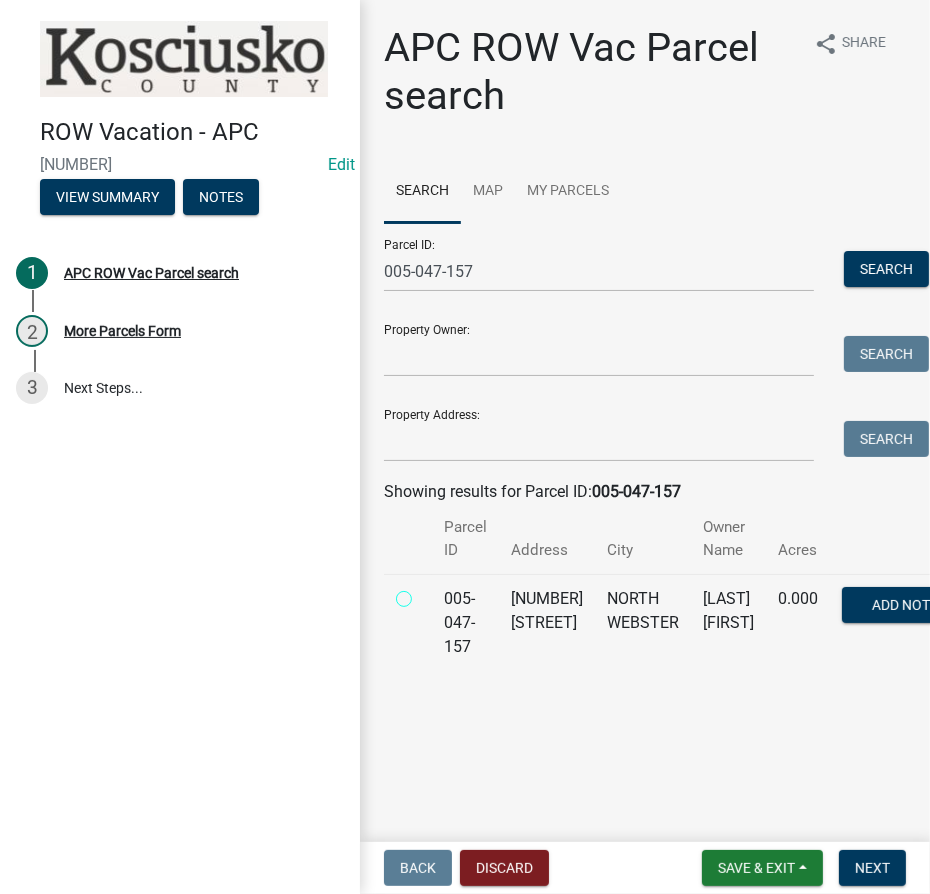 click at bounding box center (426, 593) 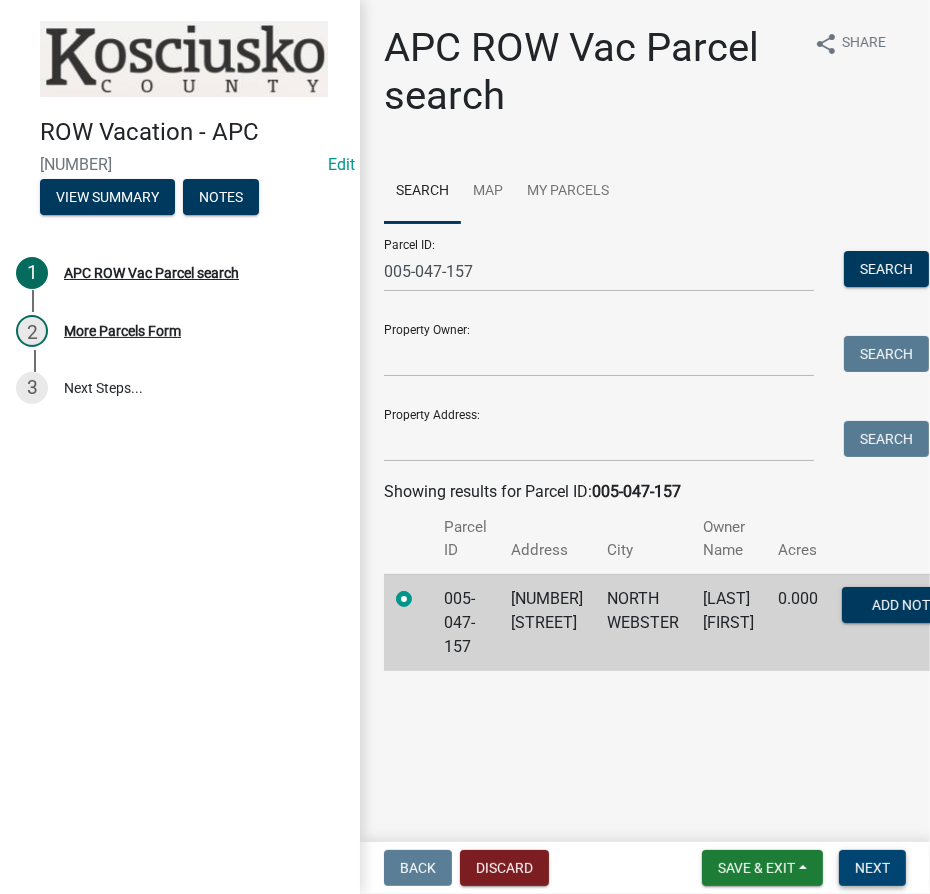 click on "Next" at bounding box center [872, 868] 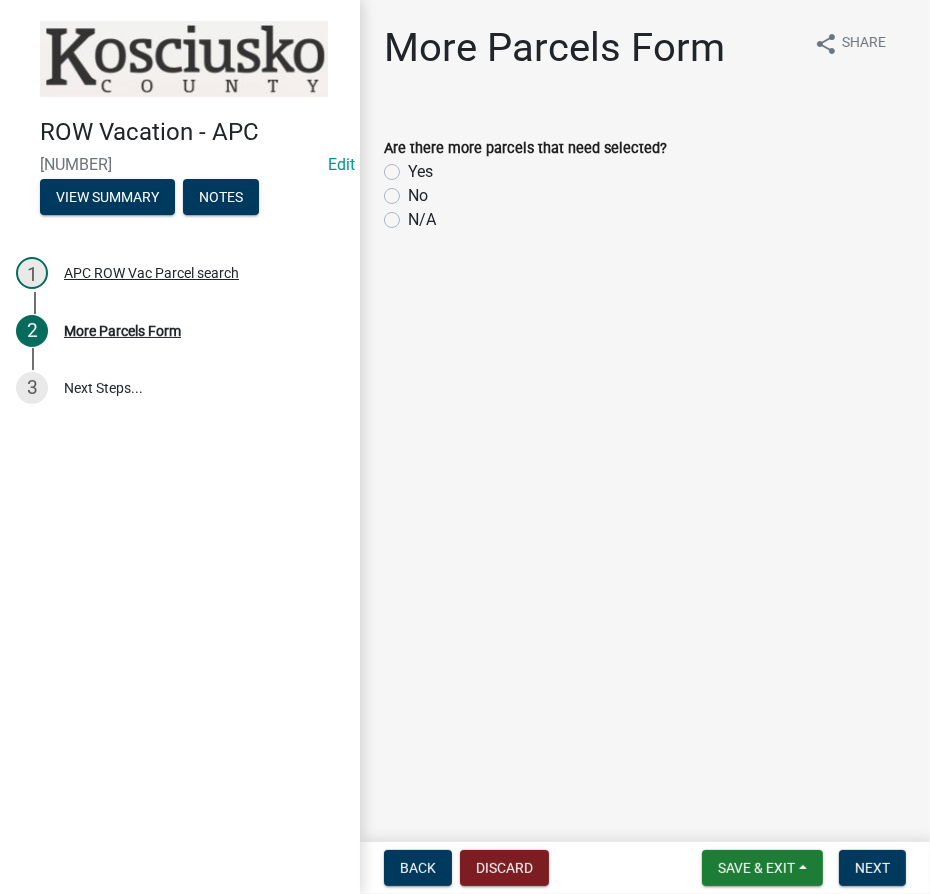 drag, startPoint x: 394, startPoint y: 191, endPoint x: 442, endPoint y: 322, distance: 139.51703 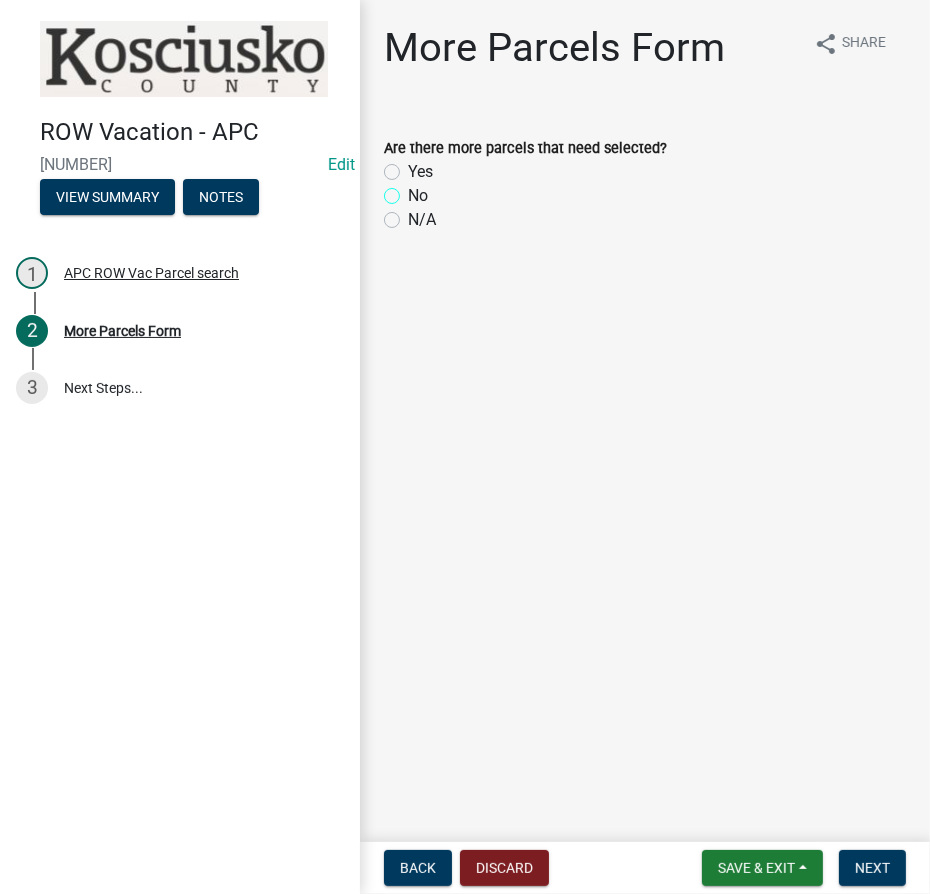 click on "No" at bounding box center (414, 190) 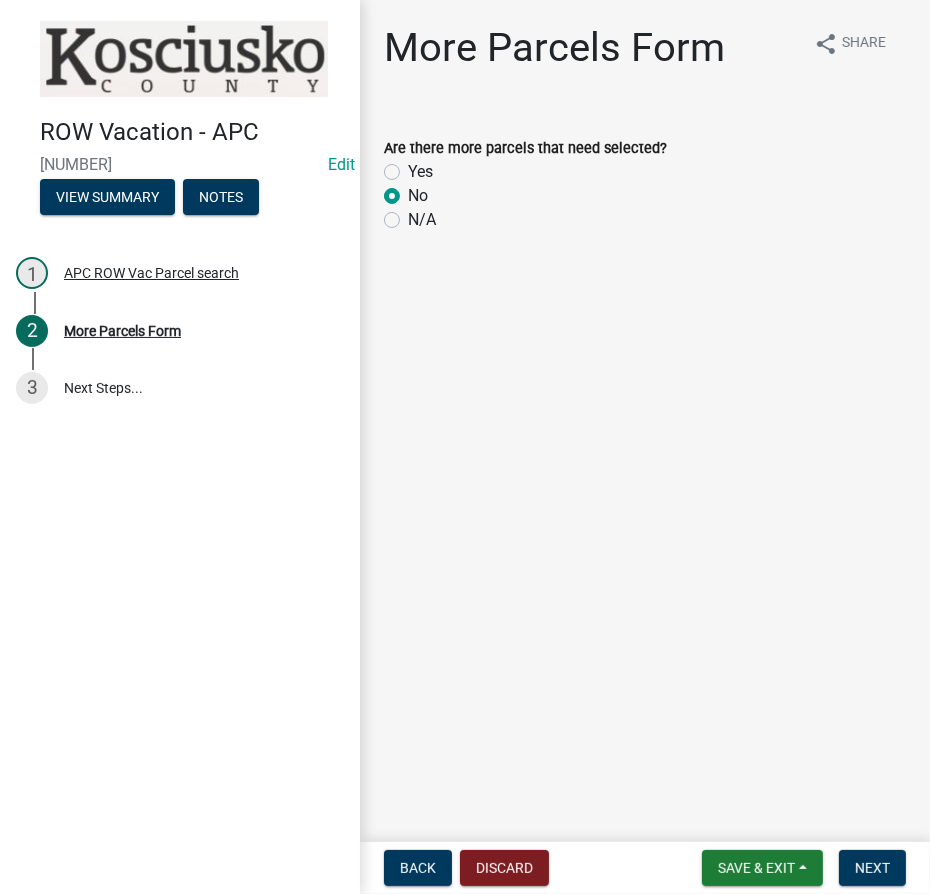 radio on "true" 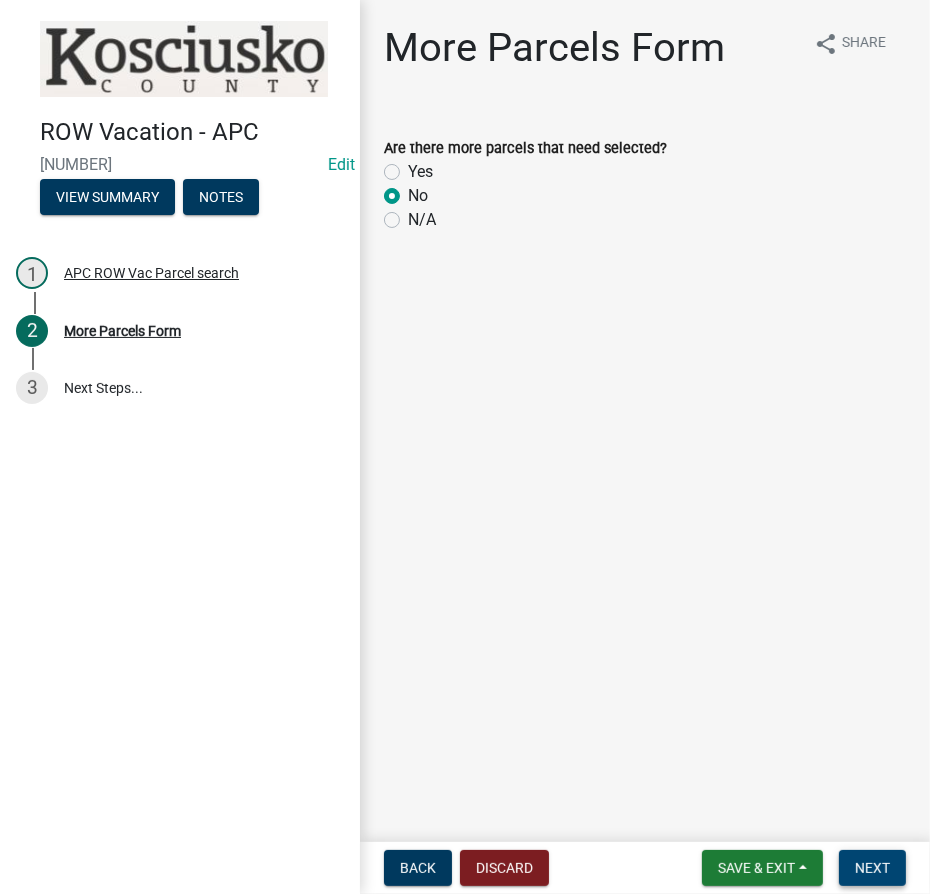 click on "Next" at bounding box center [872, 868] 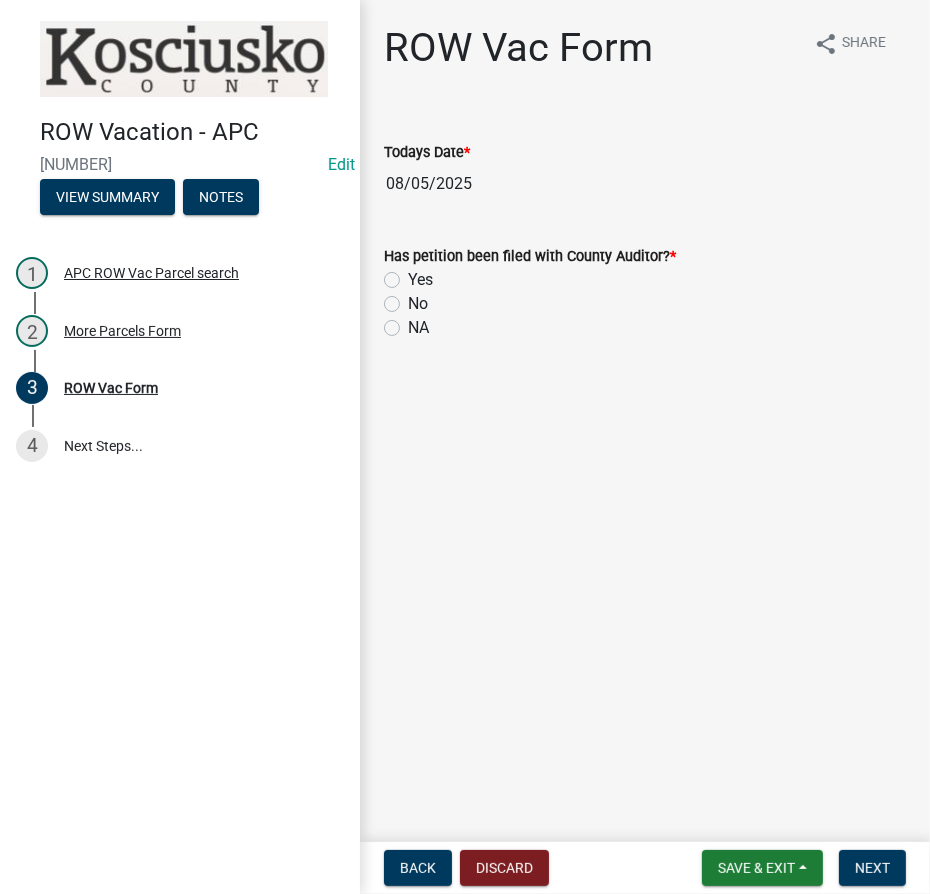 click on "Yes" 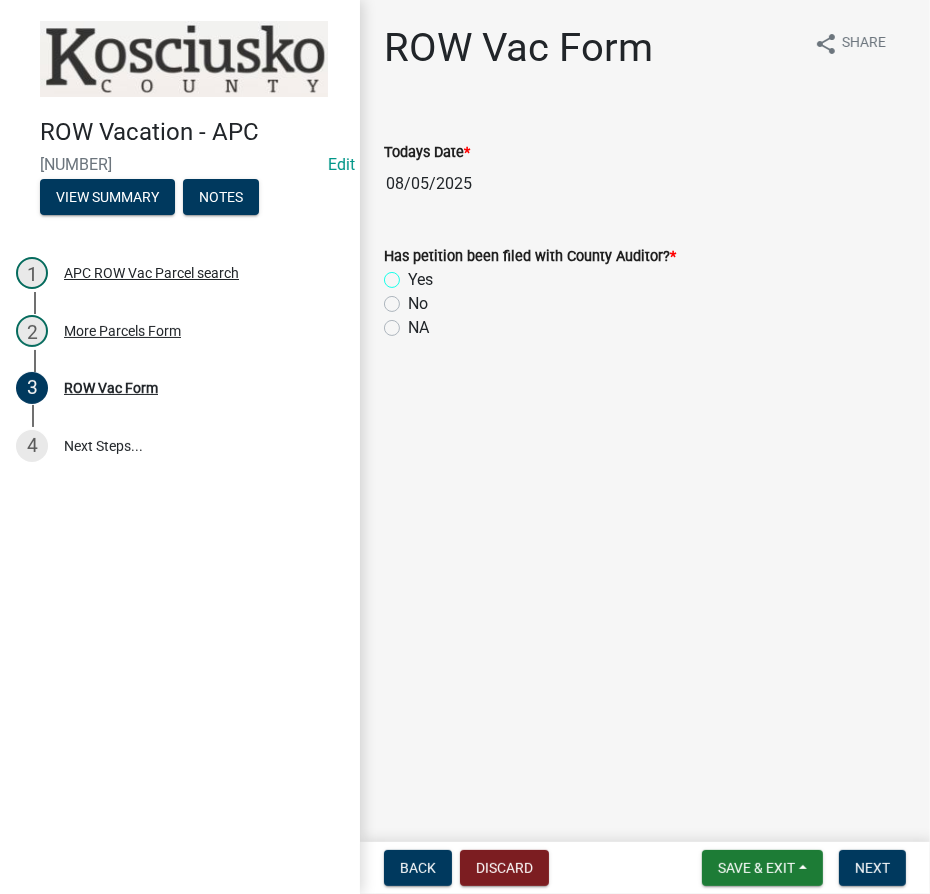 click on "Yes" at bounding box center [414, 274] 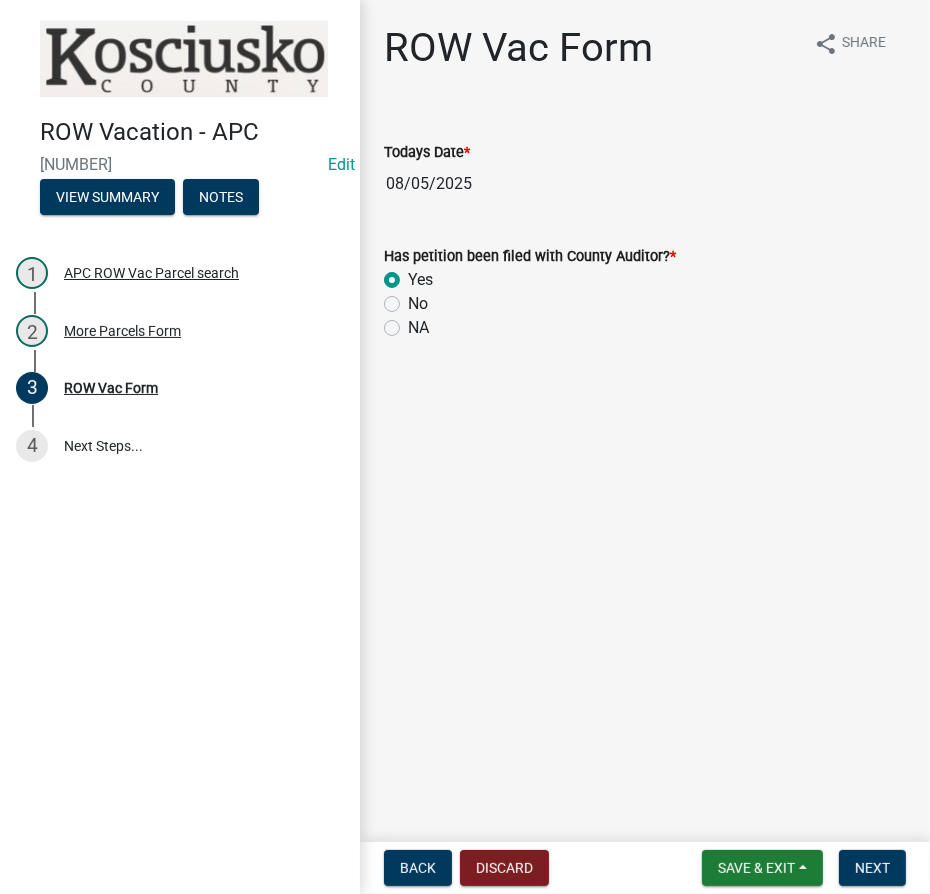 radio on "true" 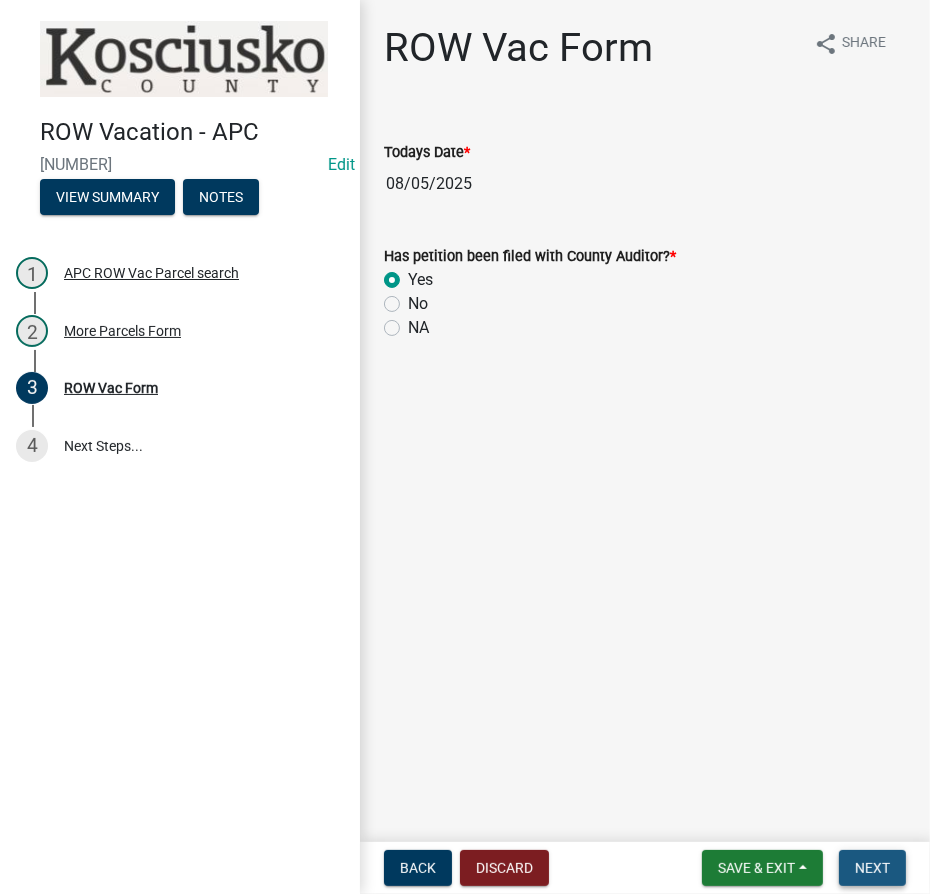 click on "Next" at bounding box center (872, 868) 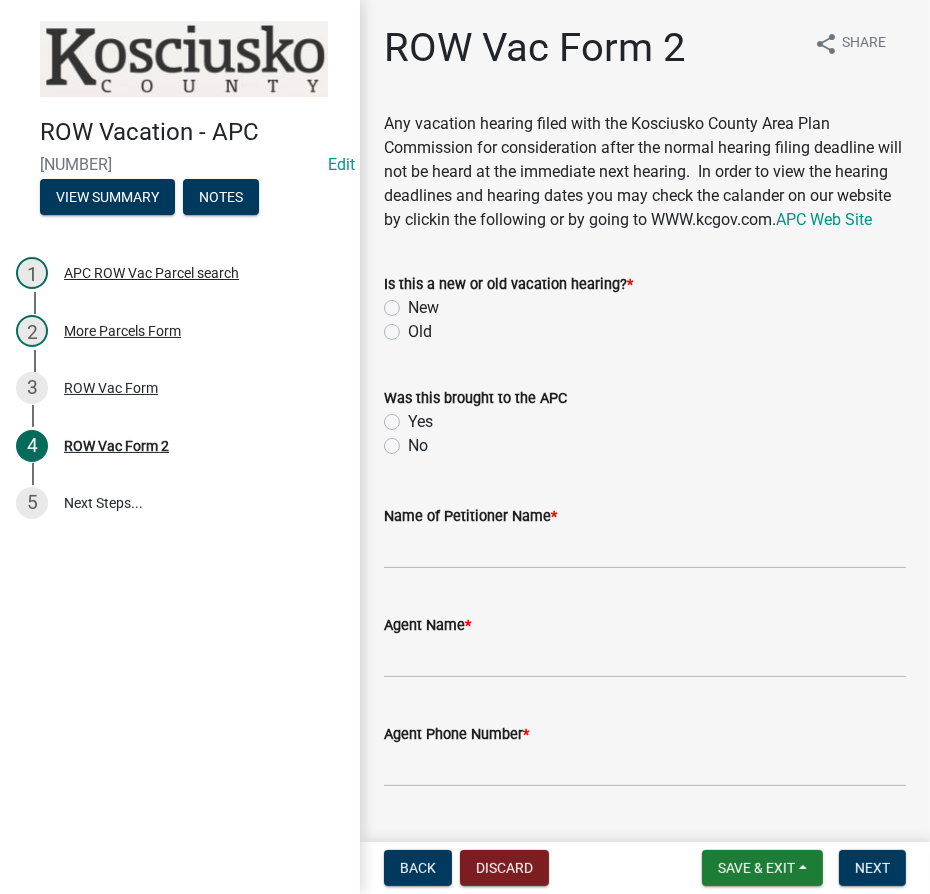 click on "Old" 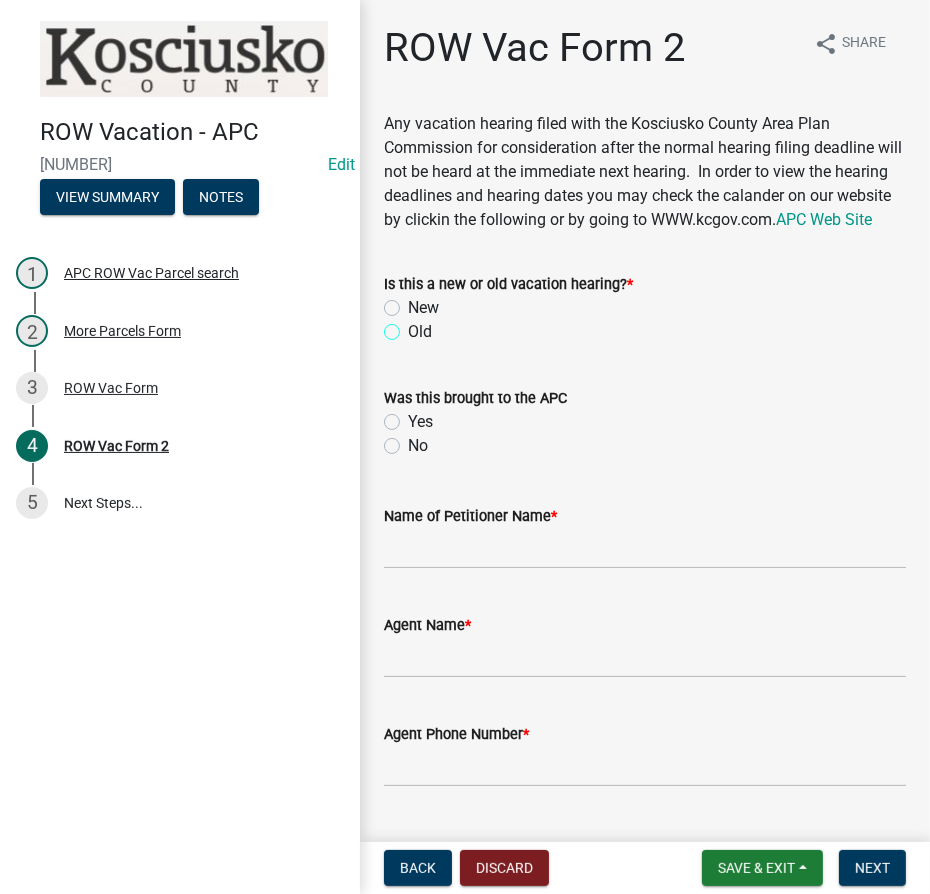 click on "Old" at bounding box center (414, 326) 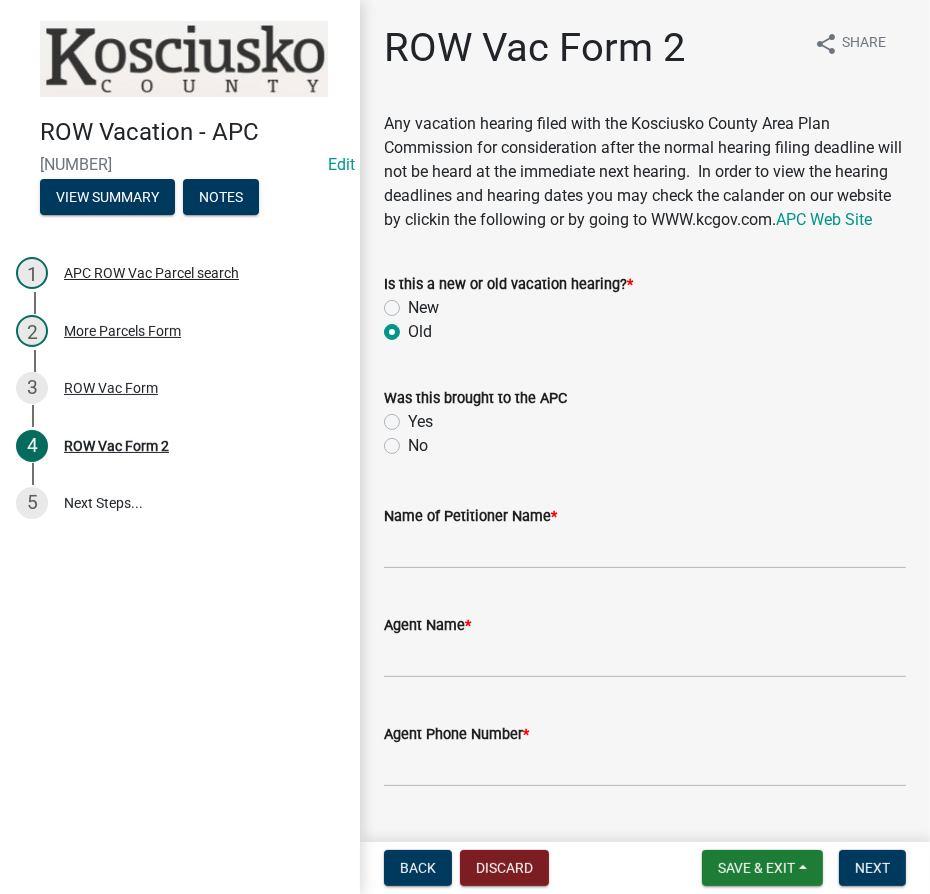 radio on "true" 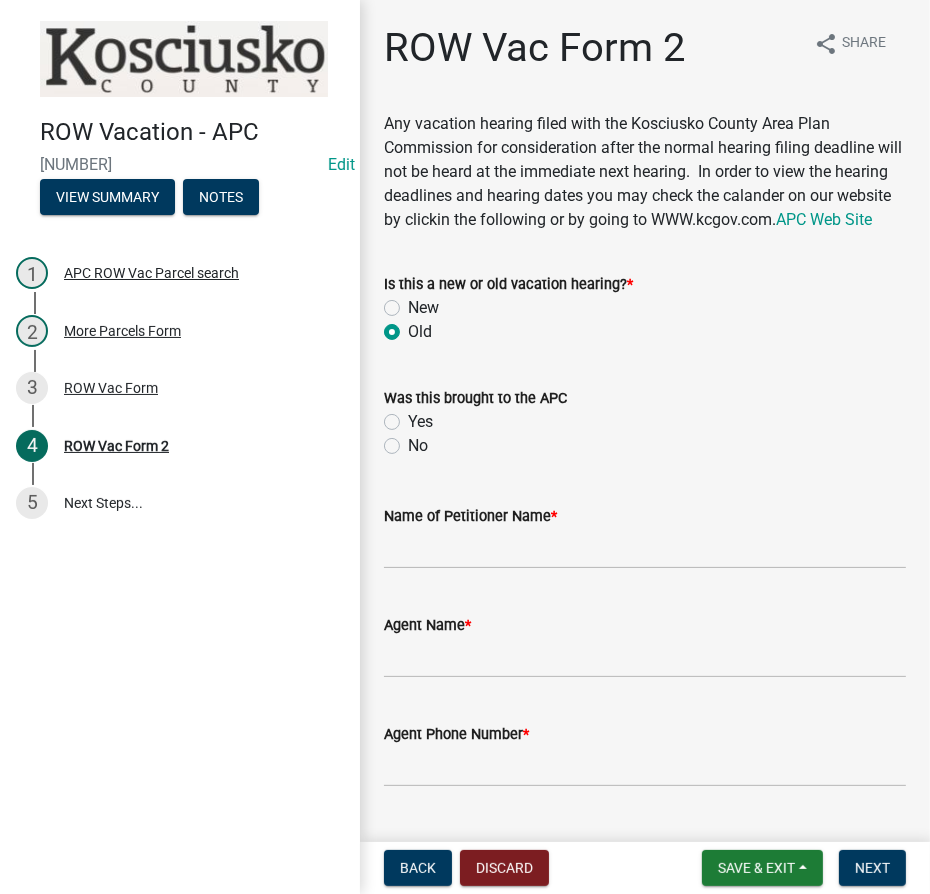 click on "No" 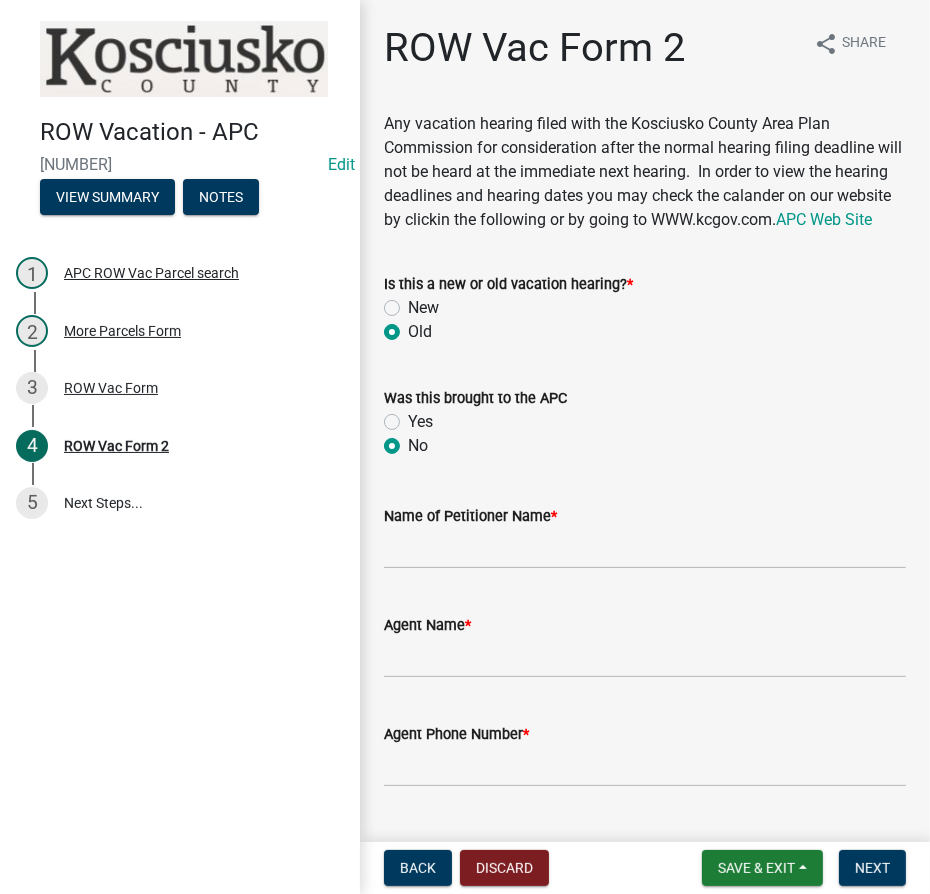 radio on "true" 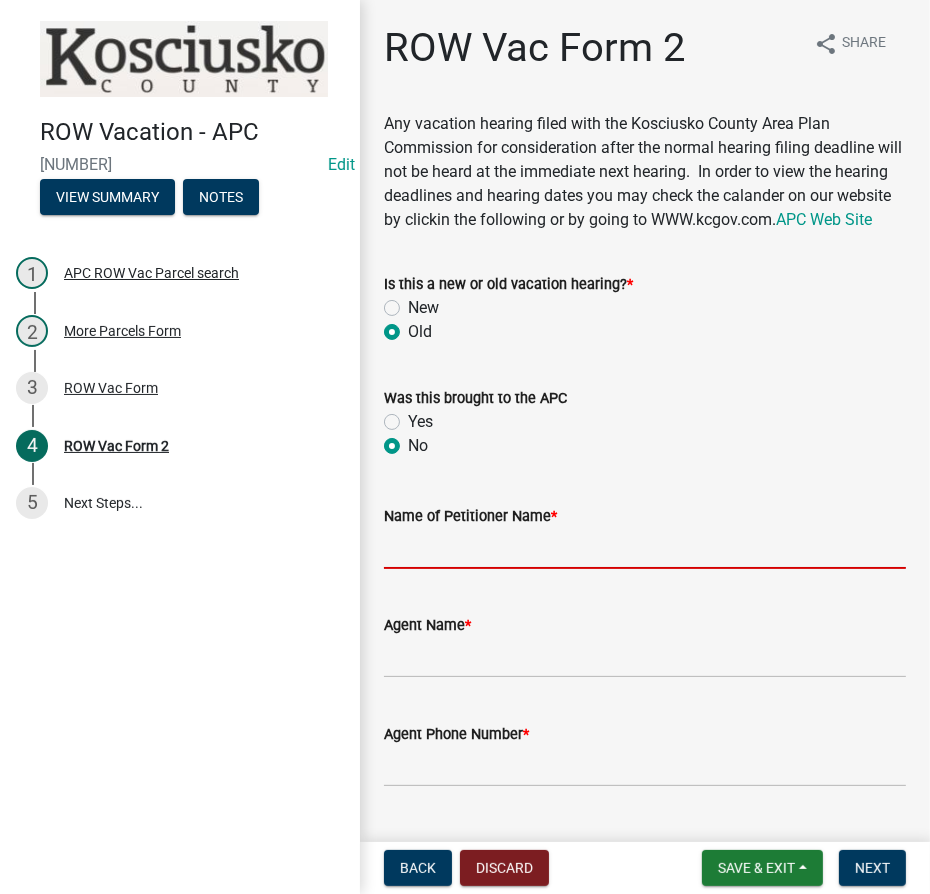 click on "Name of Petitioner Name  *" 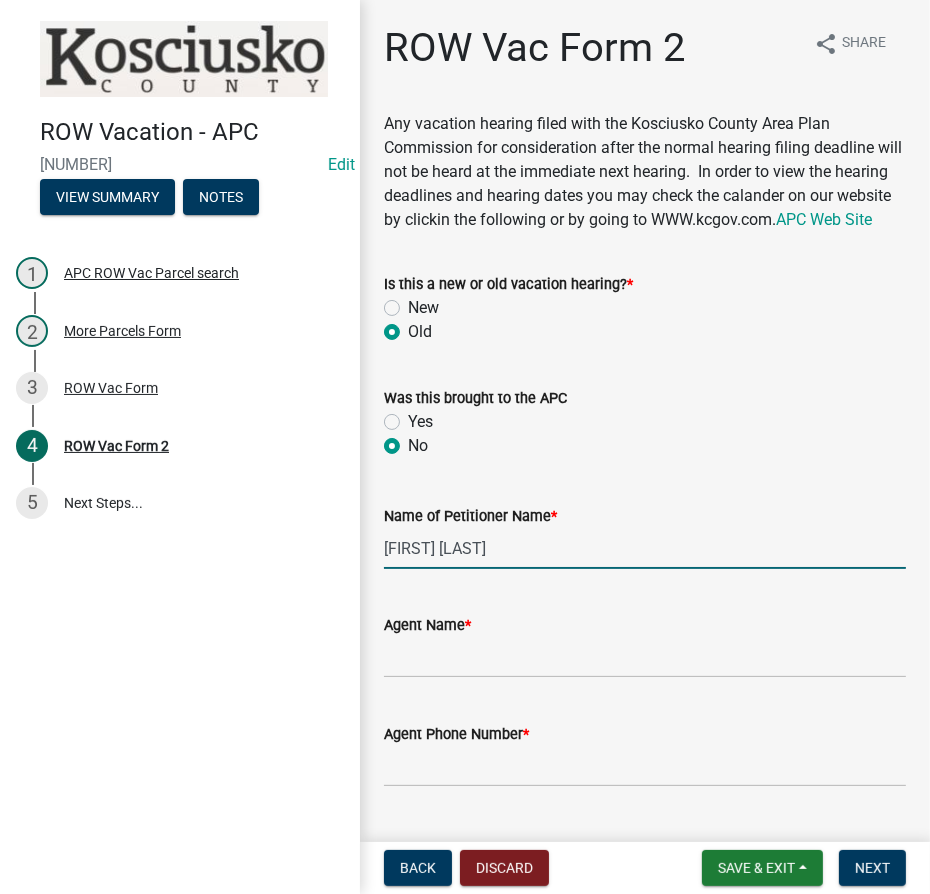 type on "[FIRST] [LAST]" 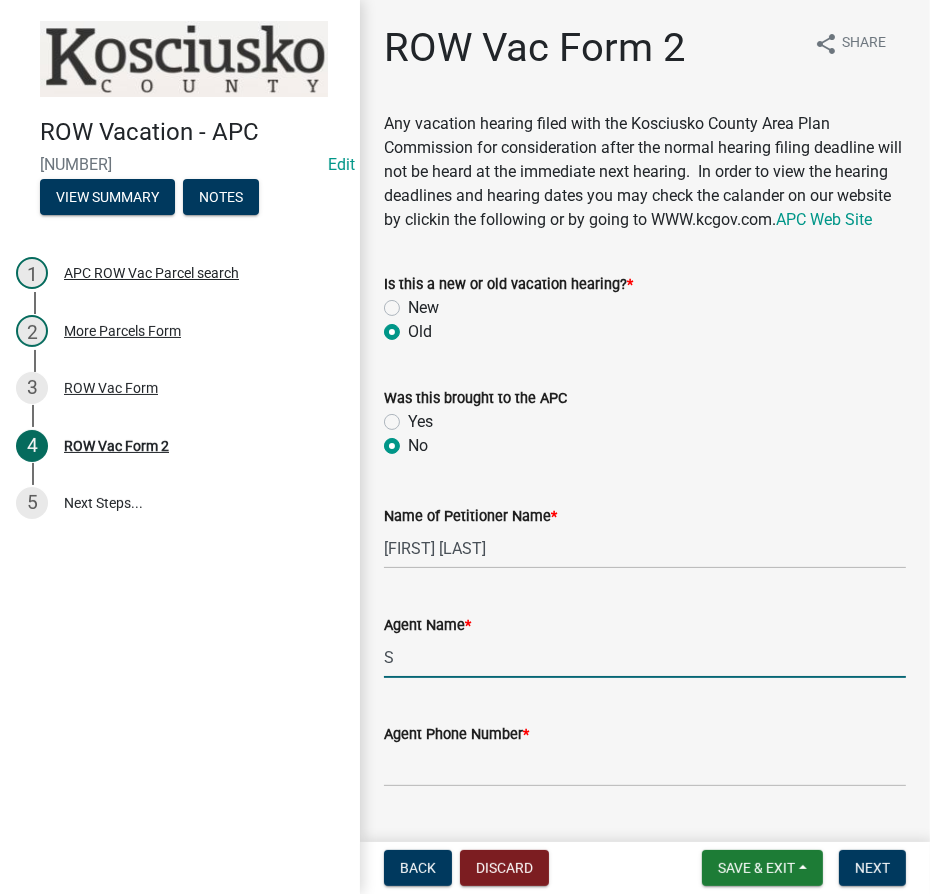 type on "[FIRST] [LAST]" 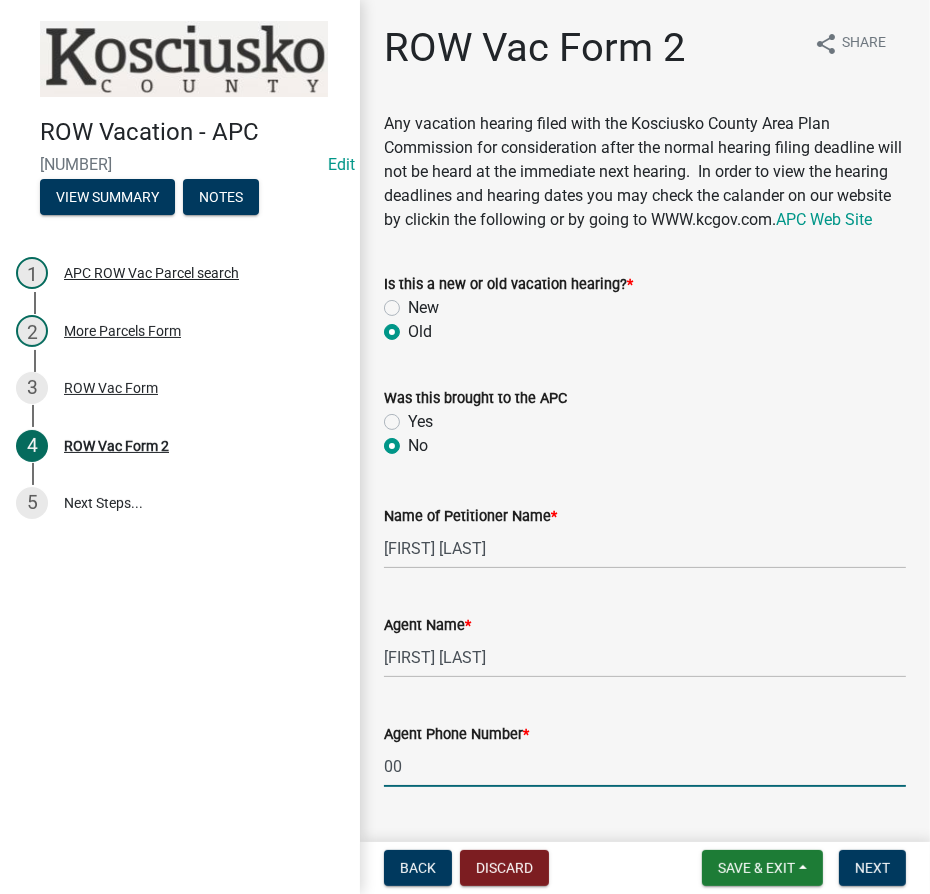 type on "0" 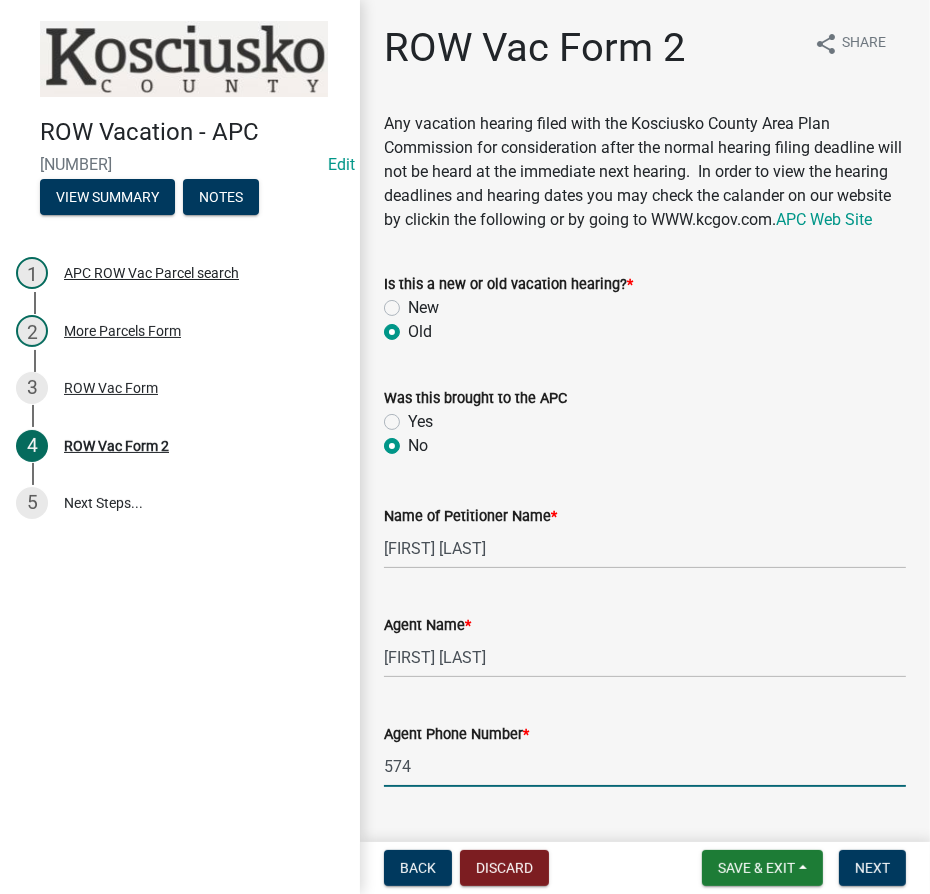 type on "[PHONE]" 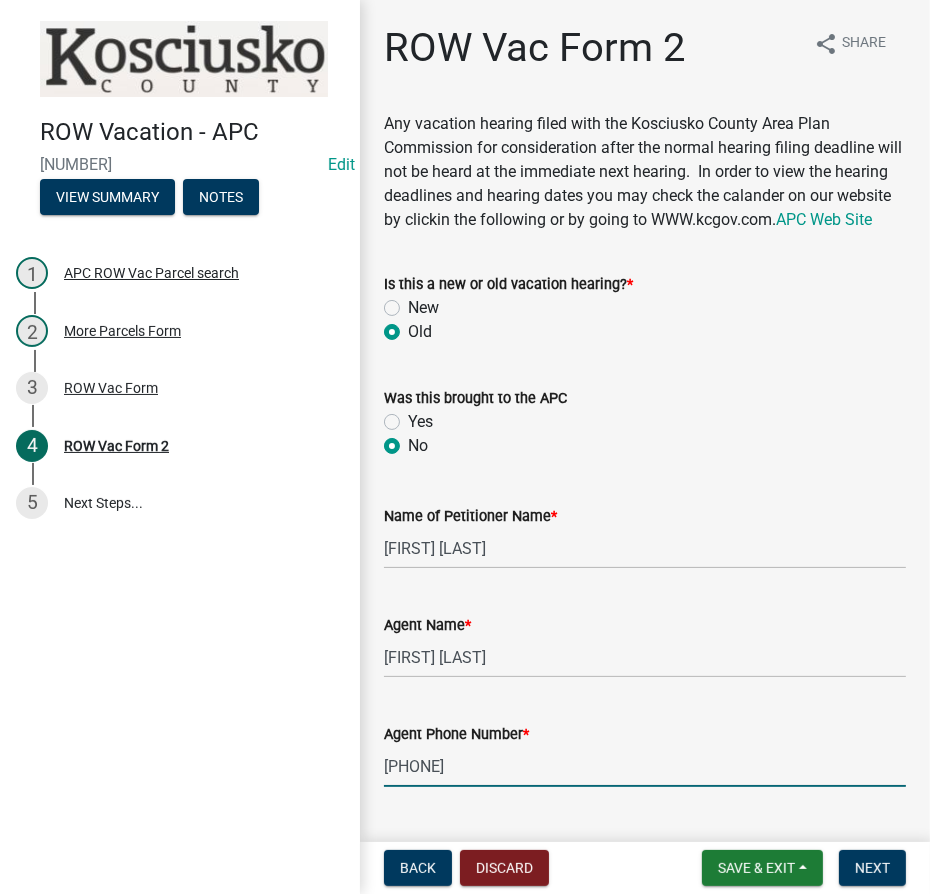scroll, scrollTop: 482, scrollLeft: 0, axis: vertical 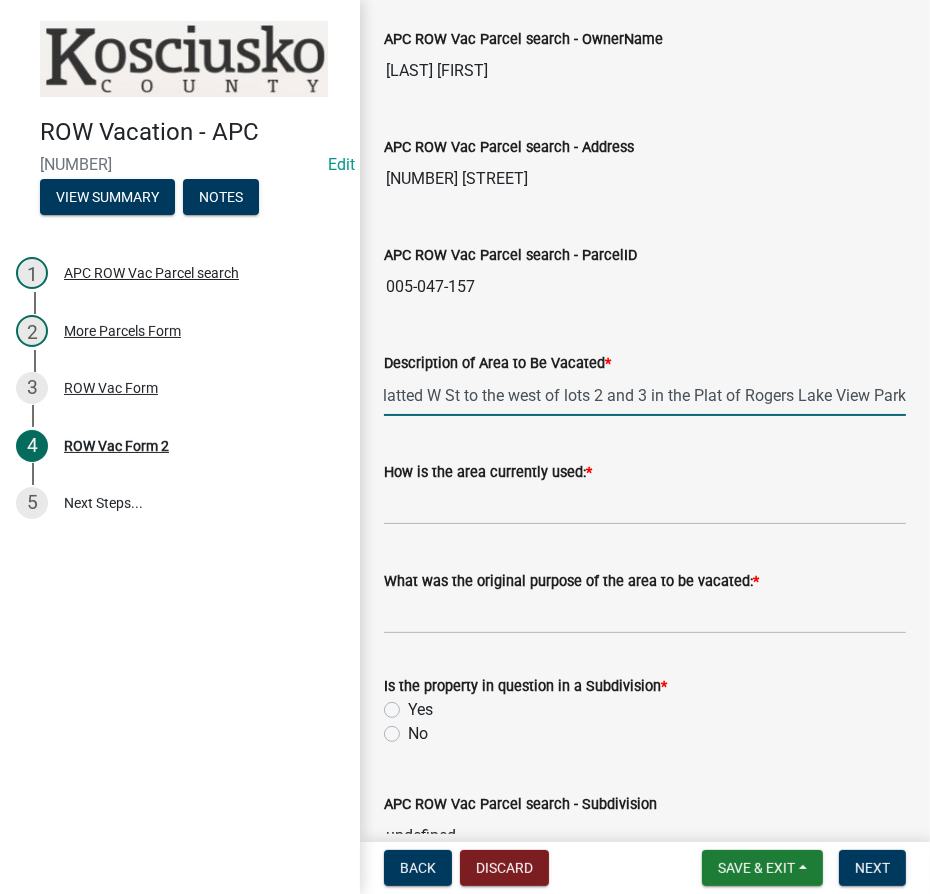 type on "20' Platted W St to the west of lots 2 and 3 in the Plat of Rogers Lake View Park" 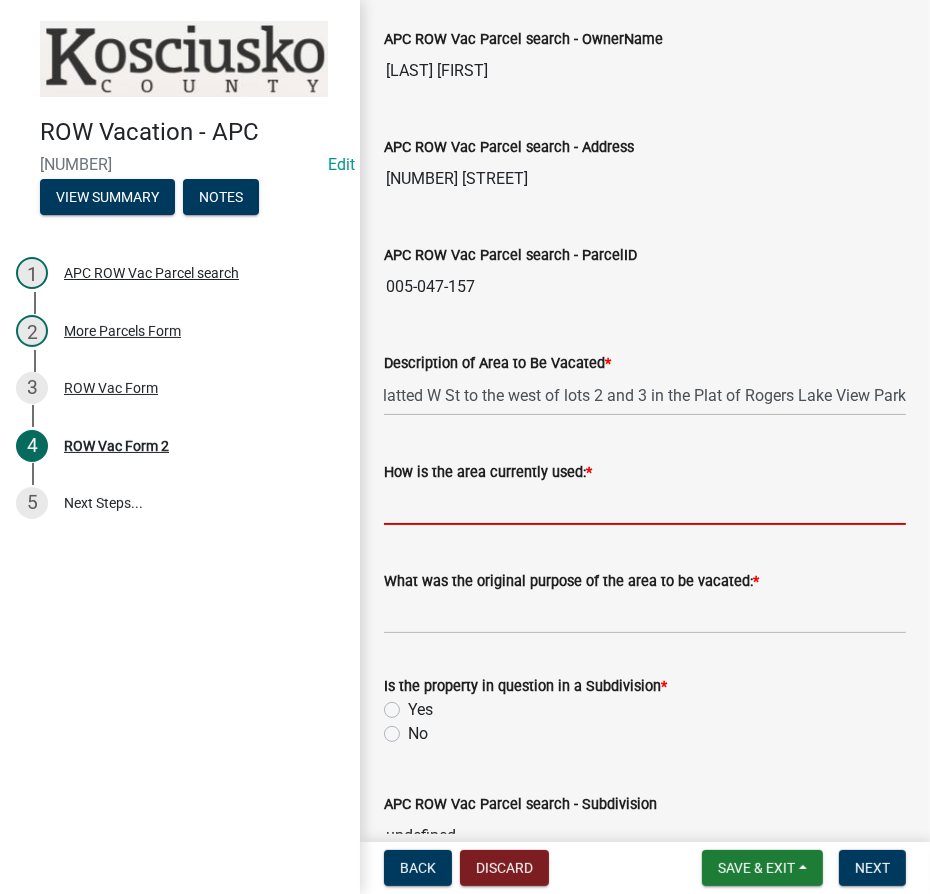 scroll, scrollTop: 0, scrollLeft: 0, axis: both 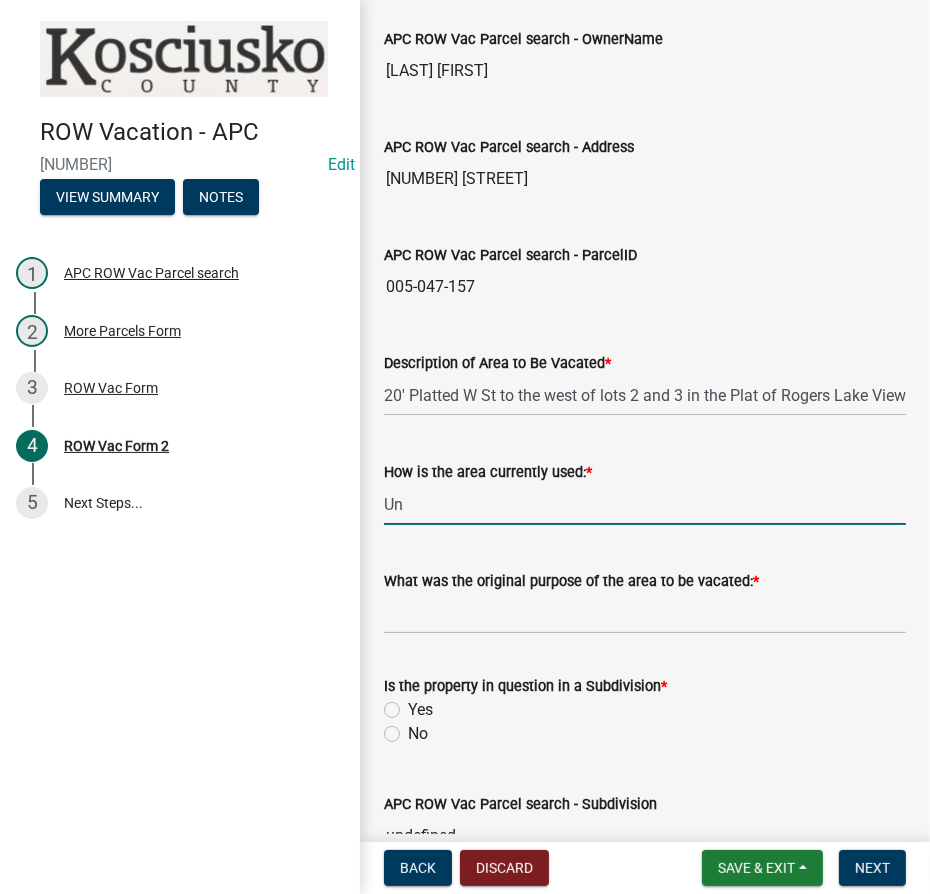 type on "Unknown" 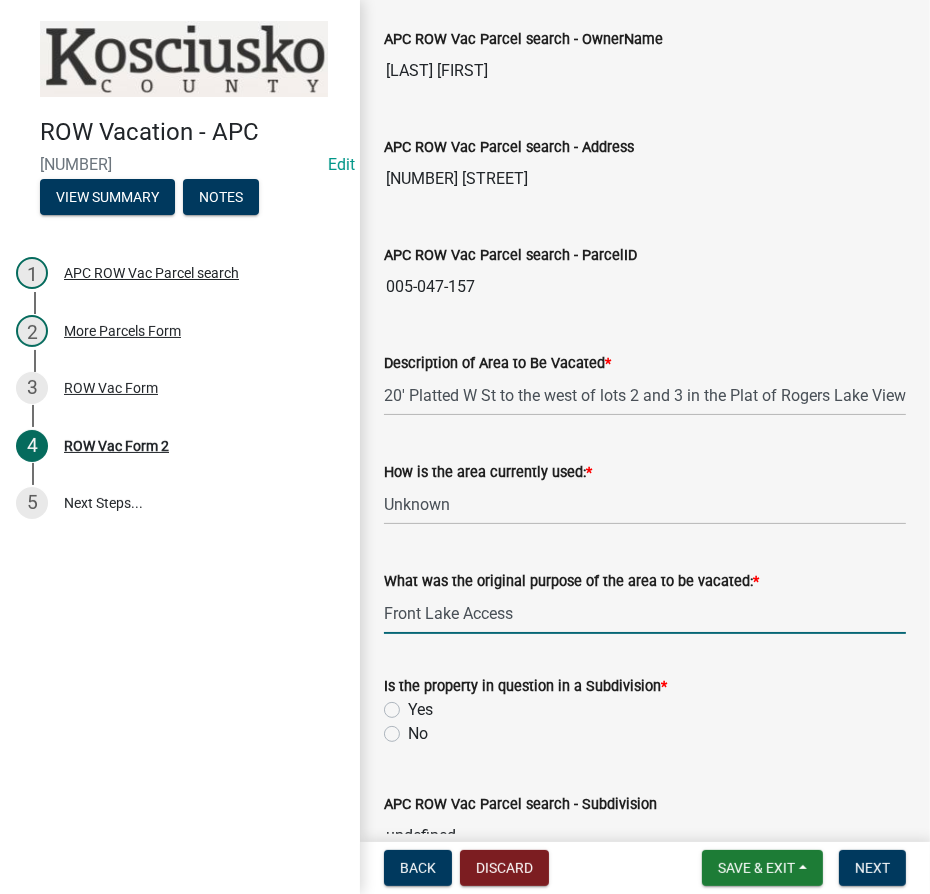 type on "Front Lake Access" 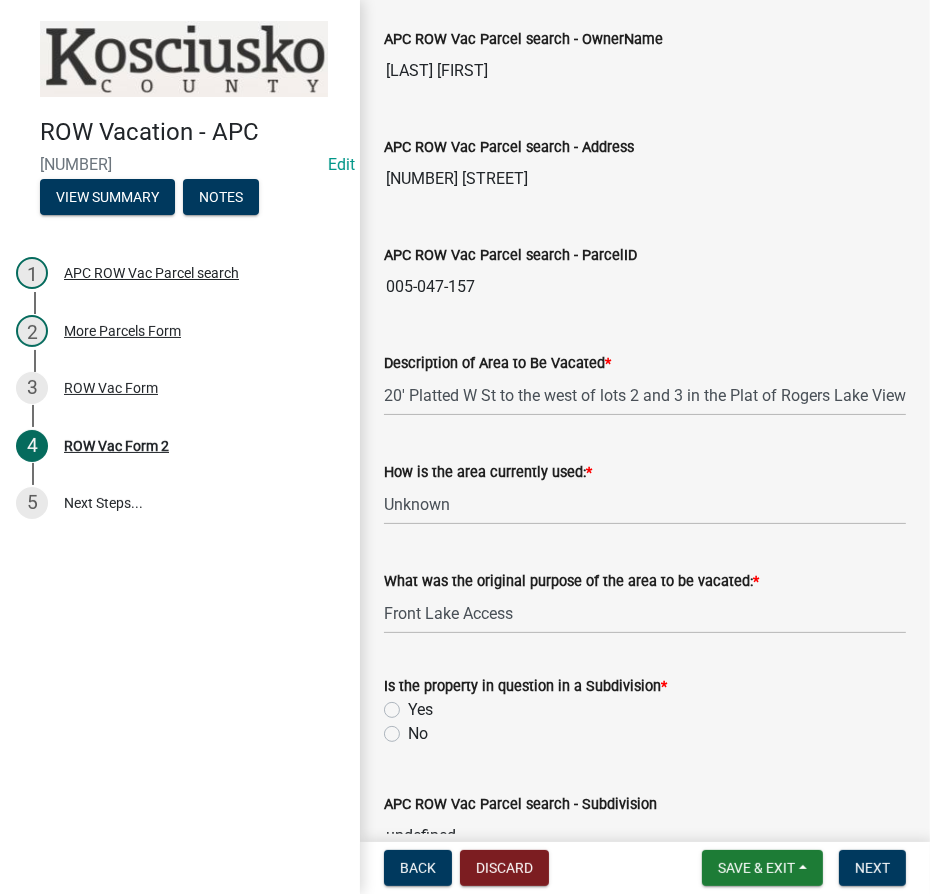 click on "Yes" 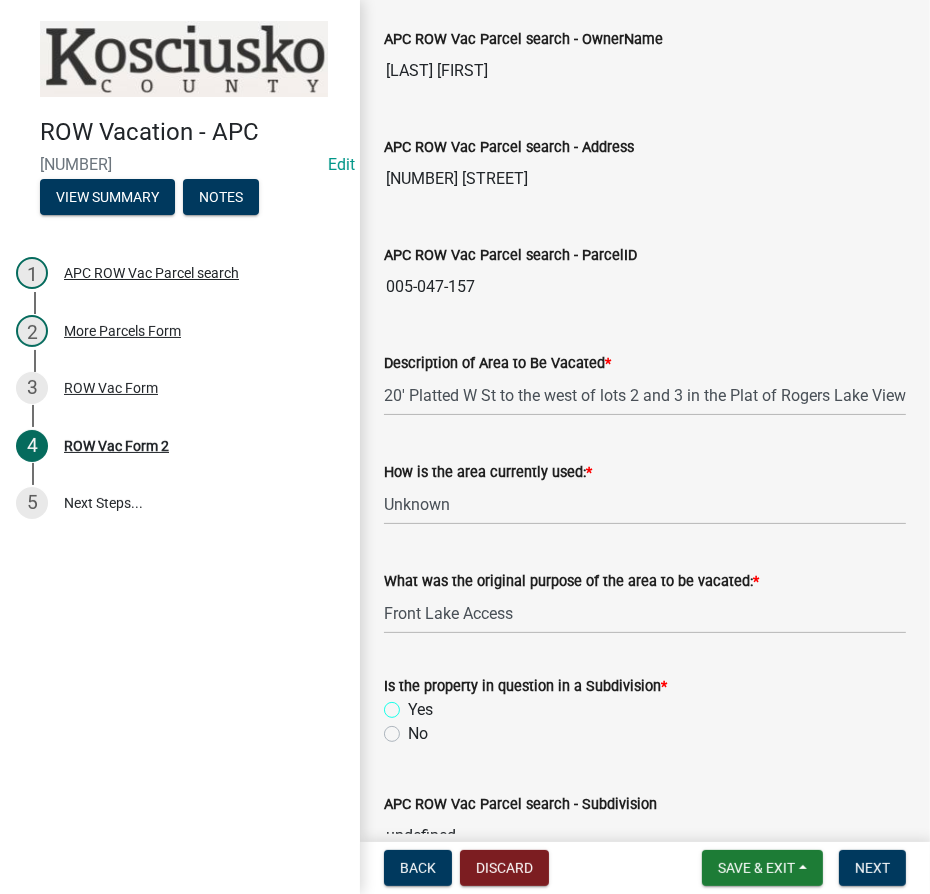click on "Yes" at bounding box center [414, 704] 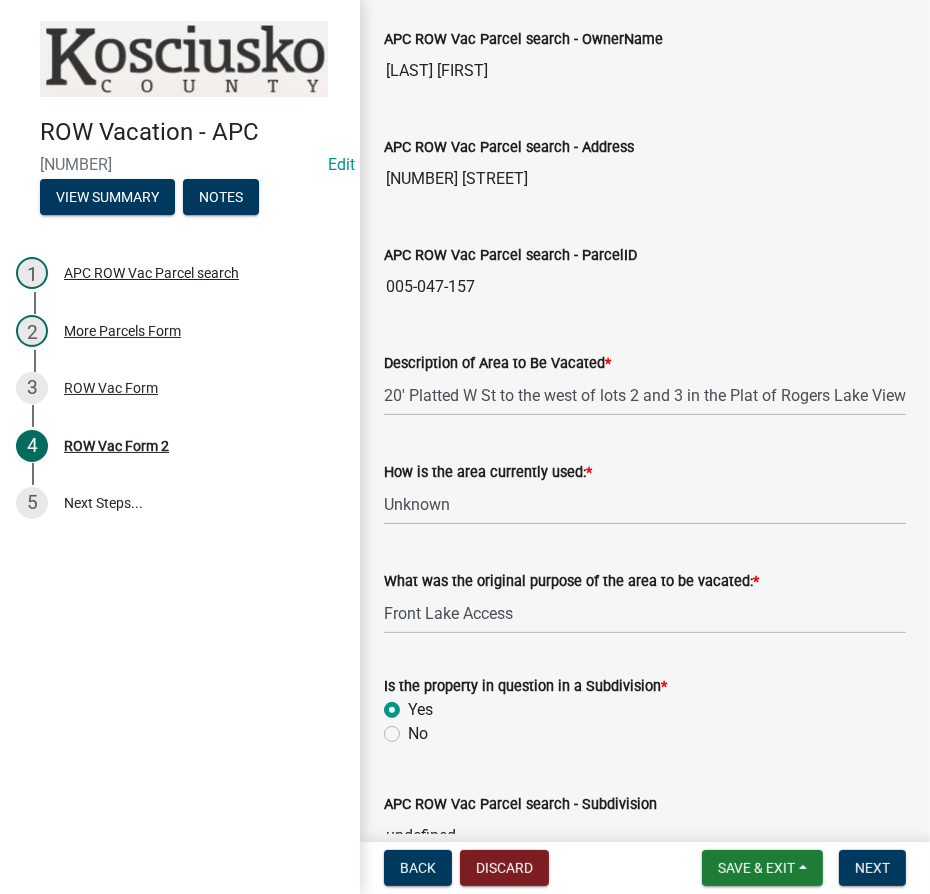 radio on "true" 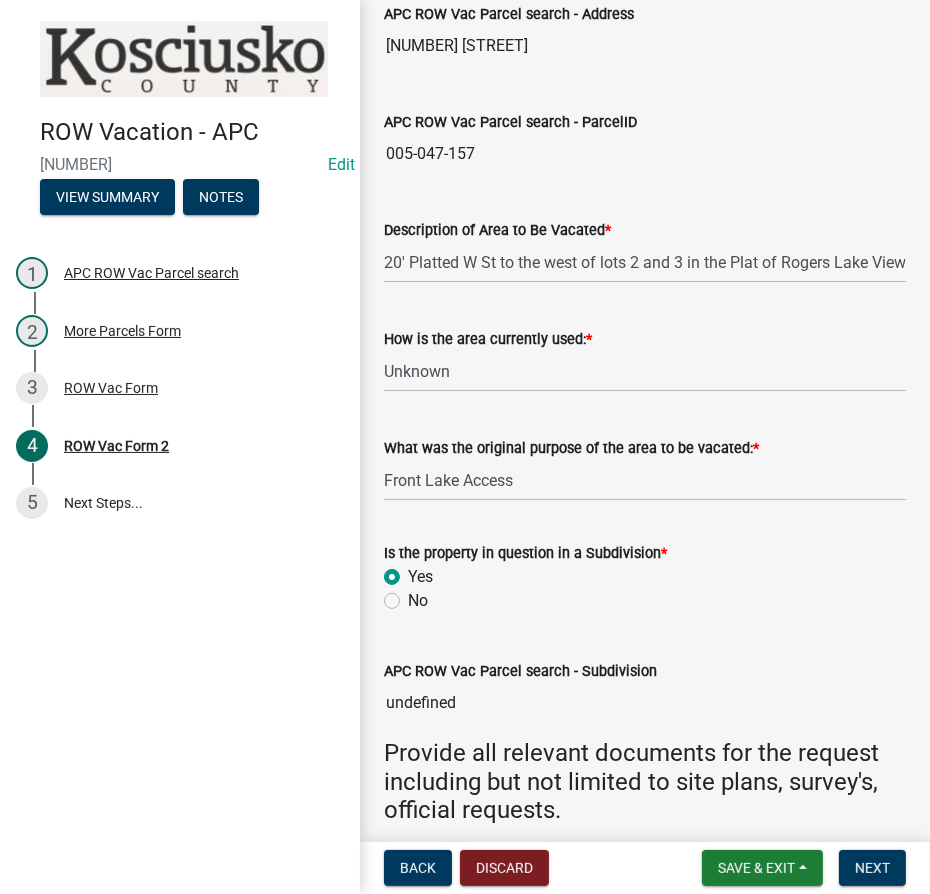 scroll, scrollTop: 1322, scrollLeft: 0, axis: vertical 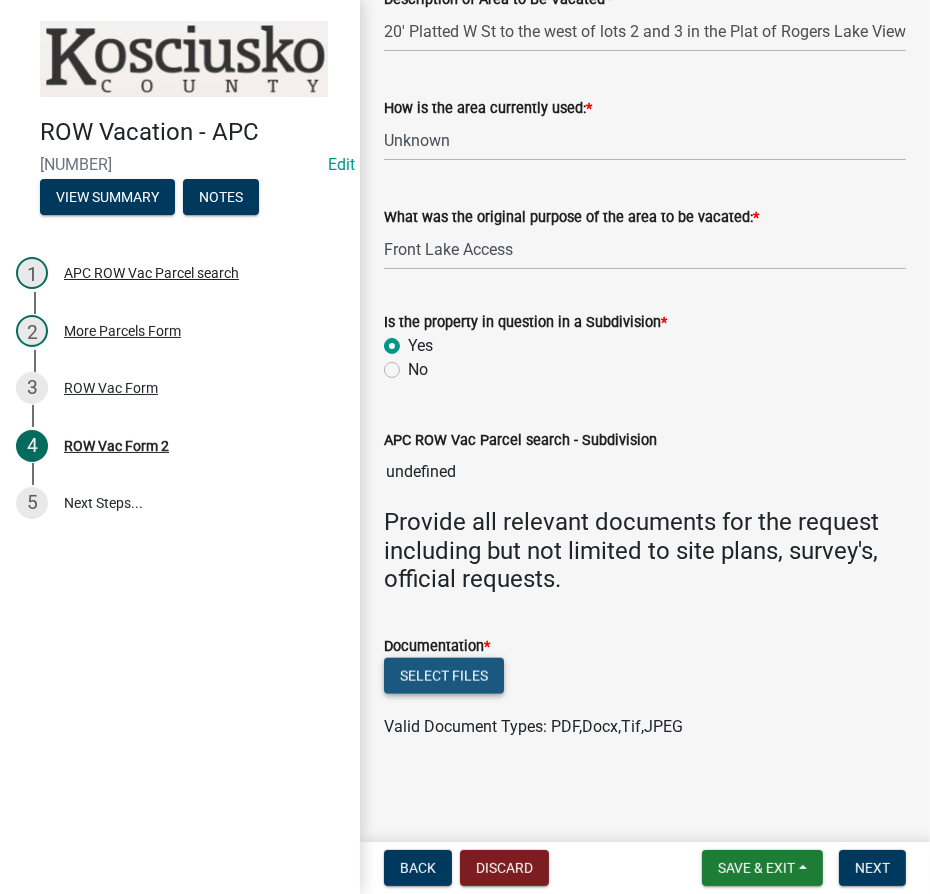 click on "Select files" 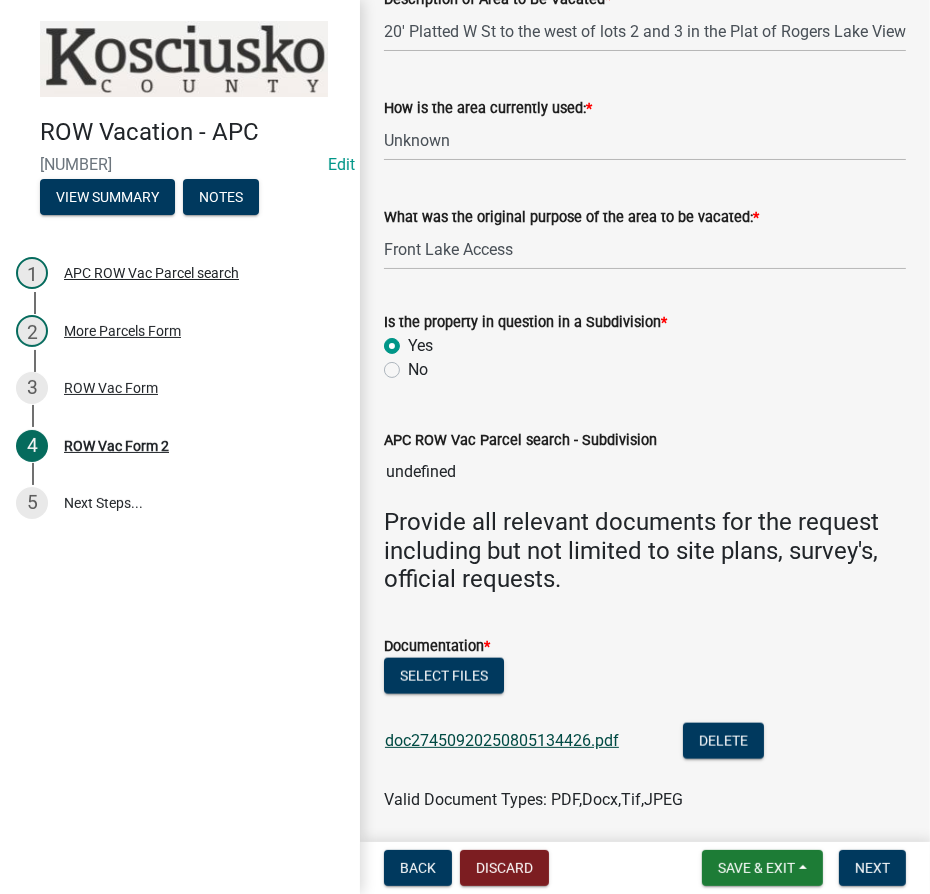 click on "doc27450920250805134426.pdf" 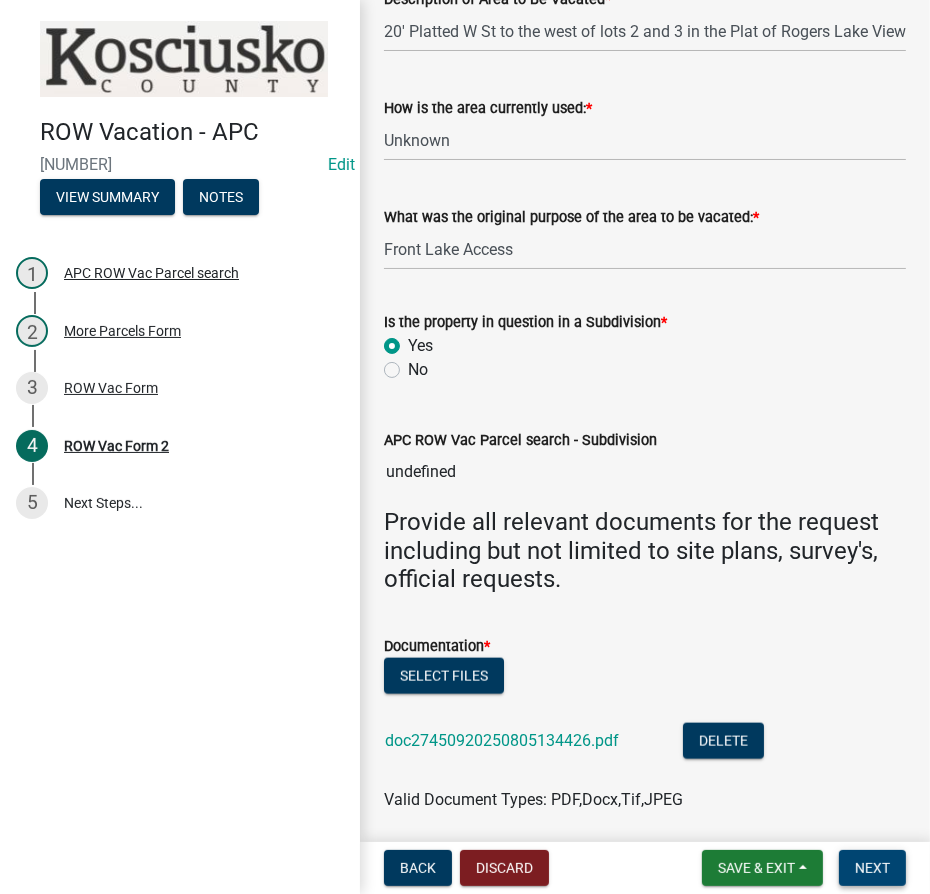 click on "Next" at bounding box center [872, 868] 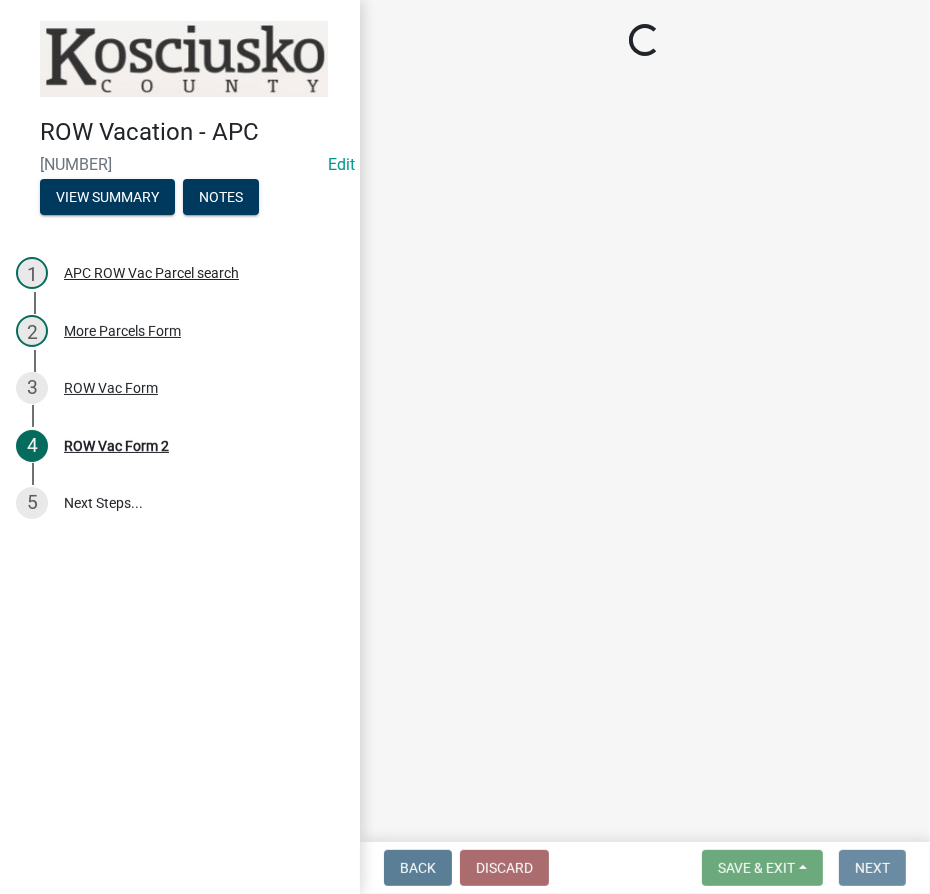 scroll, scrollTop: 0, scrollLeft: 0, axis: both 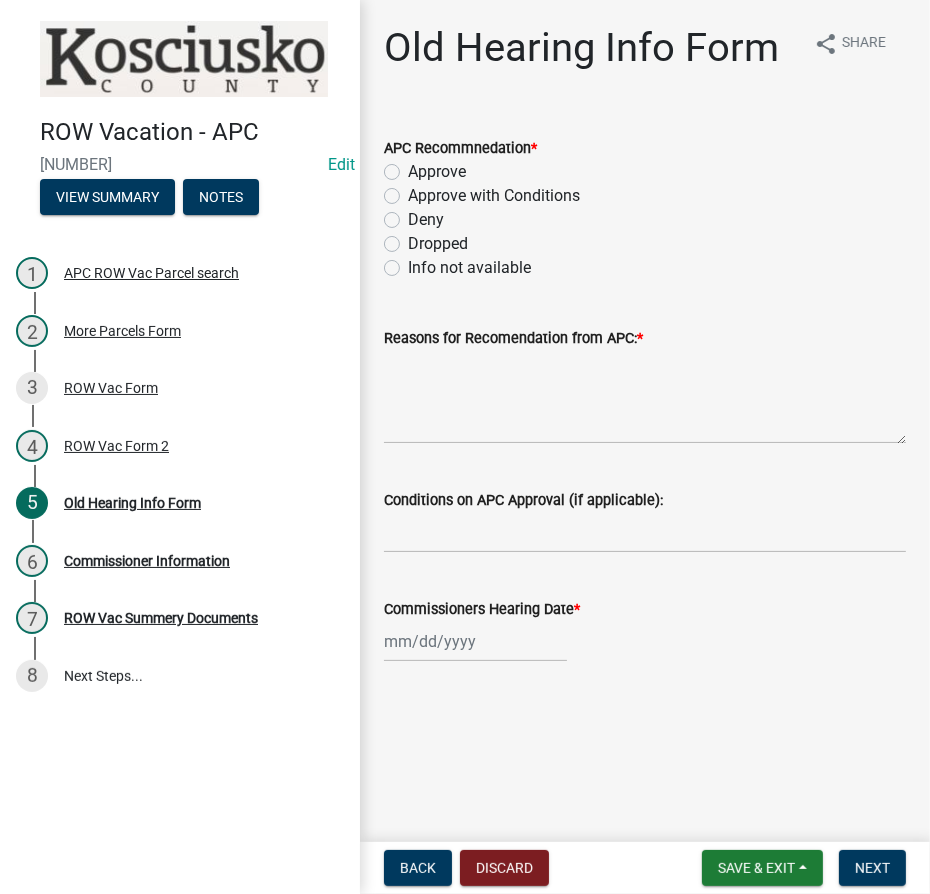 click on "Approve" 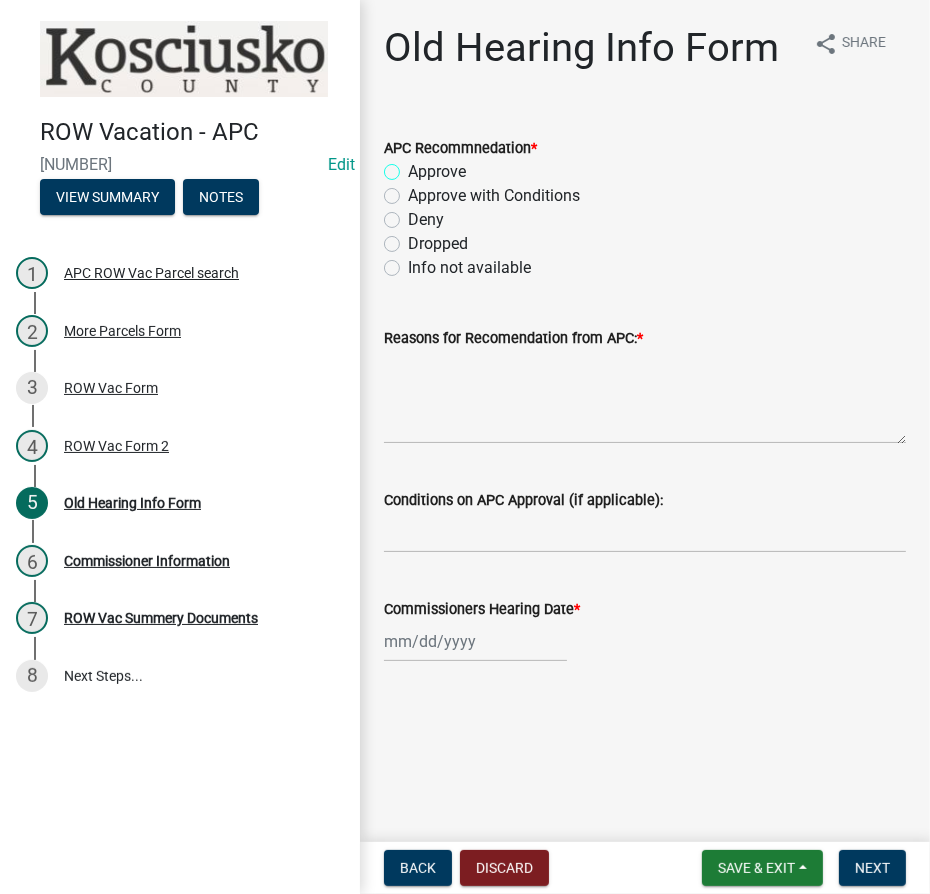 click on "Approve" at bounding box center [414, 166] 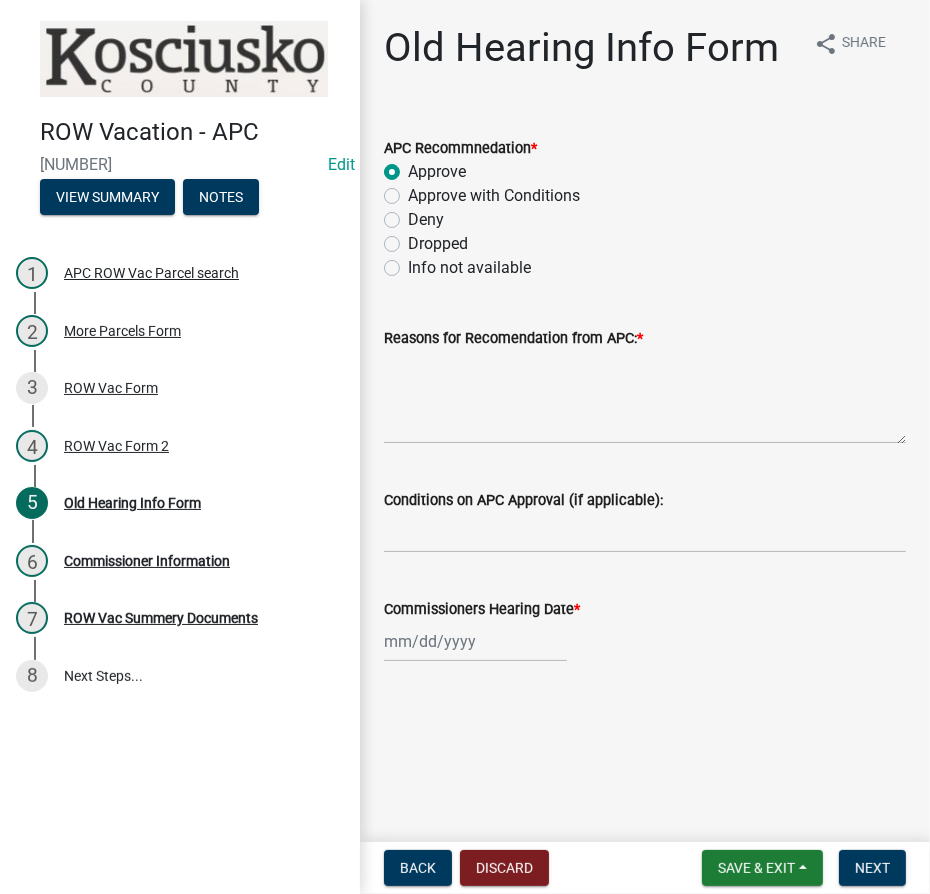 radio on "true" 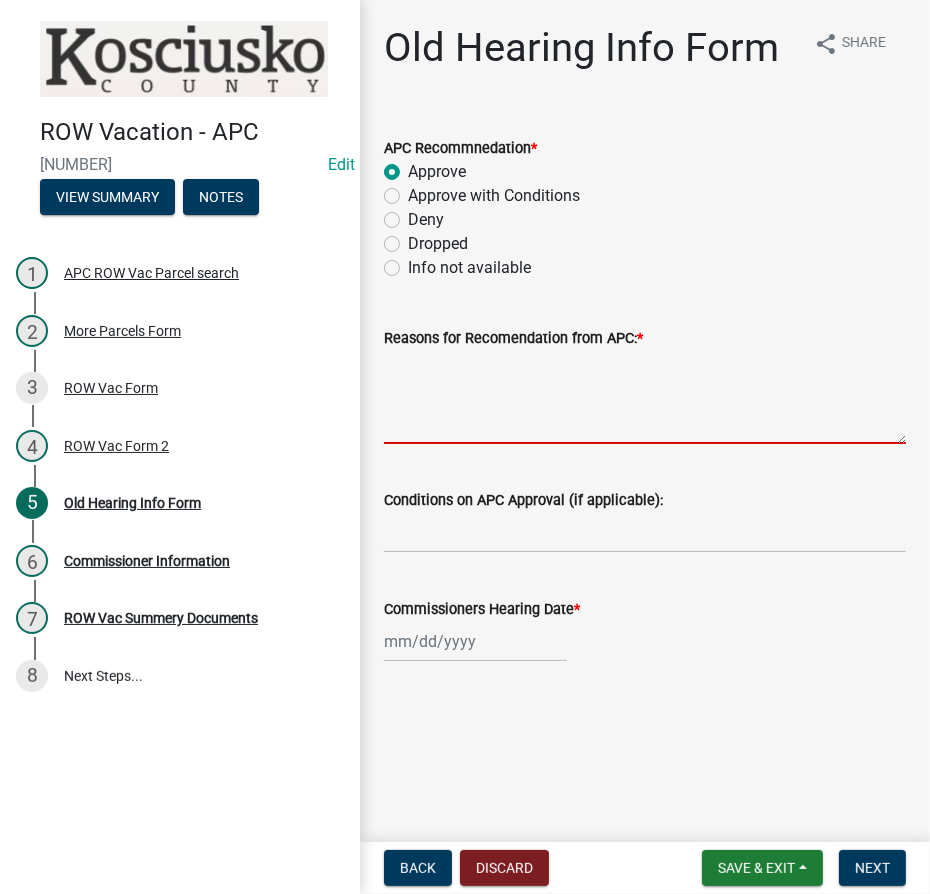 click on "Reasons for Recomendation from APC:  *" at bounding box center [645, 397] 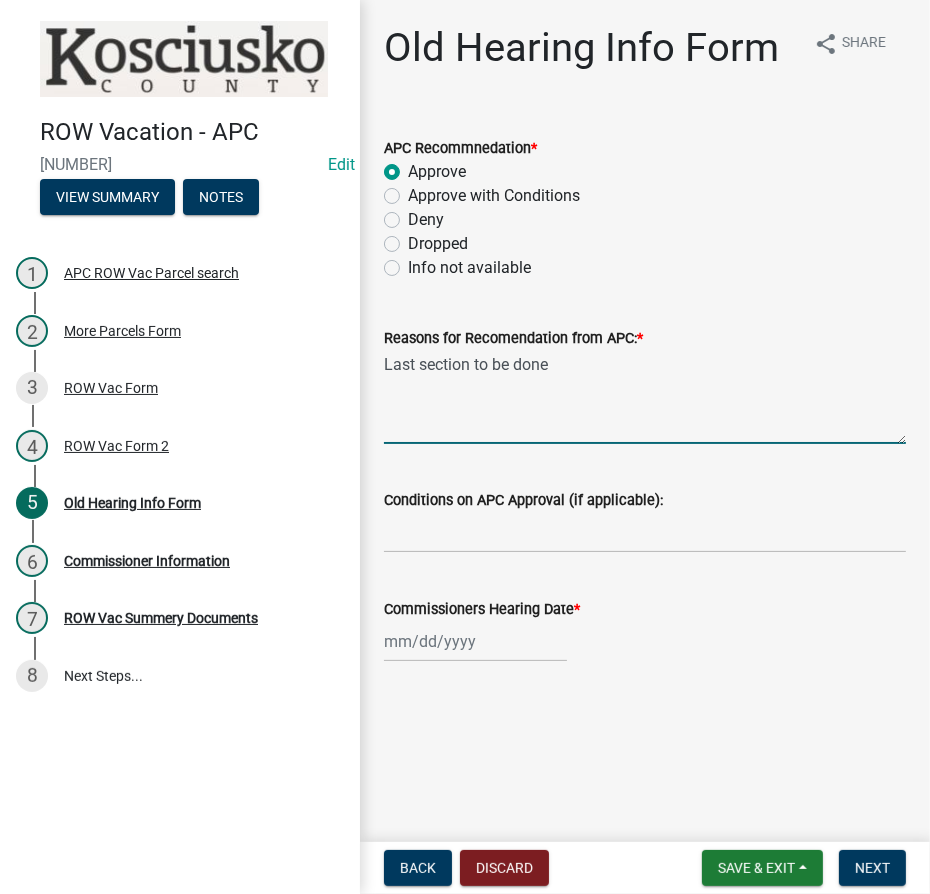 type on "Last section to be done" 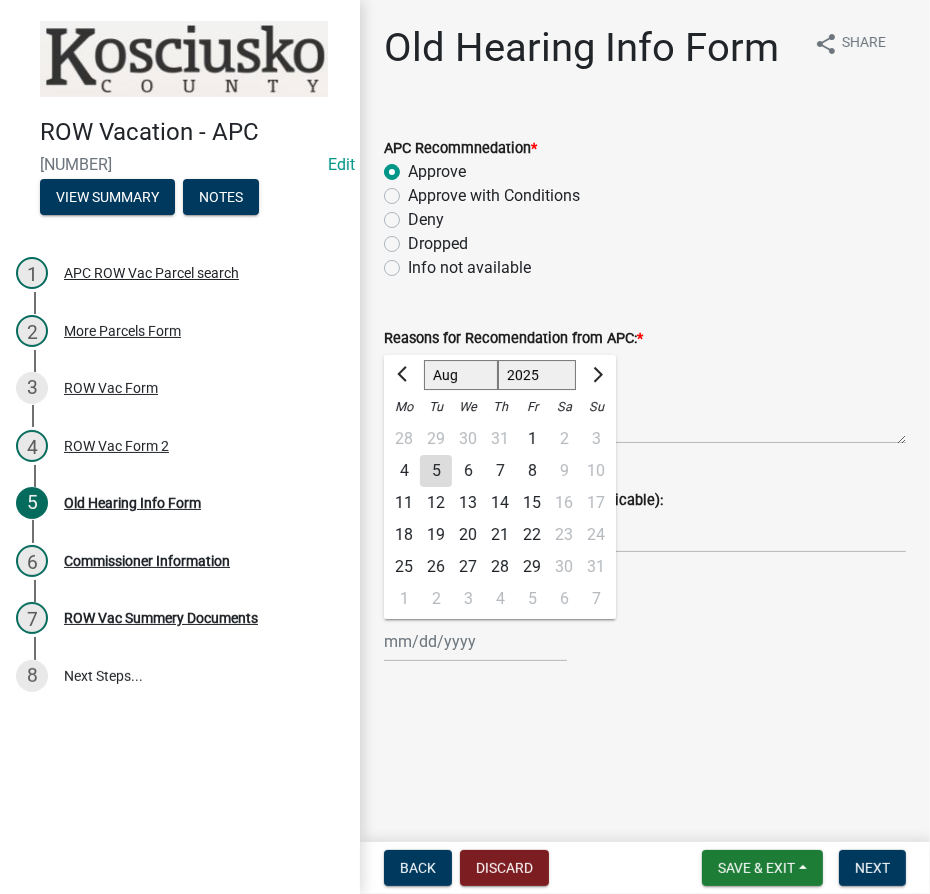 click on "1525 1526 1527 1528 1529 1530 1531 1532 1533 1534 1535 1536 1537 1538 1539 1540 1541 1542 1543 1544 1545 1546 1547 1548 1549 1550 1551 1552 1553 1554 1555 1556 1557 1558 1559 1560 1561 1562 1563 1564 1565 1566 1567 1568 1569 1570 1571 1572 1573 1574 1575 1576 1577 1578 1579 1580 1581 1582 1583 1584 1585 1586 1587 1588 1589 1590 1591 1592 1593 1594 1595 1596 1597 1598 1599 1600 1601 1602 1603 1604 1605 1606 1607 1608 1609 1610 1611 1612 1613 1614 1615 1616 1617 1618 1619 1620 1621 1622 1623 1624 1625 1626 1627 1628 1629 1630 1631 1632 1633 1634 1635 1636 1637 1638 1639 1640 1641 1642 1643 1644 1645 1646 1647 1648 1649 1650 1651 1652 1653 1654 1655 1656 1657 1658 1659 1660 1661 1662 1663 1664 1665 1666 1667 1668 1669 1670 1671 1672 1673 1674 1675 1676 1677 1678 1679 1680 1681 1682 1683 1684 1685 1686 1687 1688 1689 1690 1691 1692 1693 1694 1695 1696 1697 1698 1699 1700 1701 1702 1703 1704 1705 1706 1707 1708 1709 1710 1711 1712 1713 1714 1715 1716 1717 1718 1719 1720 1721 1722 1723 1724 1725 1726 1727 1728 1729" 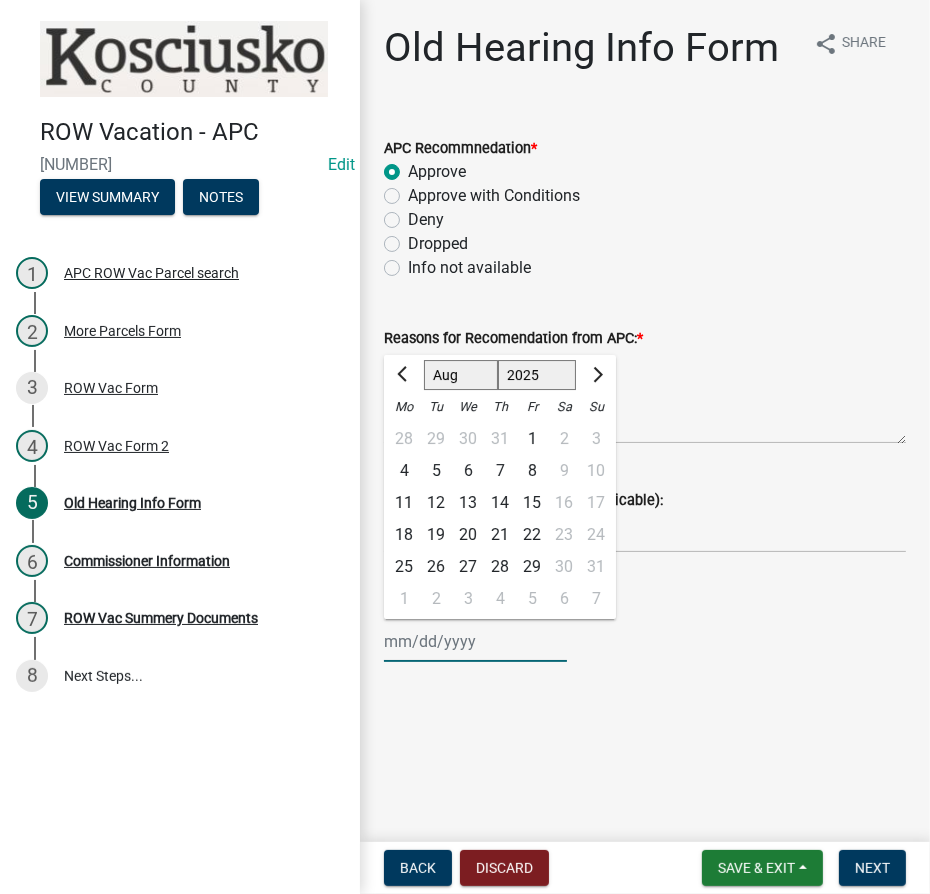 select on "2006" 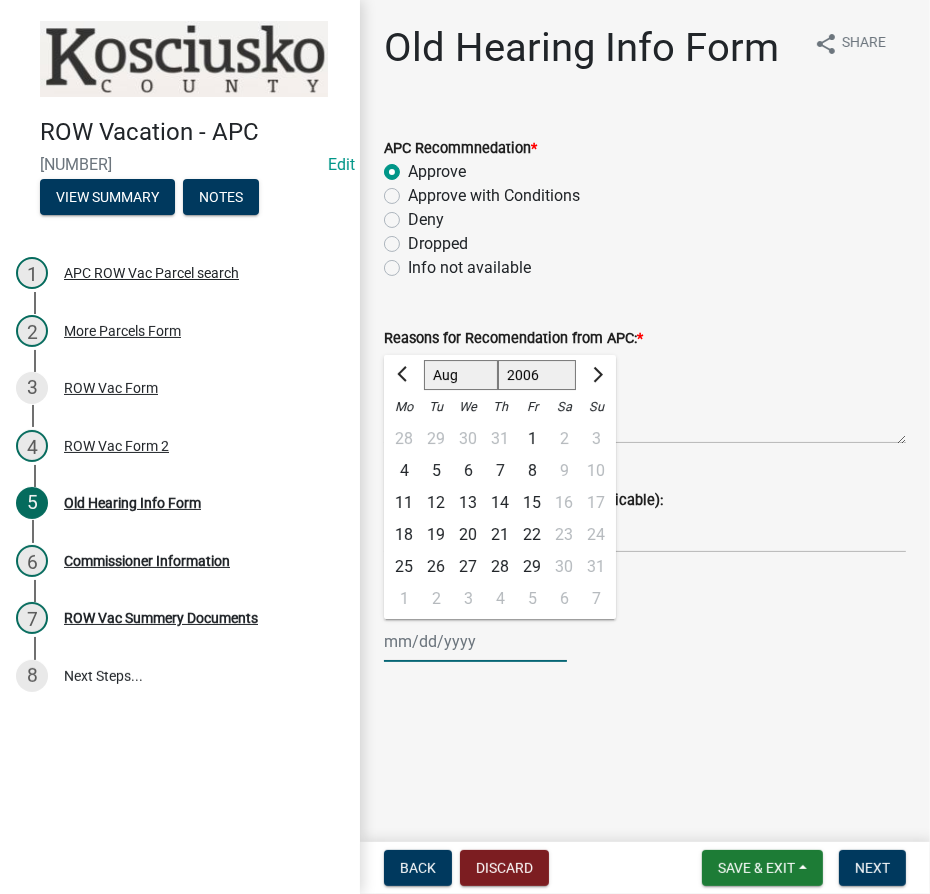 click on "1525 1526 1527 1528 1529 1530 1531 1532 1533 1534 1535 1536 1537 1538 1539 1540 1541 1542 1543 1544 1545 1546 1547 1548 1549 1550 1551 1552 1553 1554 1555 1556 1557 1558 1559 1560 1561 1562 1563 1564 1565 1566 1567 1568 1569 1570 1571 1572 1573 1574 1575 1576 1577 1578 1579 1580 1581 1582 1583 1584 1585 1586 1587 1588 1589 1590 1591 1592 1593 1594 1595 1596 1597 1598 1599 1600 1601 1602 1603 1604 1605 1606 1607 1608 1609 1610 1611 1612 1613 1614 1615 1616 1617 1618 1619 1620 1621 1622 1623 1624 1625 1626 1627 1628 1629 1630 1631 1632 1633 1634 1635 1636 1637 1638 1639 1640 1641 1642 1643 1644 1645 1646 1647 1648 1649 1650 1651 1652 1653 1654 1655 1656 1657 1658 1659 1660 1661 1662 1663 1664 1665 1666 1667 1668 1669 1670 1671 1672 1673 1674 1675 1676 1677 1678 1679 1680 1681 1682 1683 1684 1685 1686 1687 1688 1689 1690 1691 1692 1693 1694 1695 1696 1697 1698 1699 1700 1701 1702 1703 1704 1705 1706 1707 1708 1709 1710 1711 1712 1713 1714 1715 1716 1717 1718 1719 1720 1721 1722 1723 1724 1725 1726 1727 1728 1729" 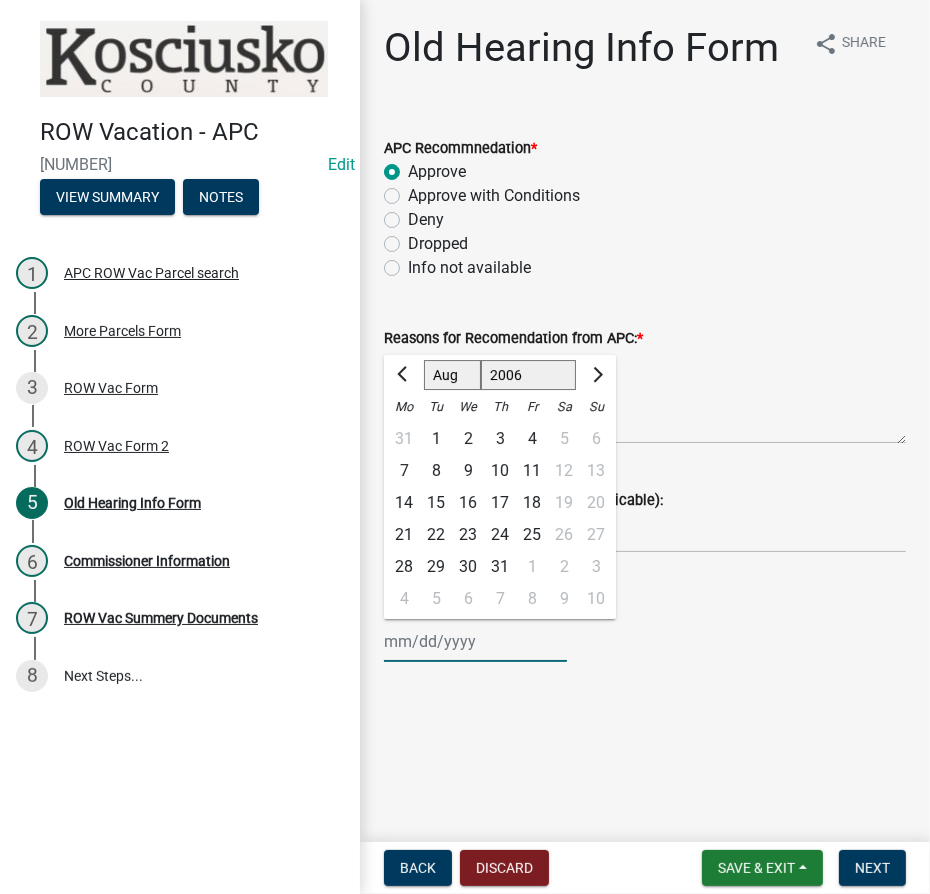 click on "22" 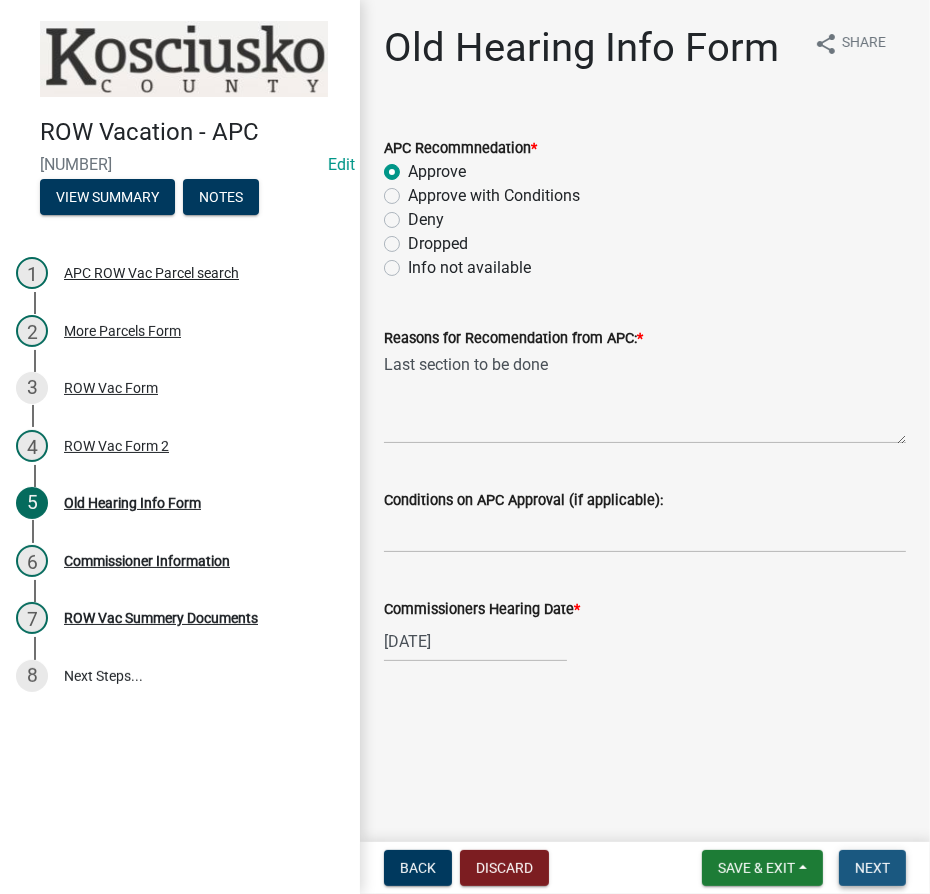 click on "Next" at bounding box center (872, 868) 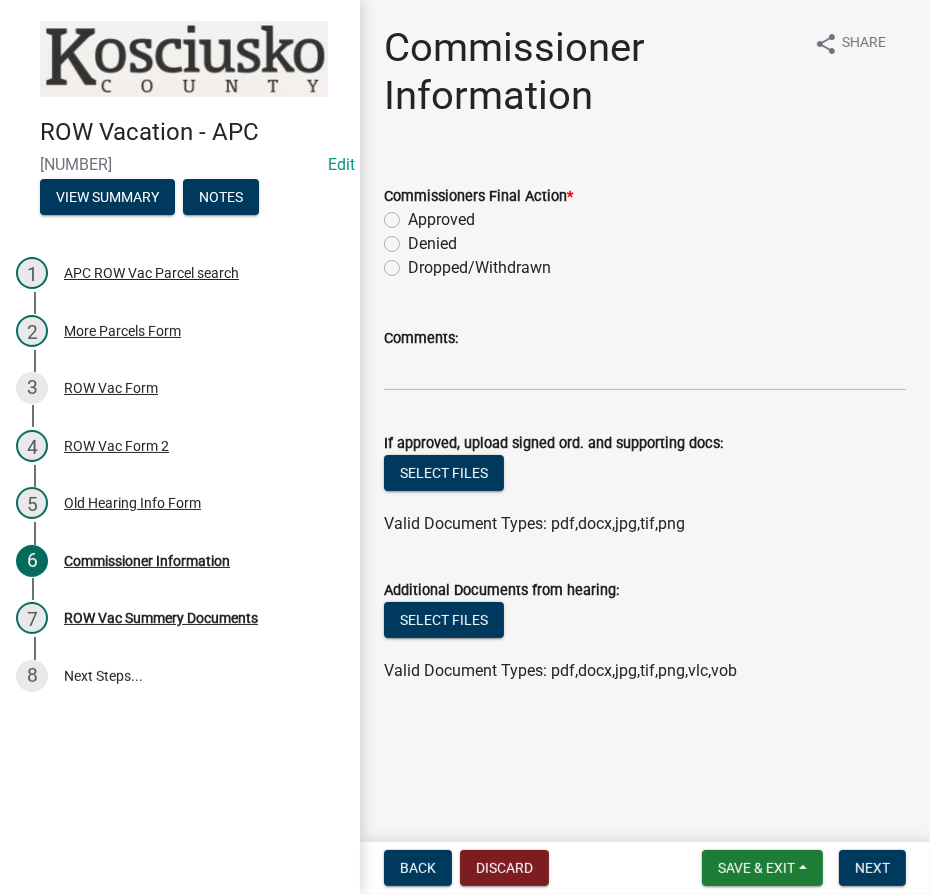 click on "Approved" 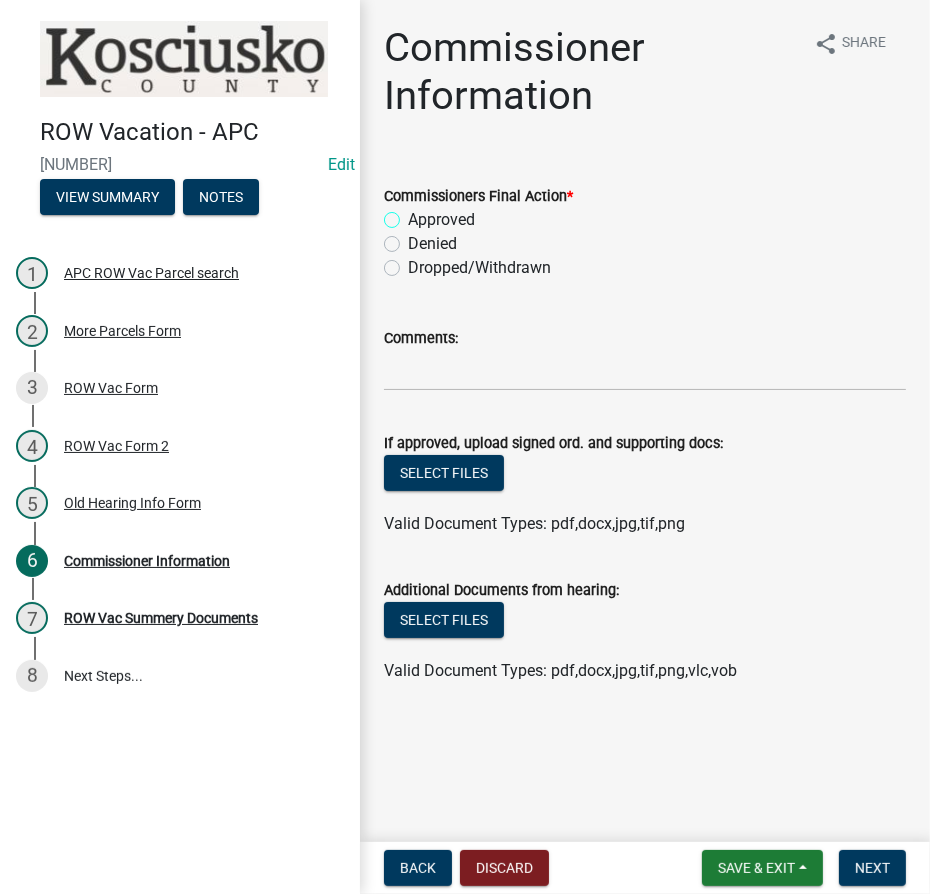 click on "Approved" at bounding box center [414, 214] 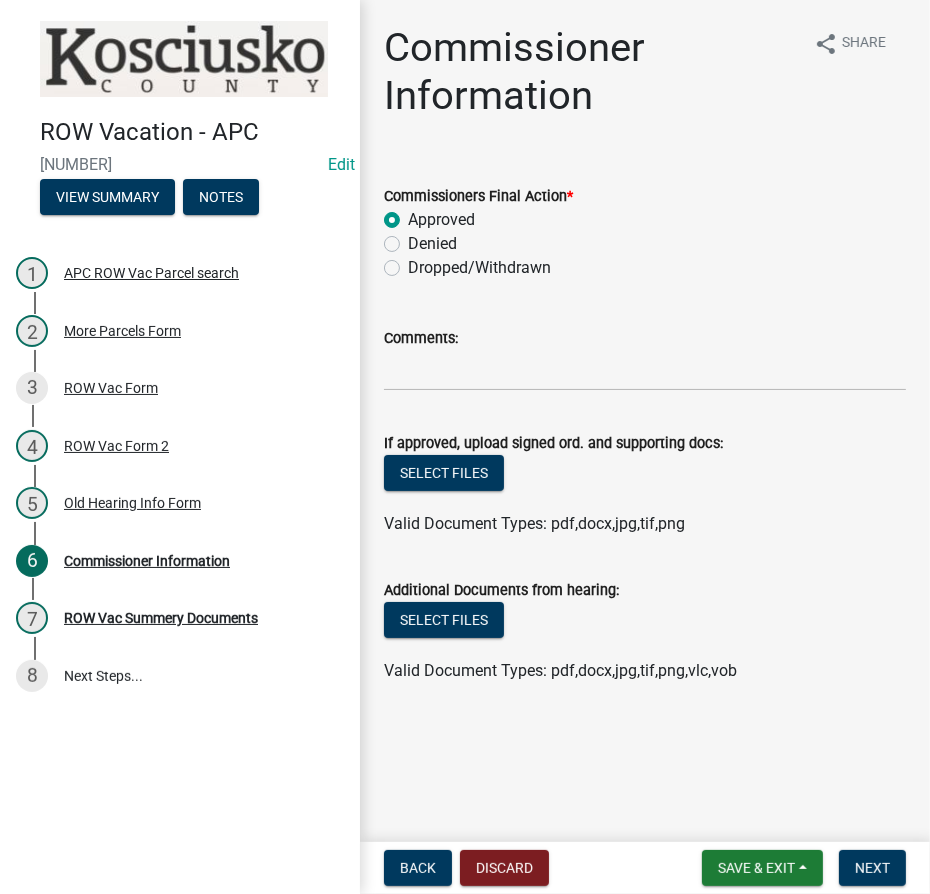 radio on "true" 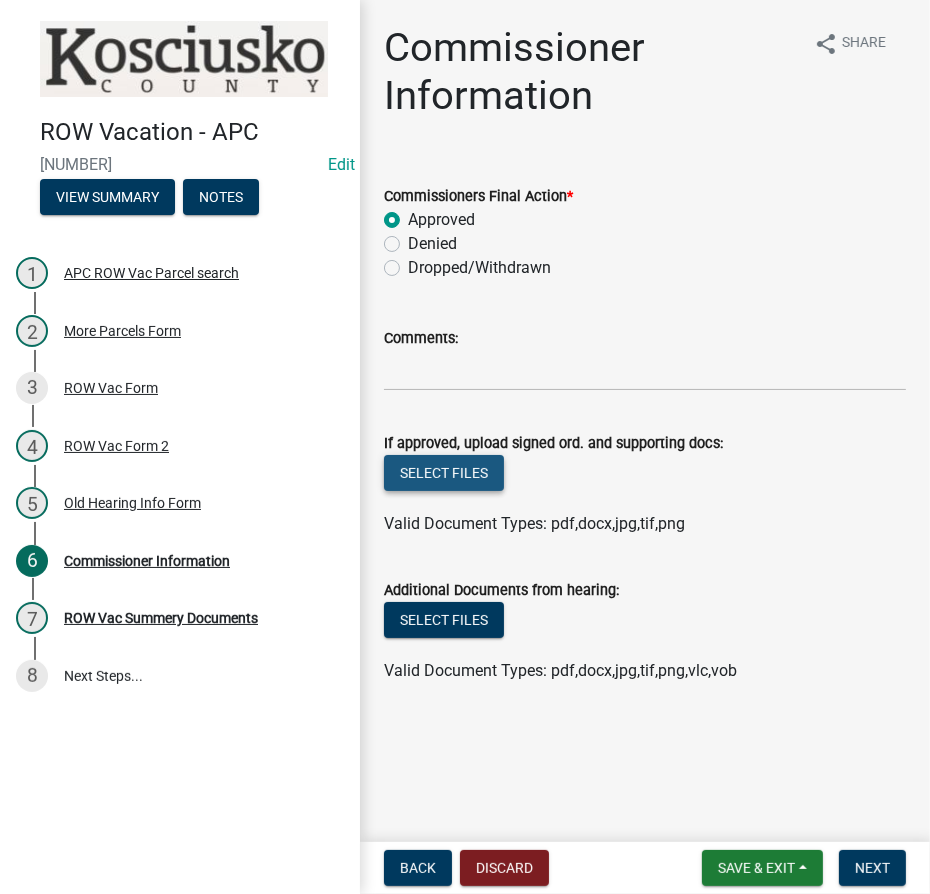 click on "Select files" 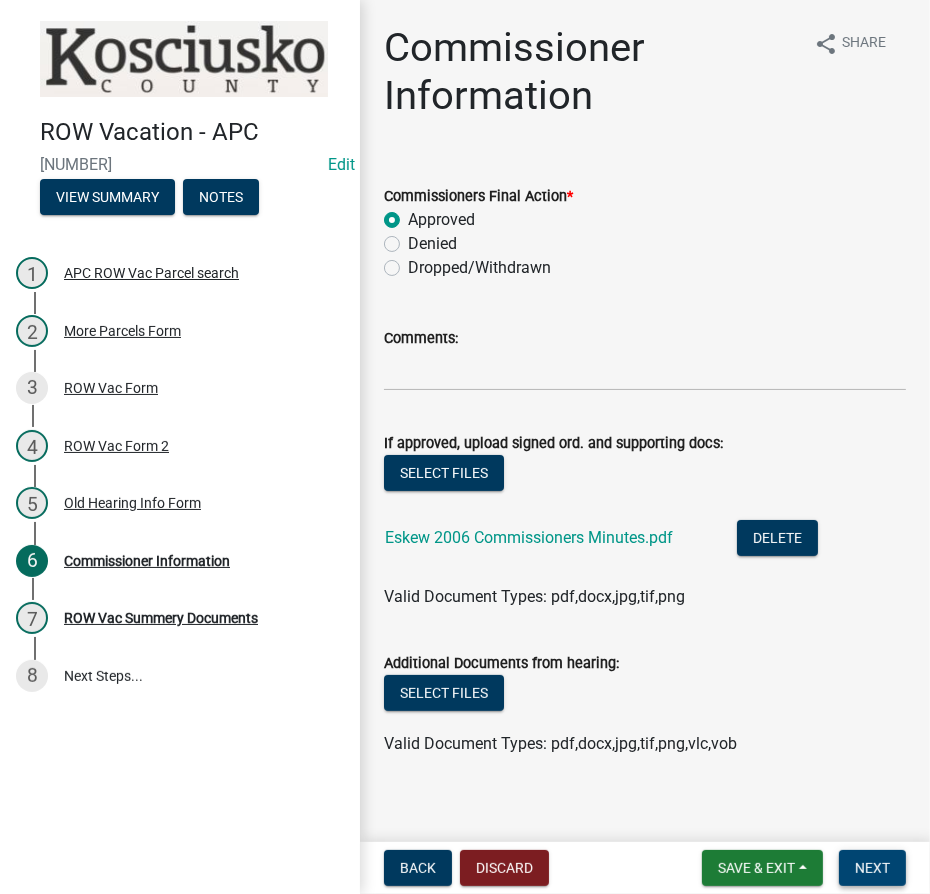 click on "Next" at bounding box center (872, 868) 